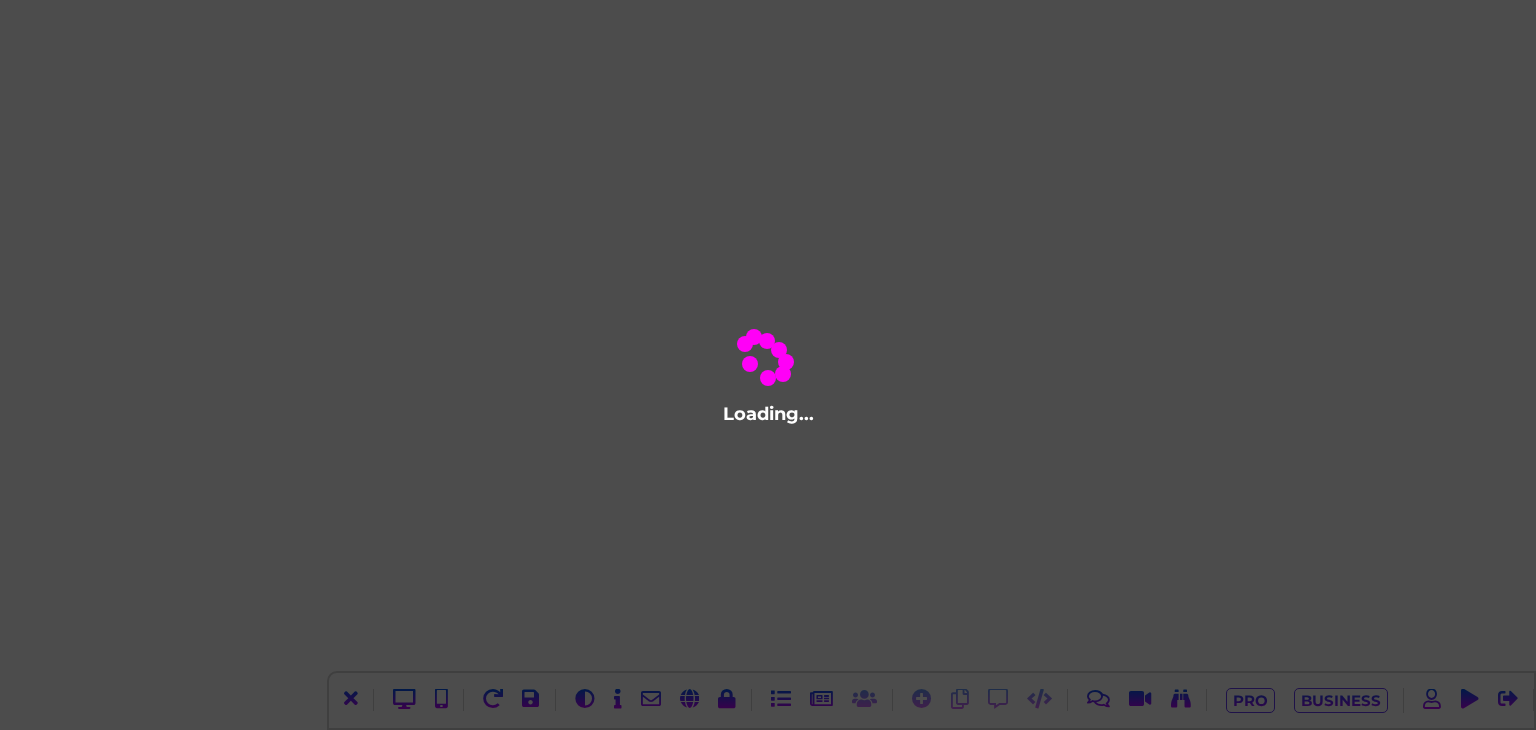scroll, scrollTop: 0, scrollLeft: 0, axis: both 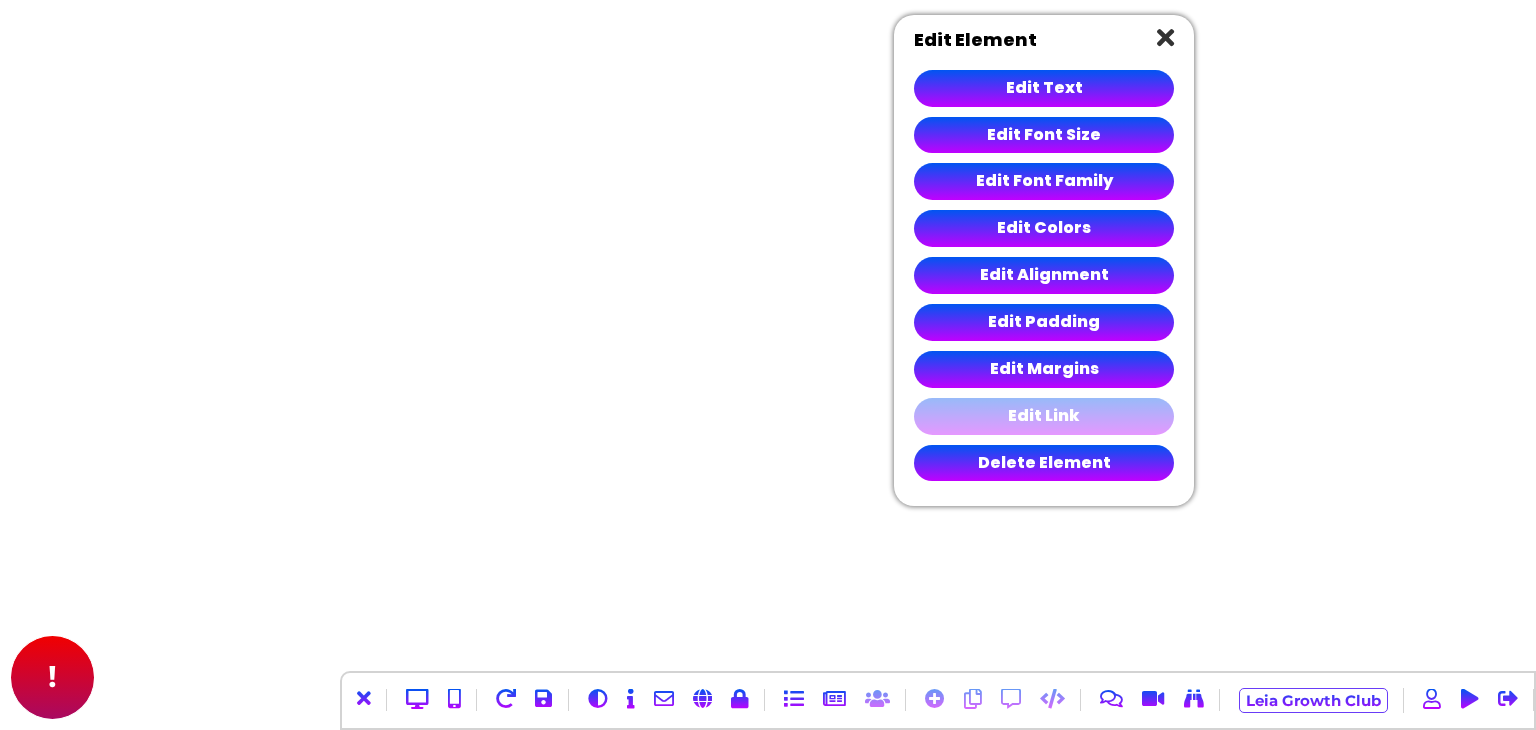 click on "Edit Link" at bounding box center [1044, 416] 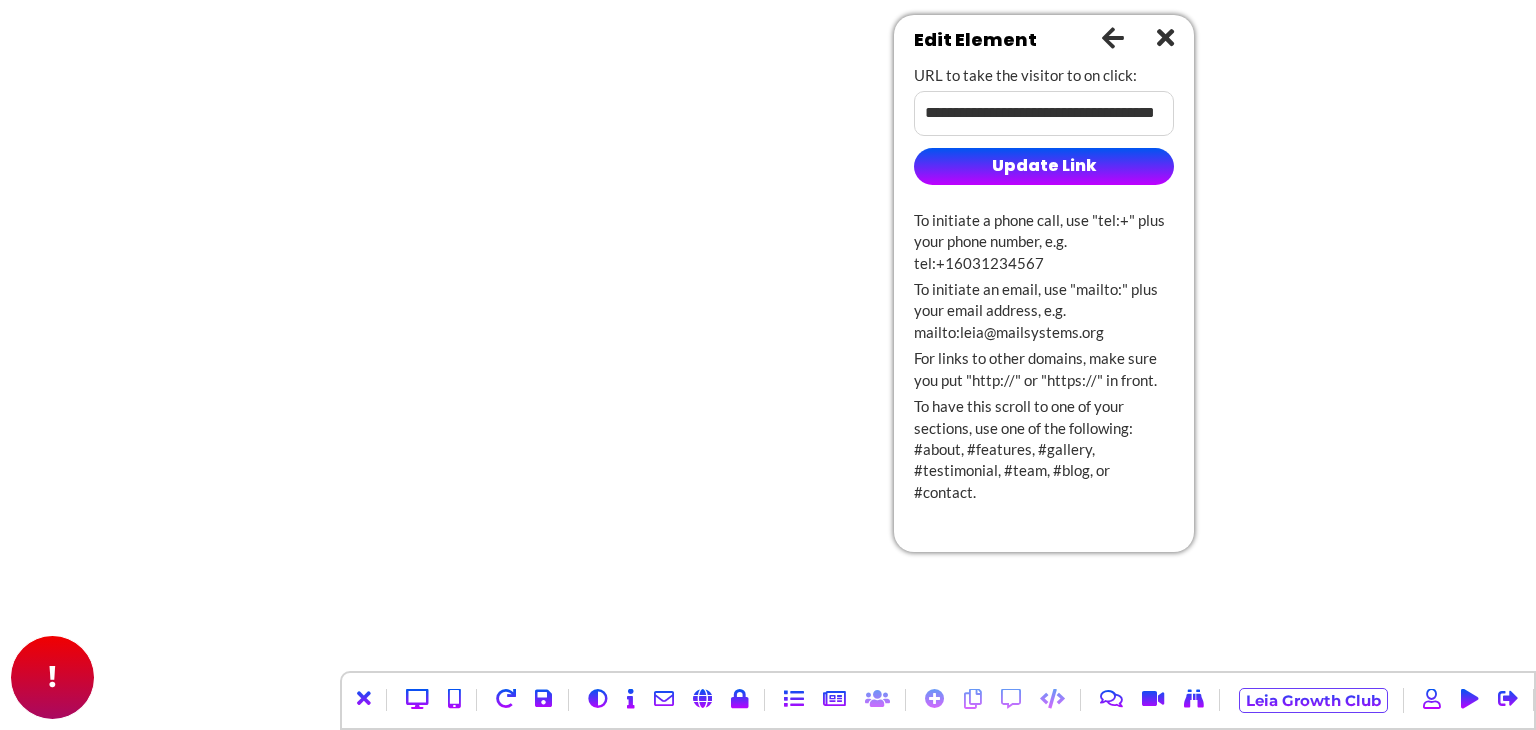 scroll, scrollTop: 0, scrollLeft: 113, axis: horizontal 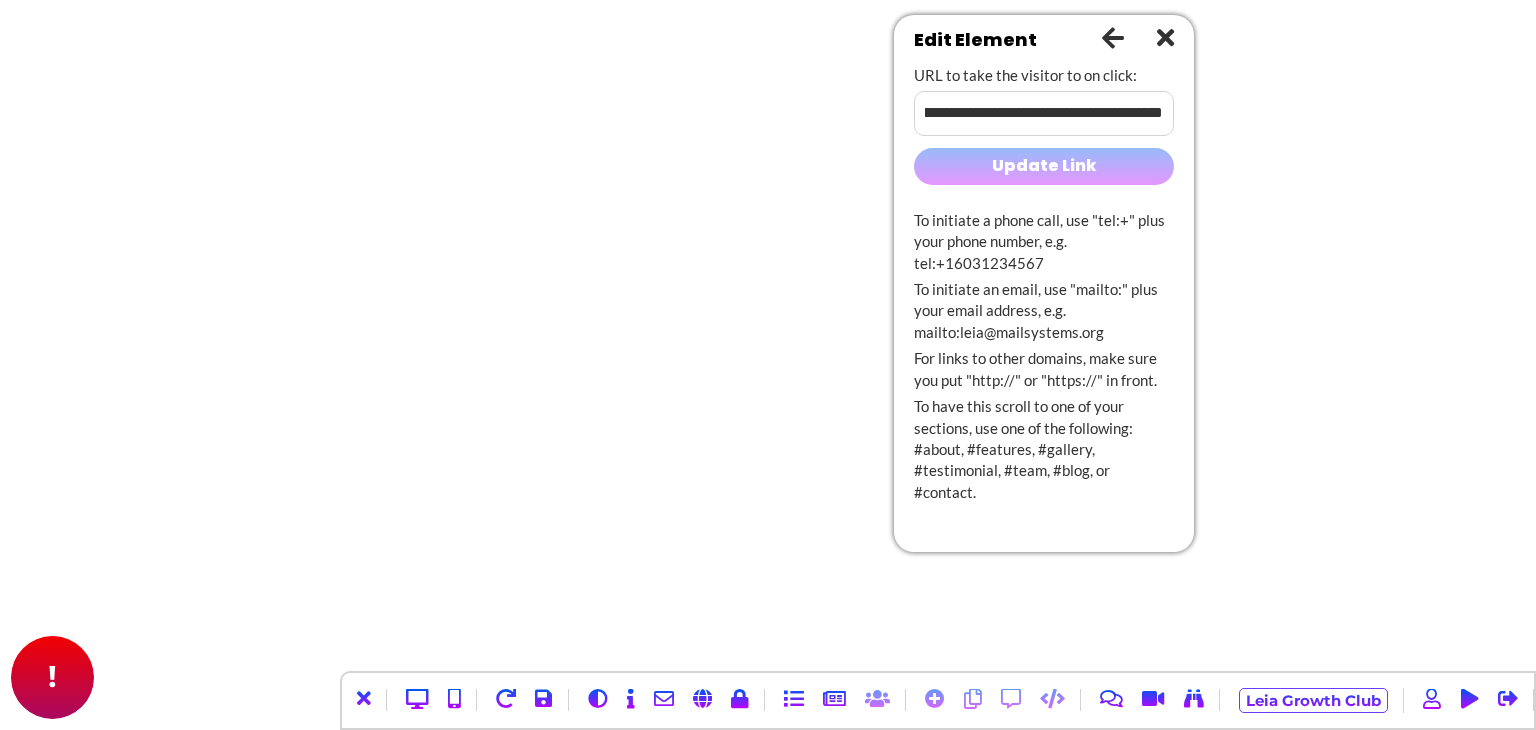 type on "**********" 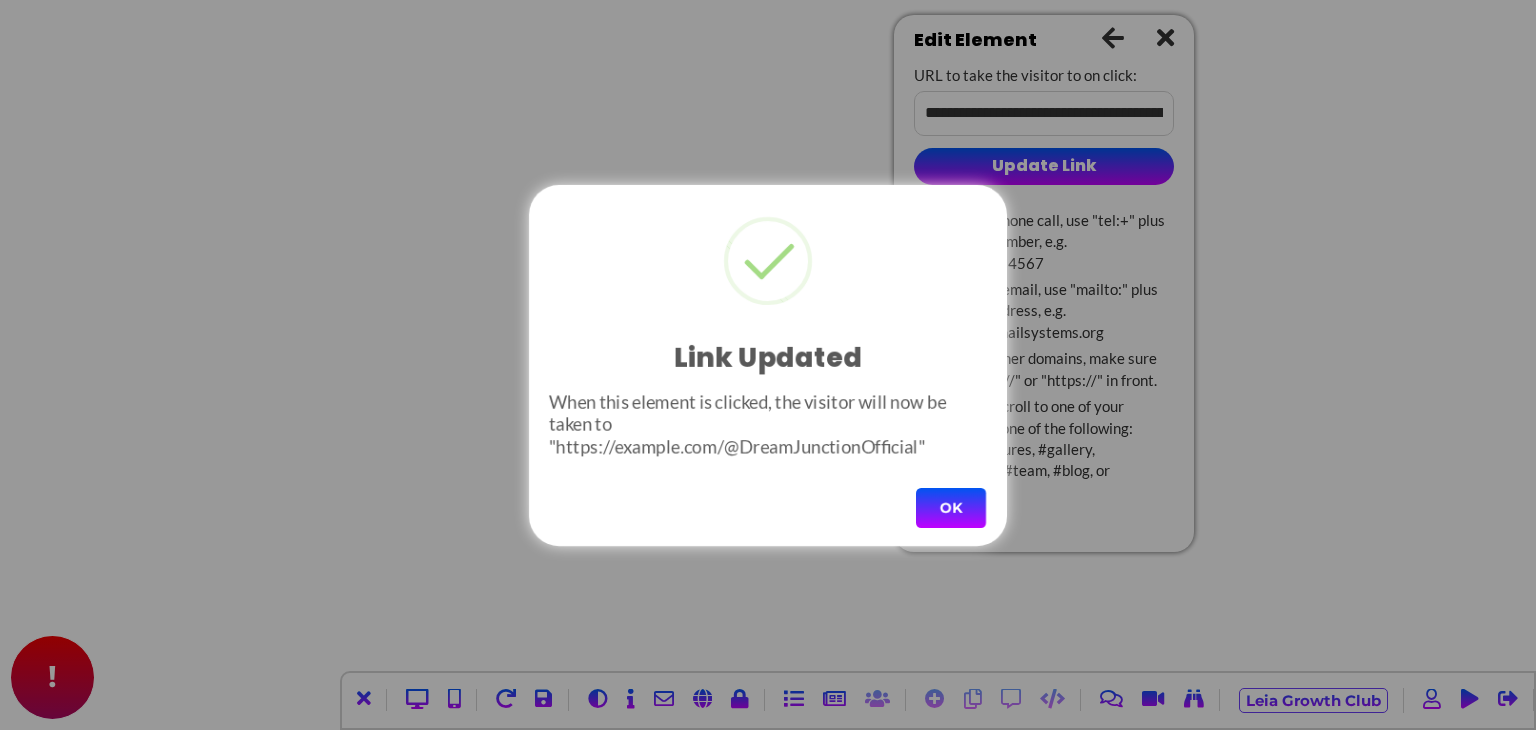 click on "OK" at bounding box center [951, 508] 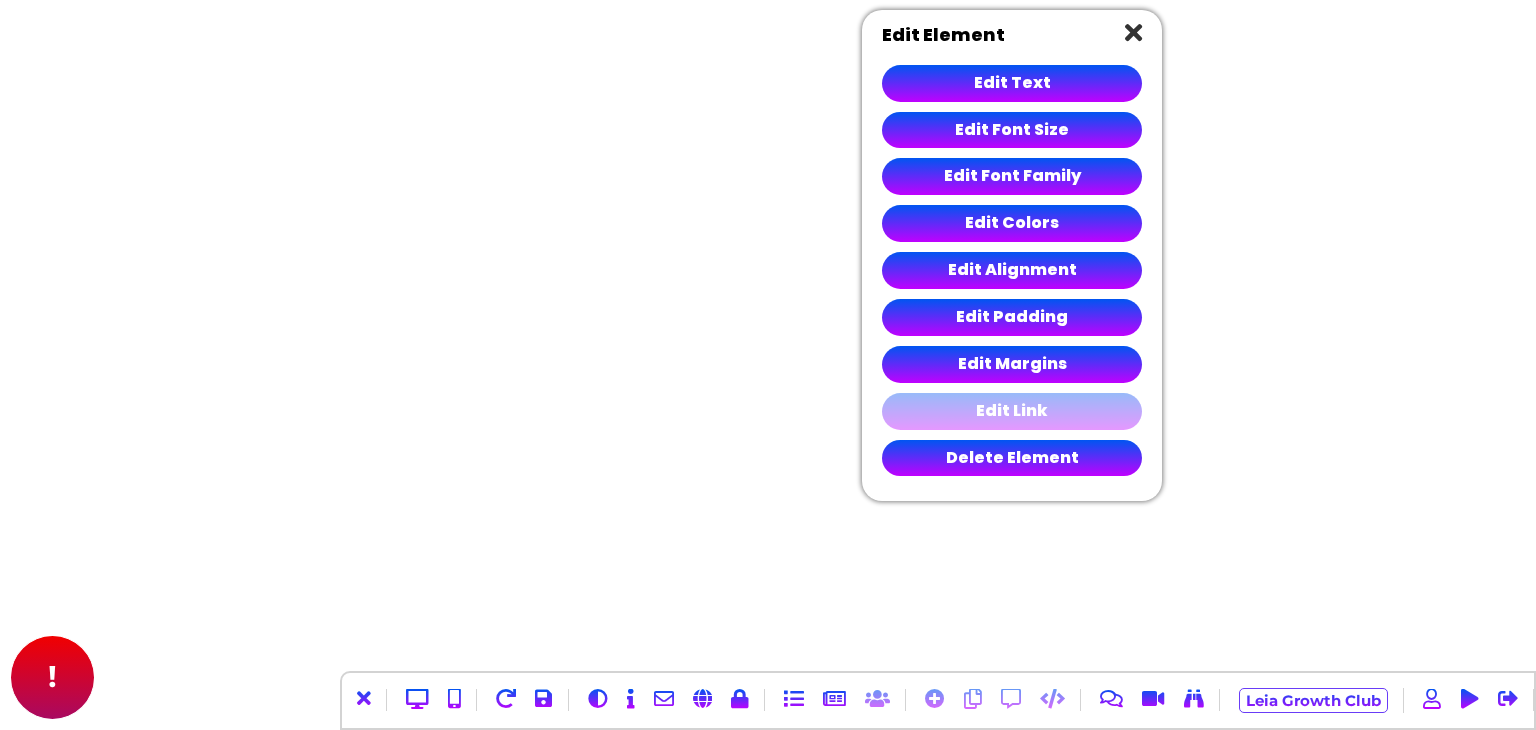 click on "Edit Link" at bounding box center (1012, 411) 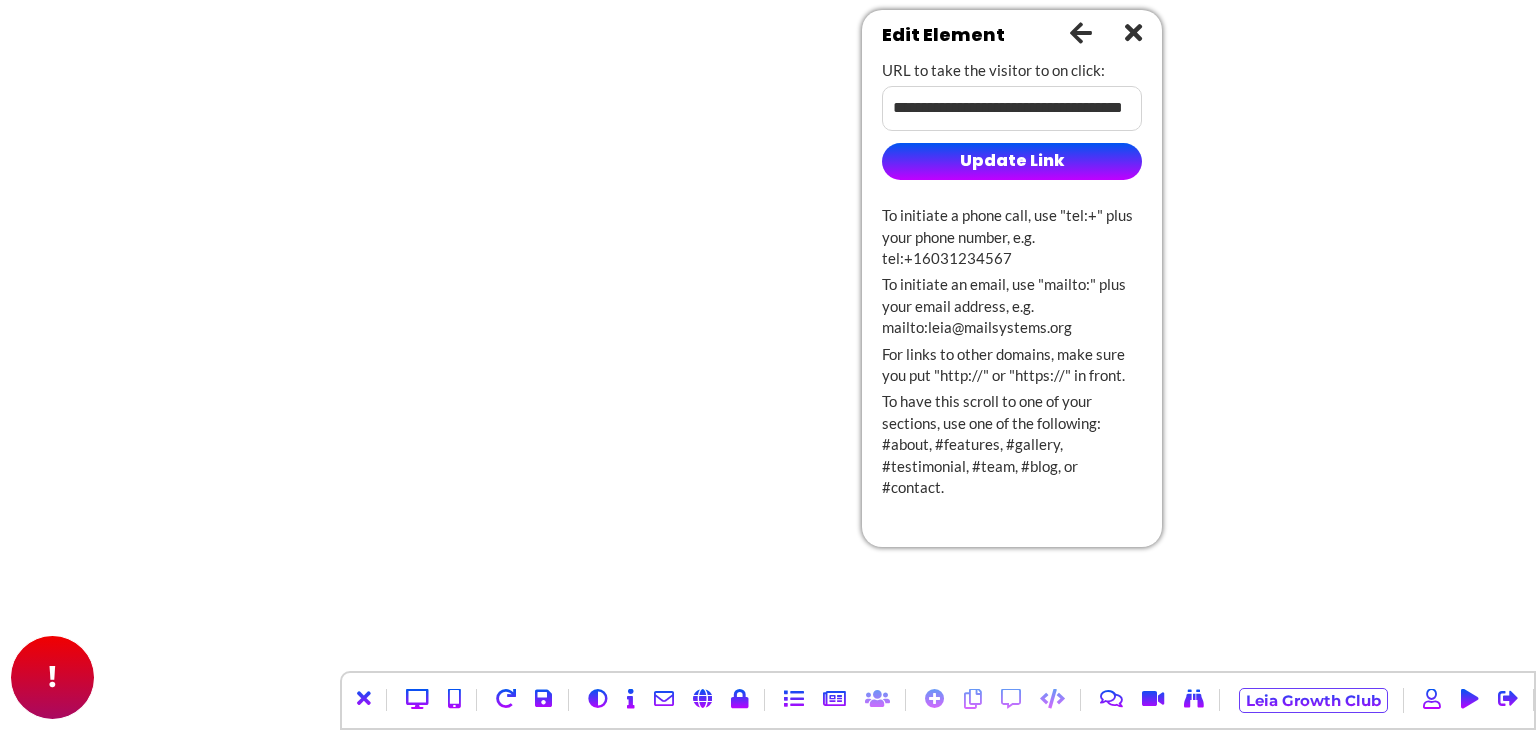 scroll, scrollTop: 0, scrollLeft: 96, axis: horizontal 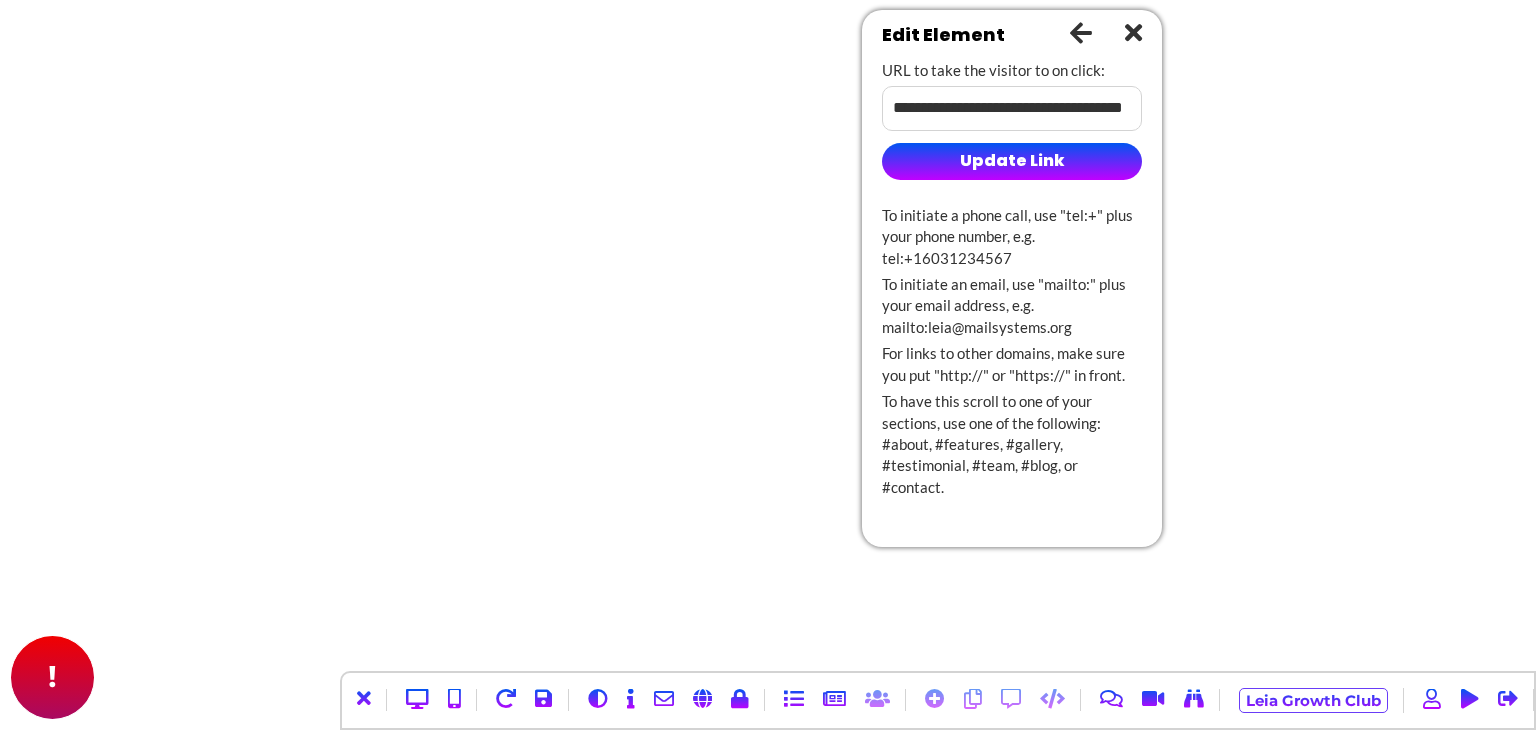 drag, startPoint x: 1113, startPoint y: 112, endPoint x: 1135, endPoint y: 108, distance: 22.36068 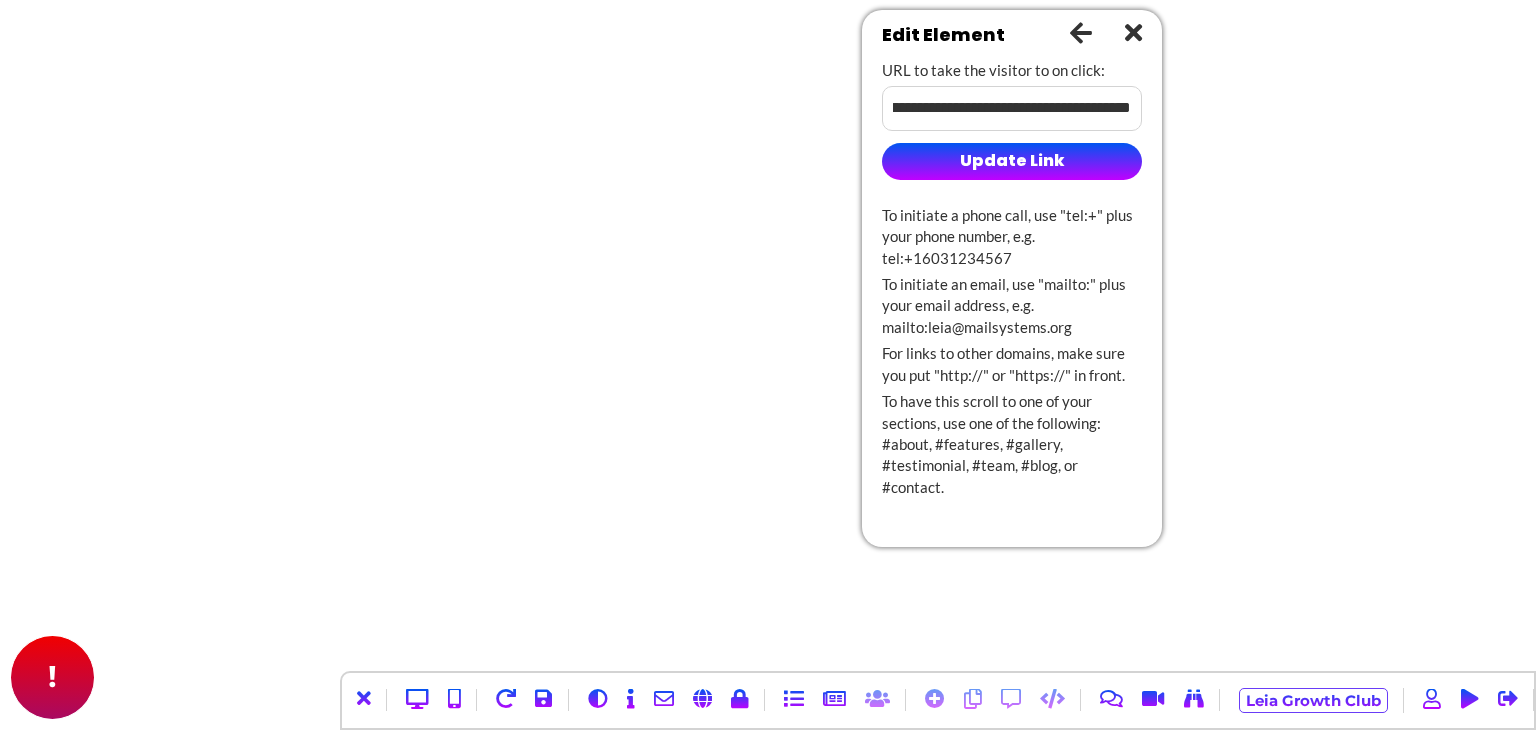 scroll, scrollTop: 0, scrollLeft: 106, axis: horizontal 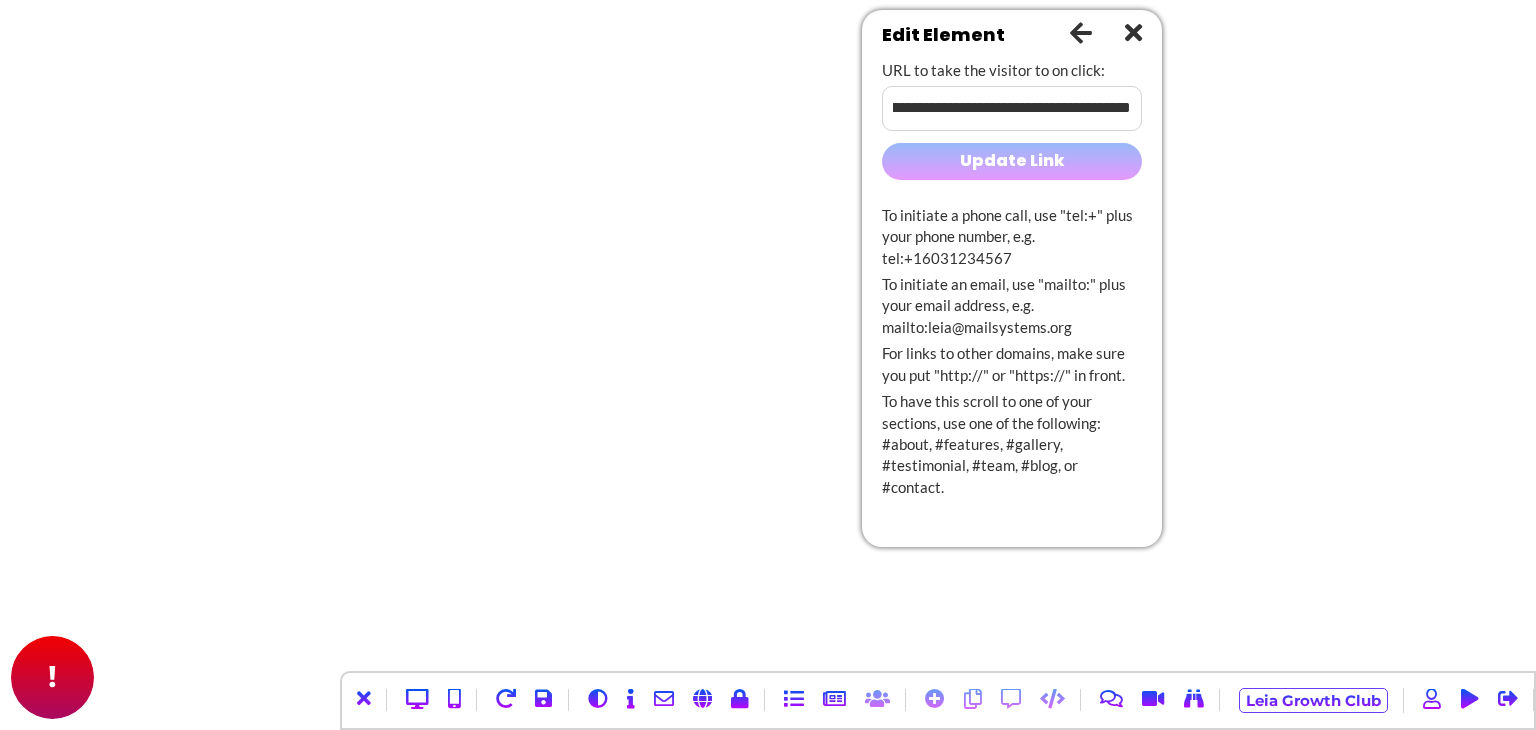 type on "**********" 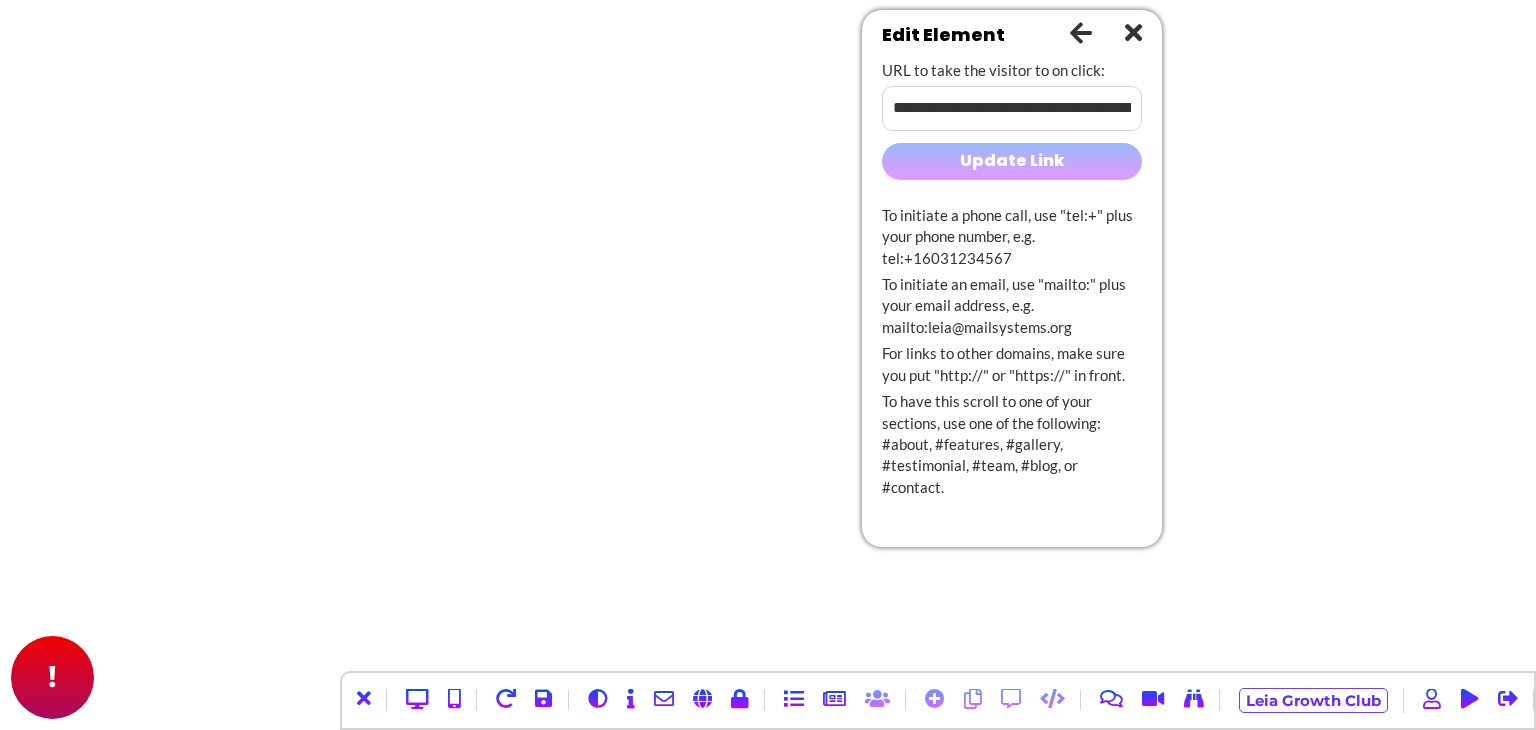 click on "Update Link" at bounding box center [1012, 161] 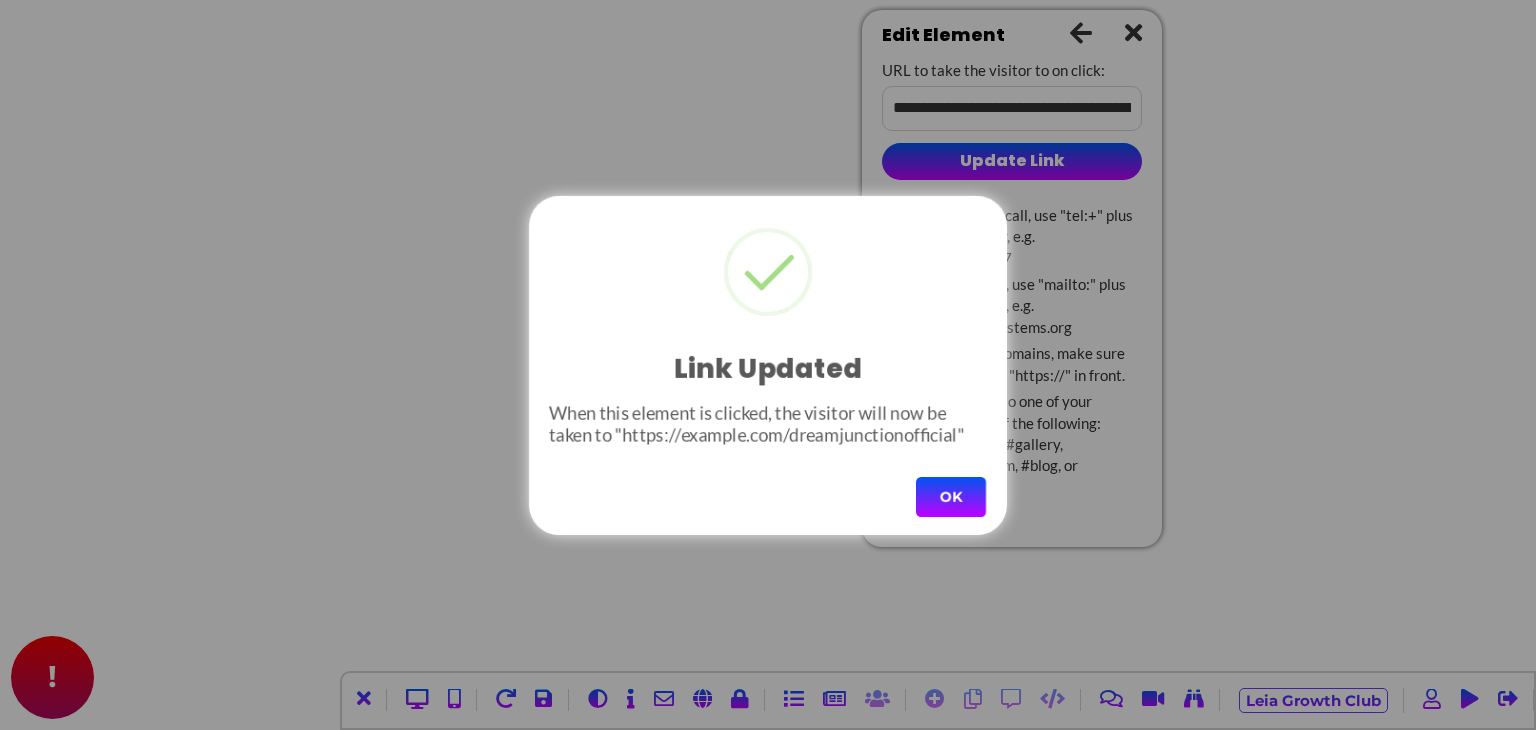 click on "OK" at bounding box center [951, 497] 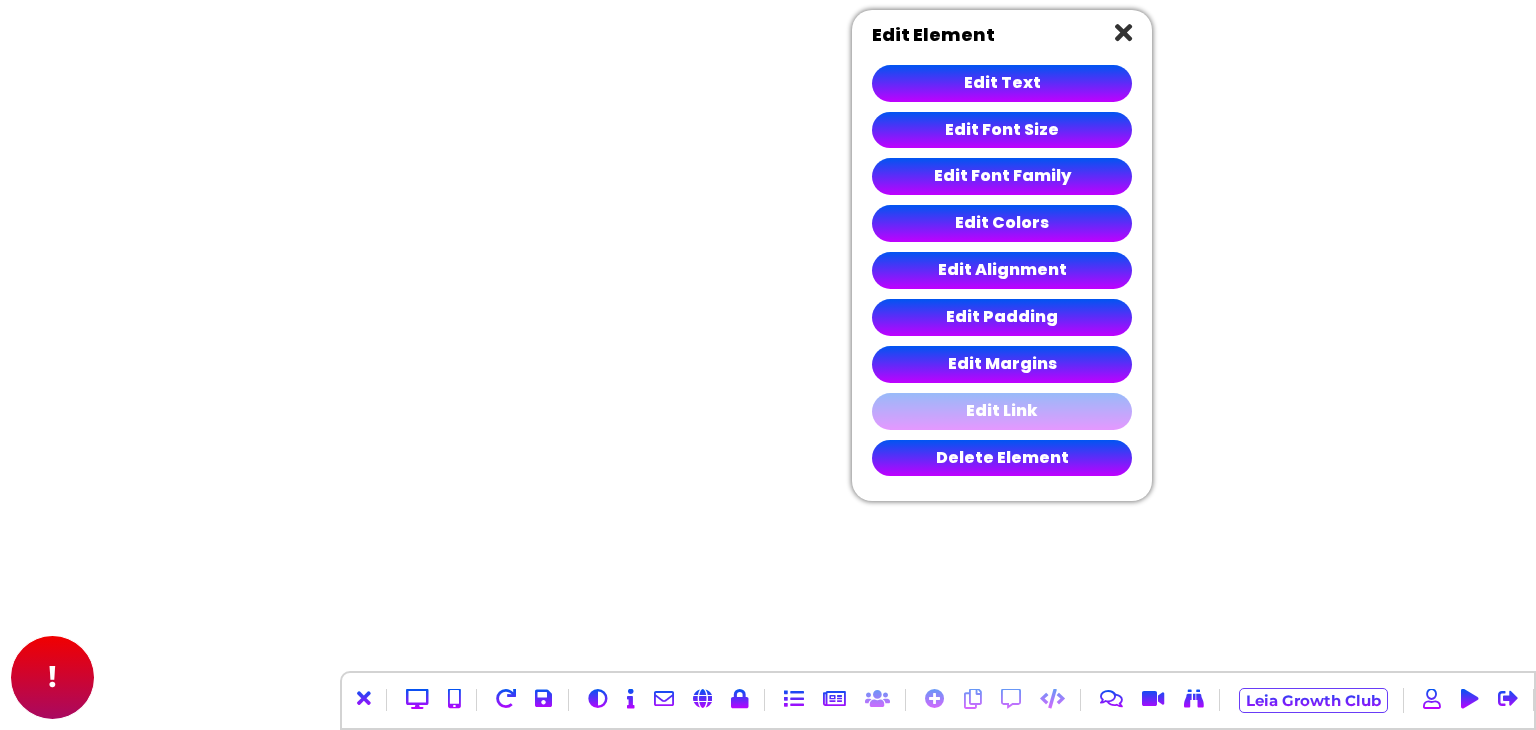 click on "Edit Link" at bounding box center [1002, 411] 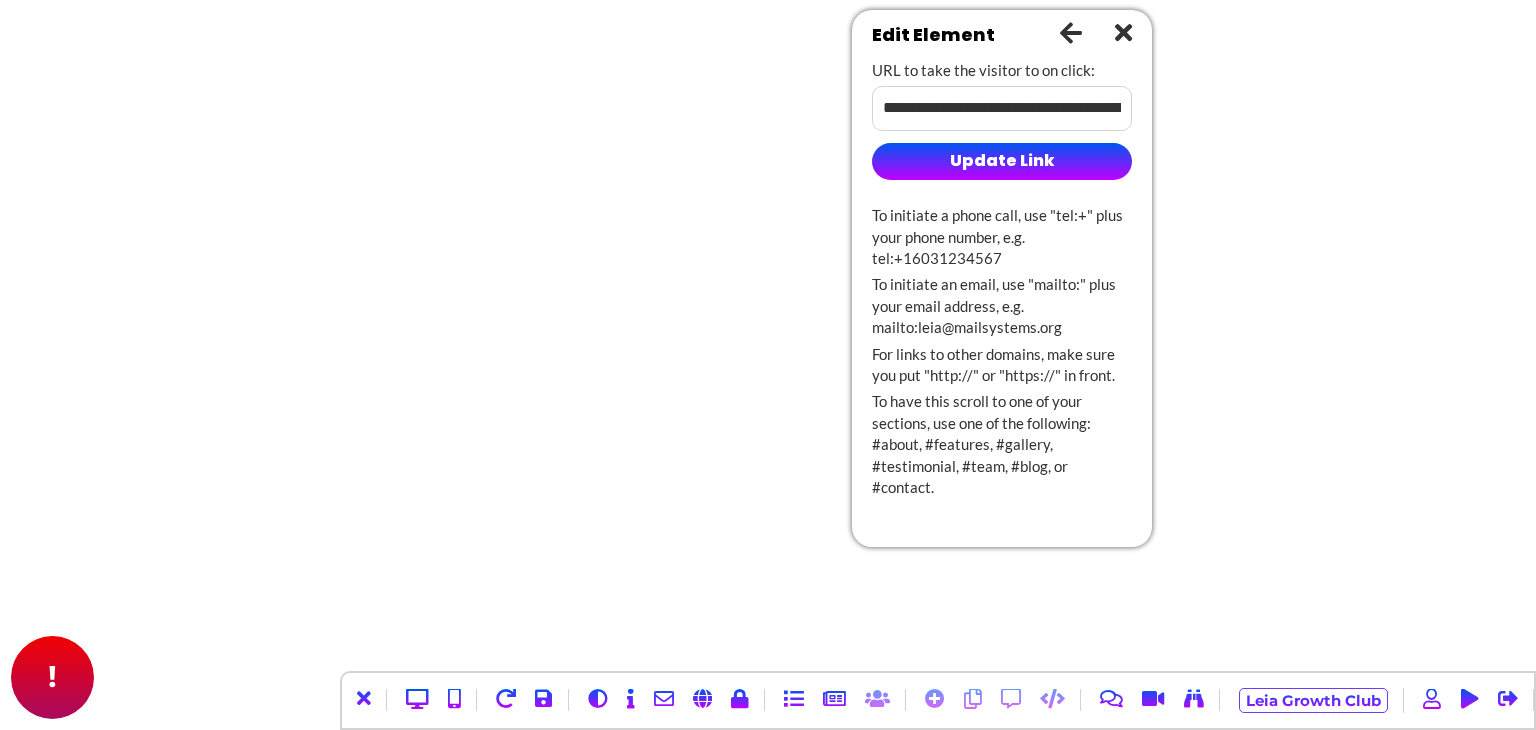 click on "**********" at bounding box center [1002, 108] 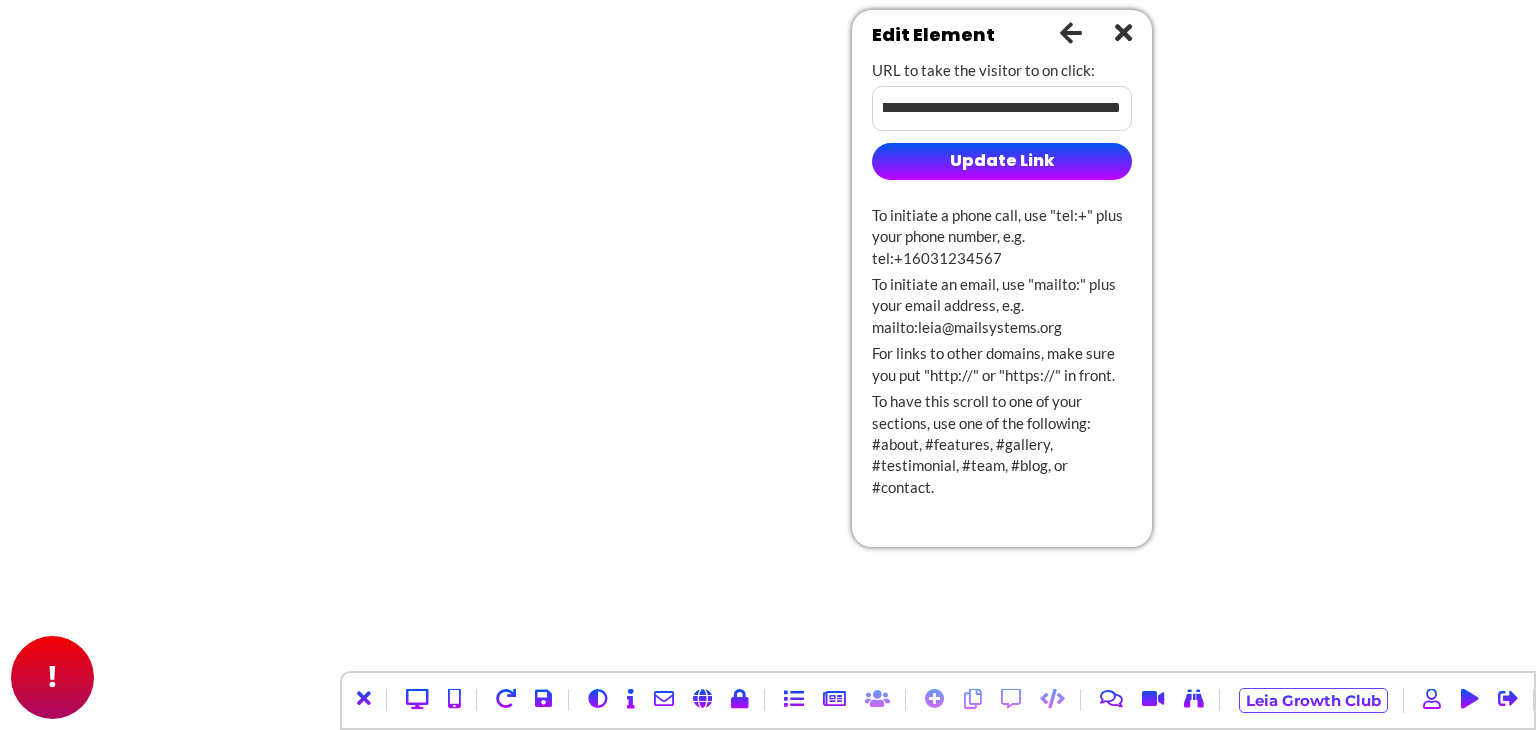 drag, startPoint x: 1112, startPoint y: 107, endPoint x: 1132, endPoint y: 110, distance: 20.22375 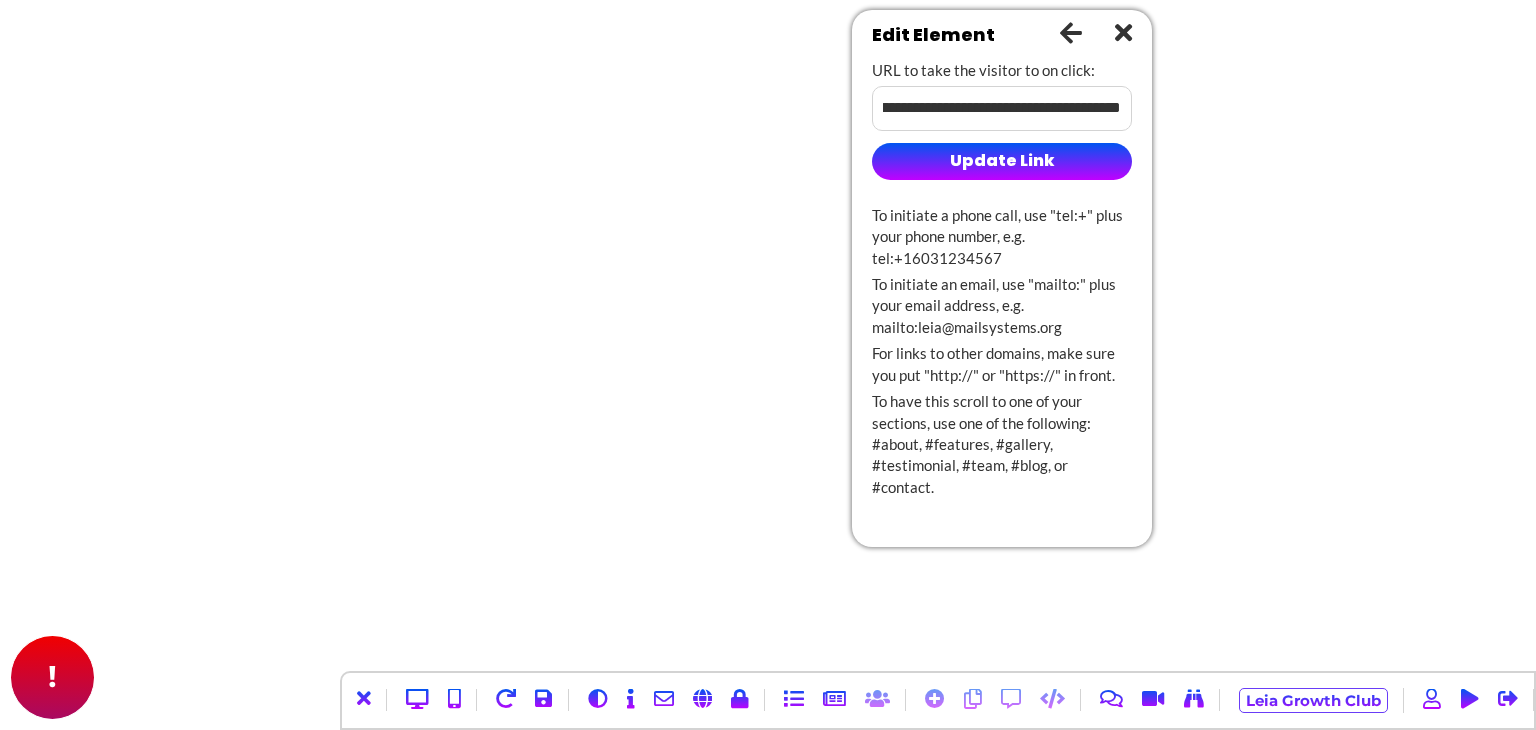 scroll, scrollTop: 0, scrollLeft: 114, axis: horizontal 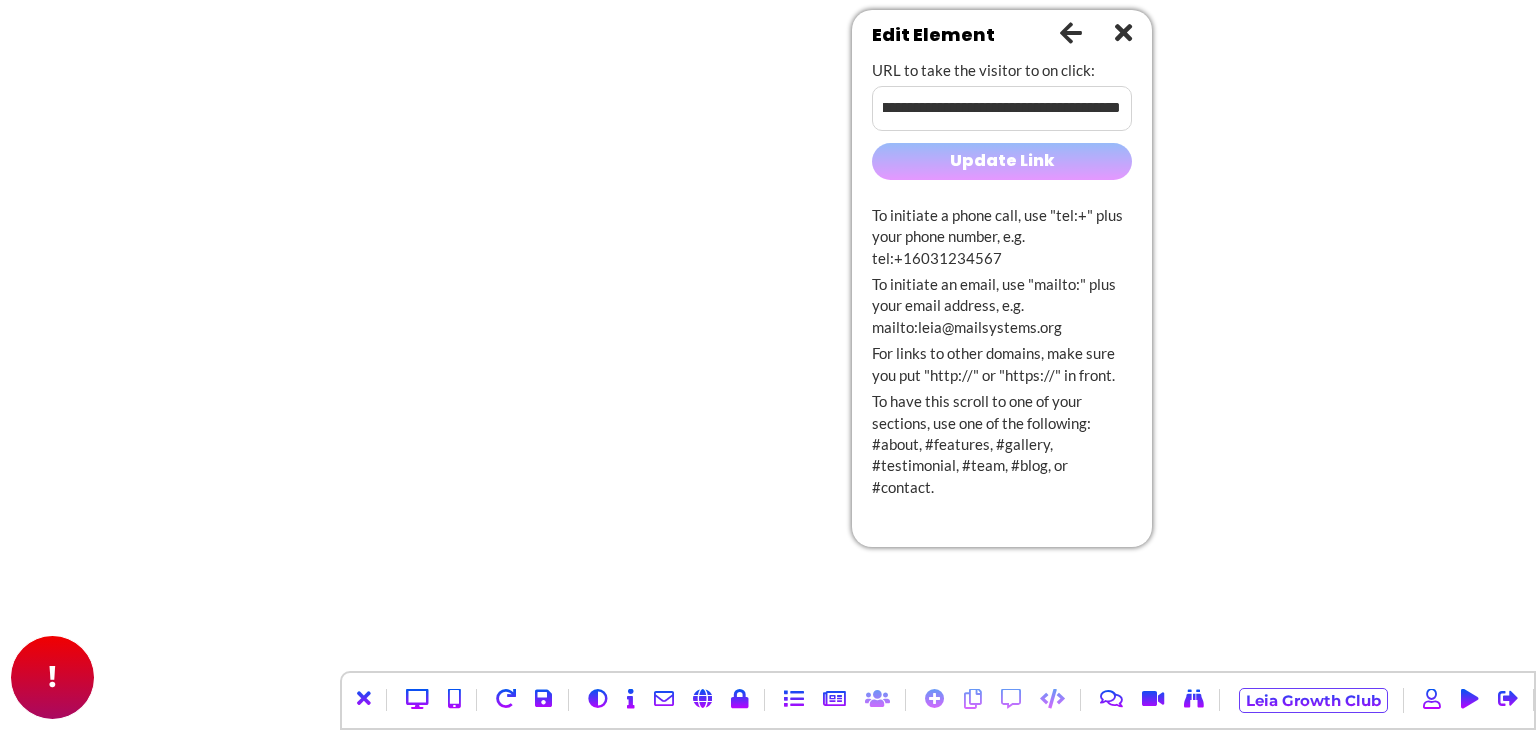 type on "**********" 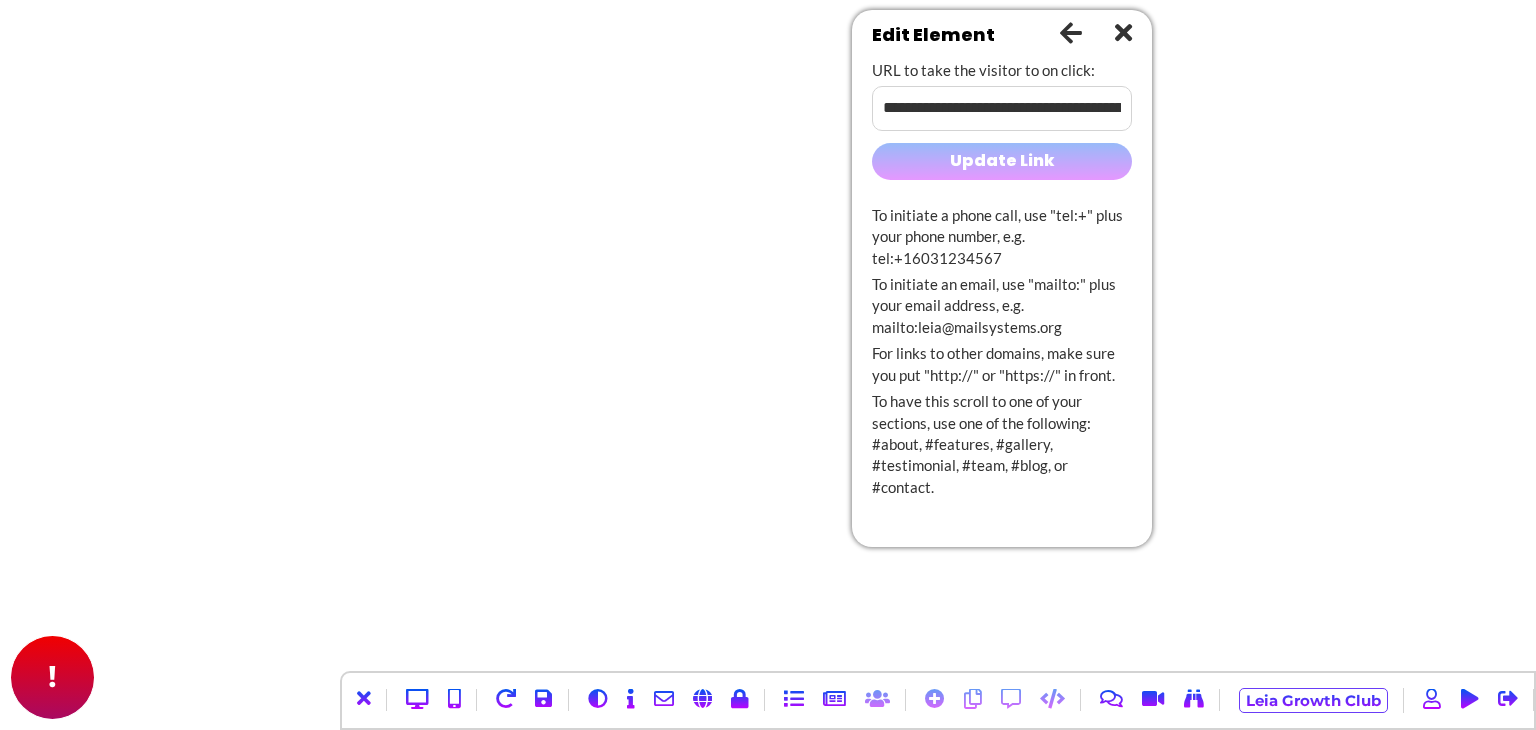 click on "Update Link" at bounding box center (1002, 161) 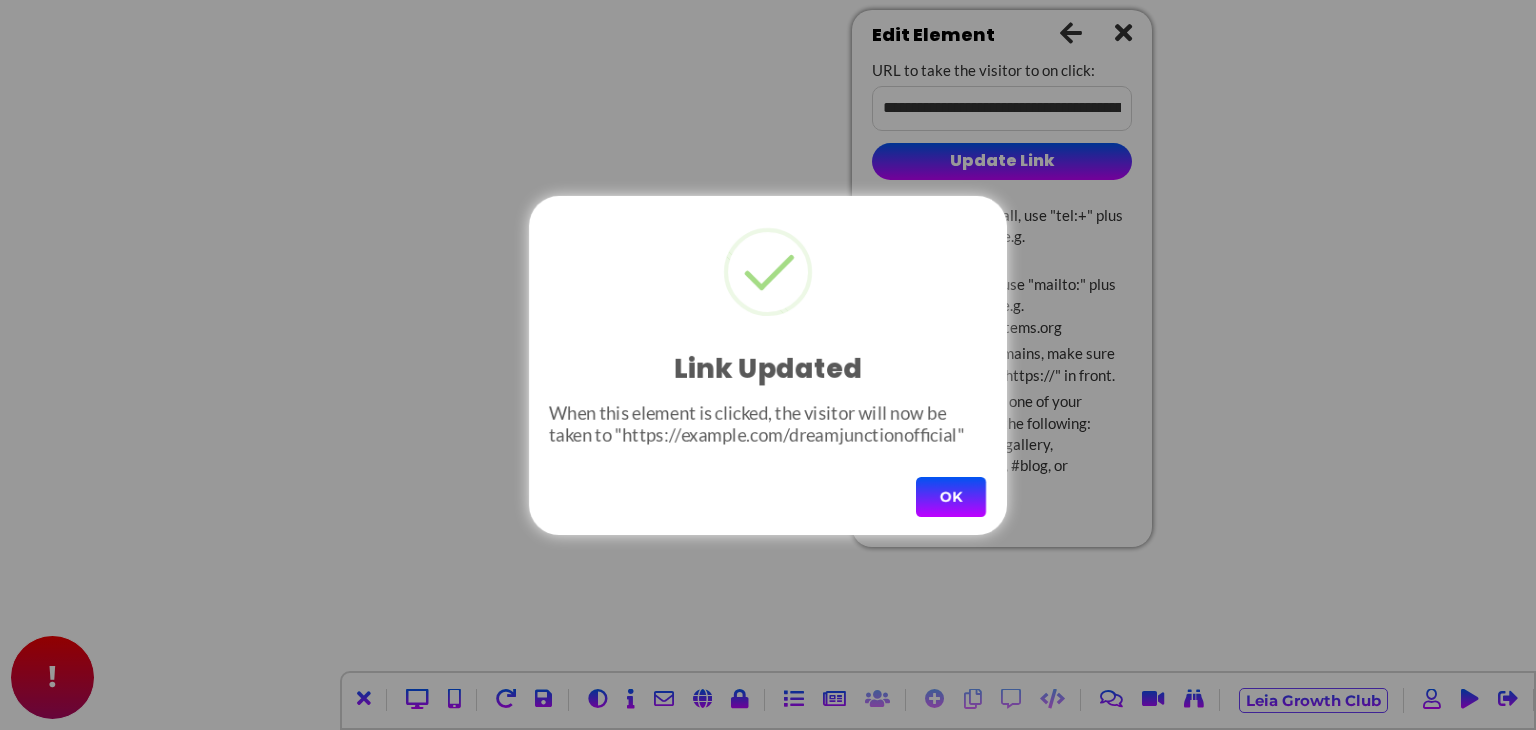 click on "OK" at bounding box center (951, 497) 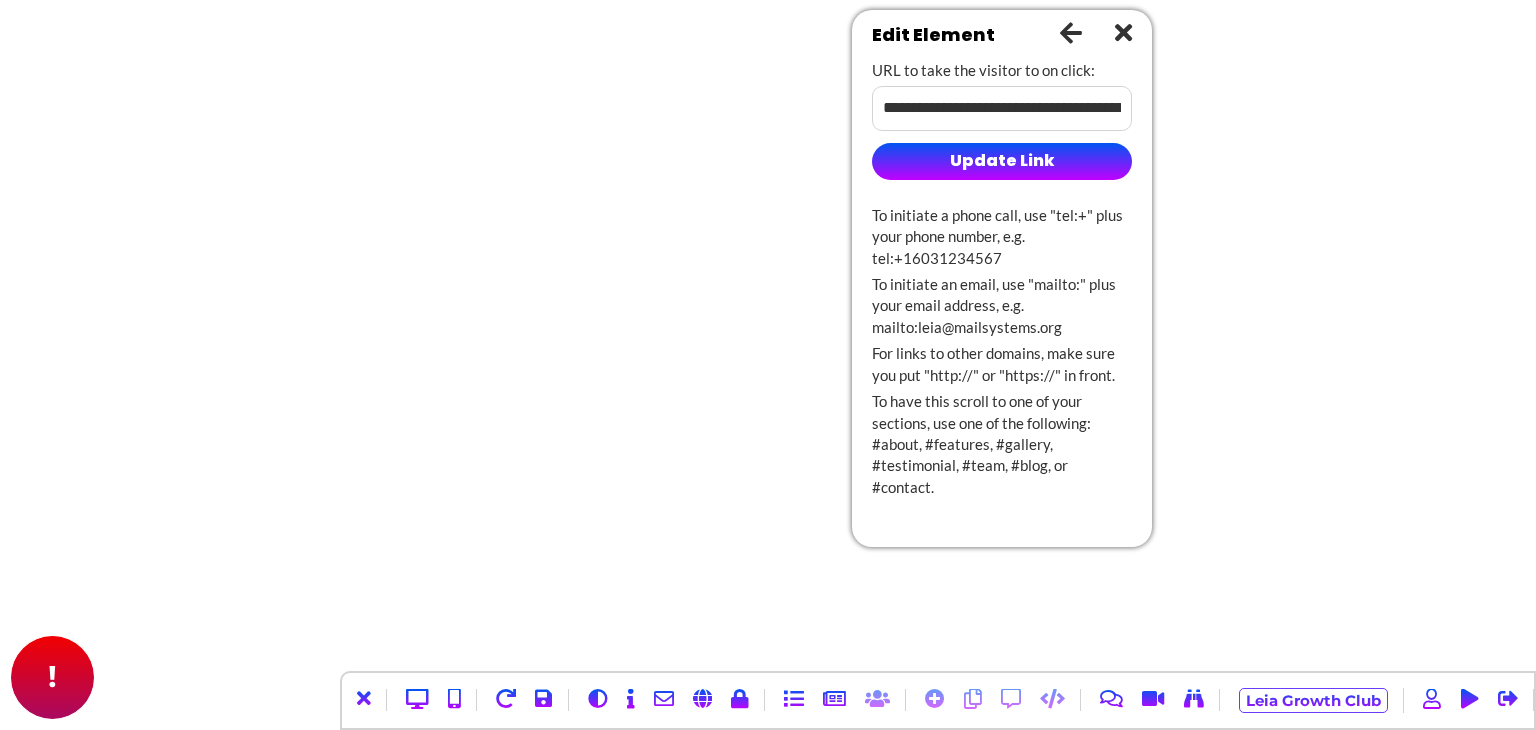 click at bounding box center [1123, 32] 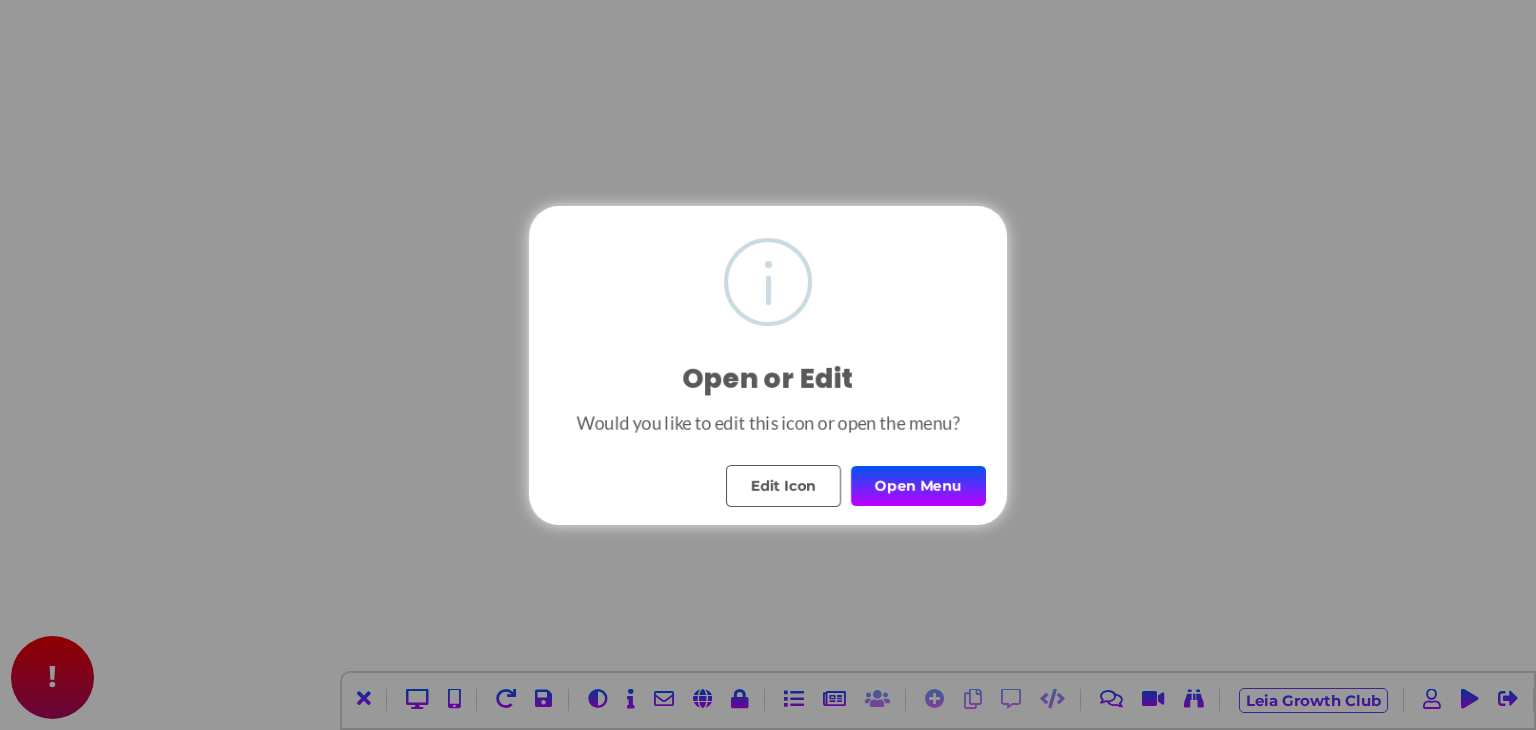 click on "Open Menu" at bounding box center (918, 486) 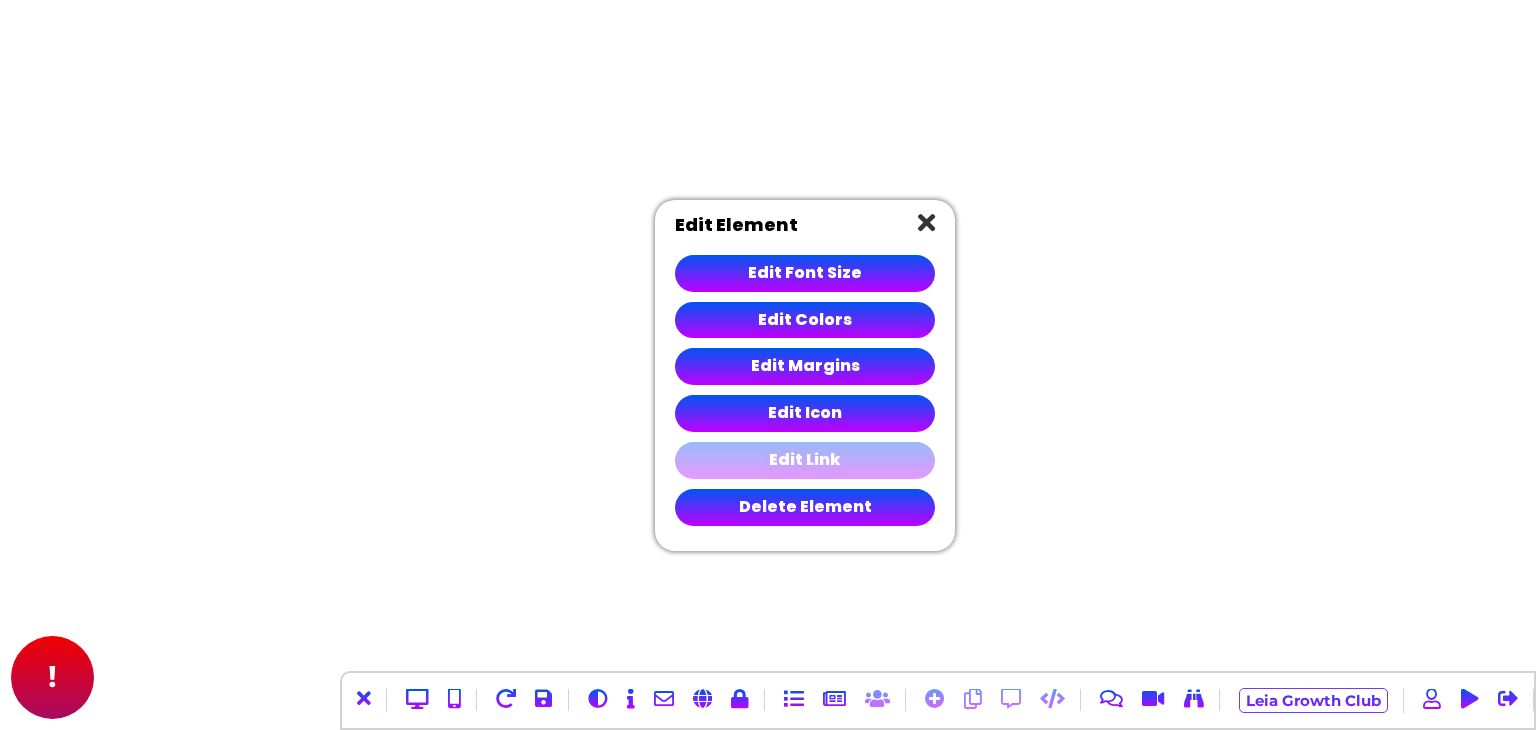 click on "Edit Link" at bounding box center [805, 460] 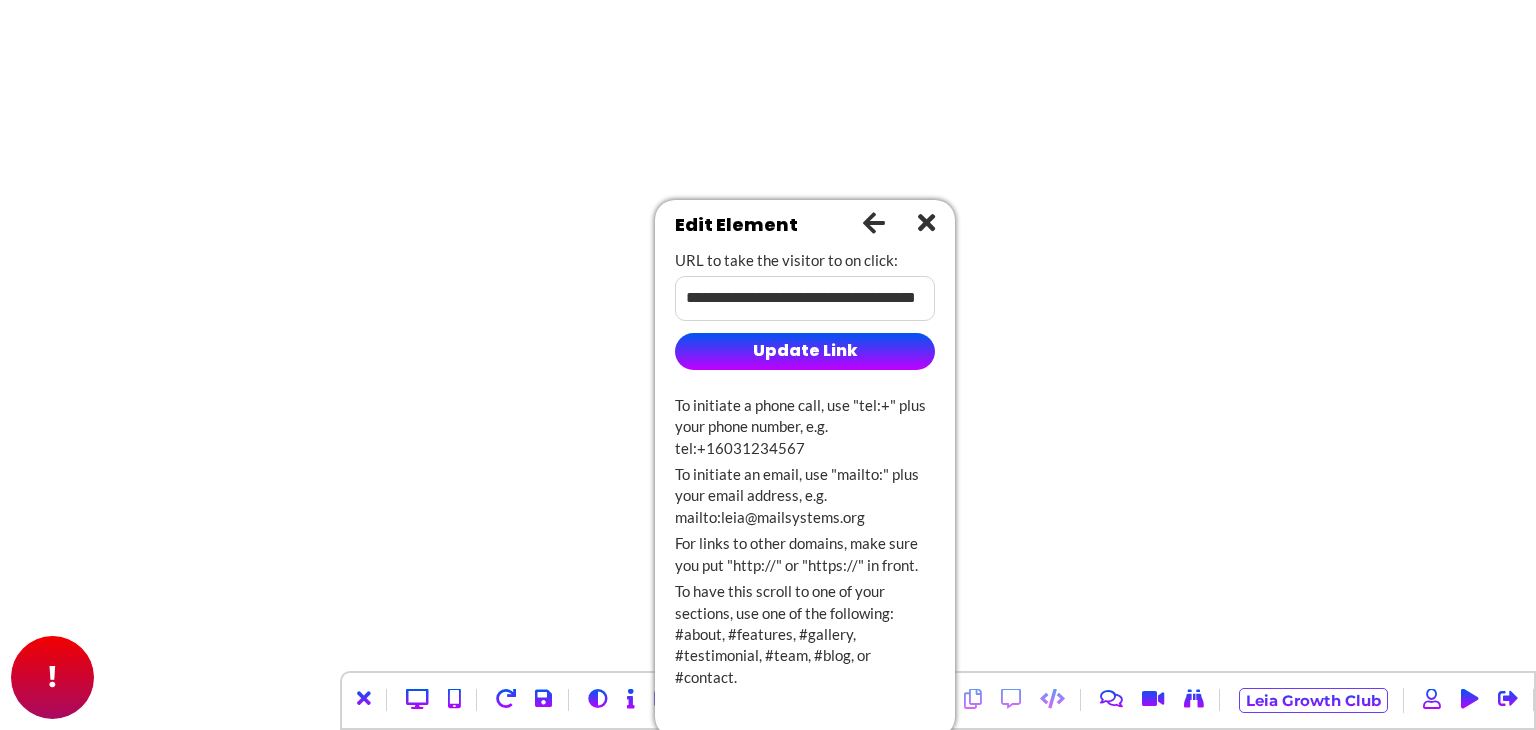 scroll, scrollTop: 0, scrollLeft: 96, axis: horizontal 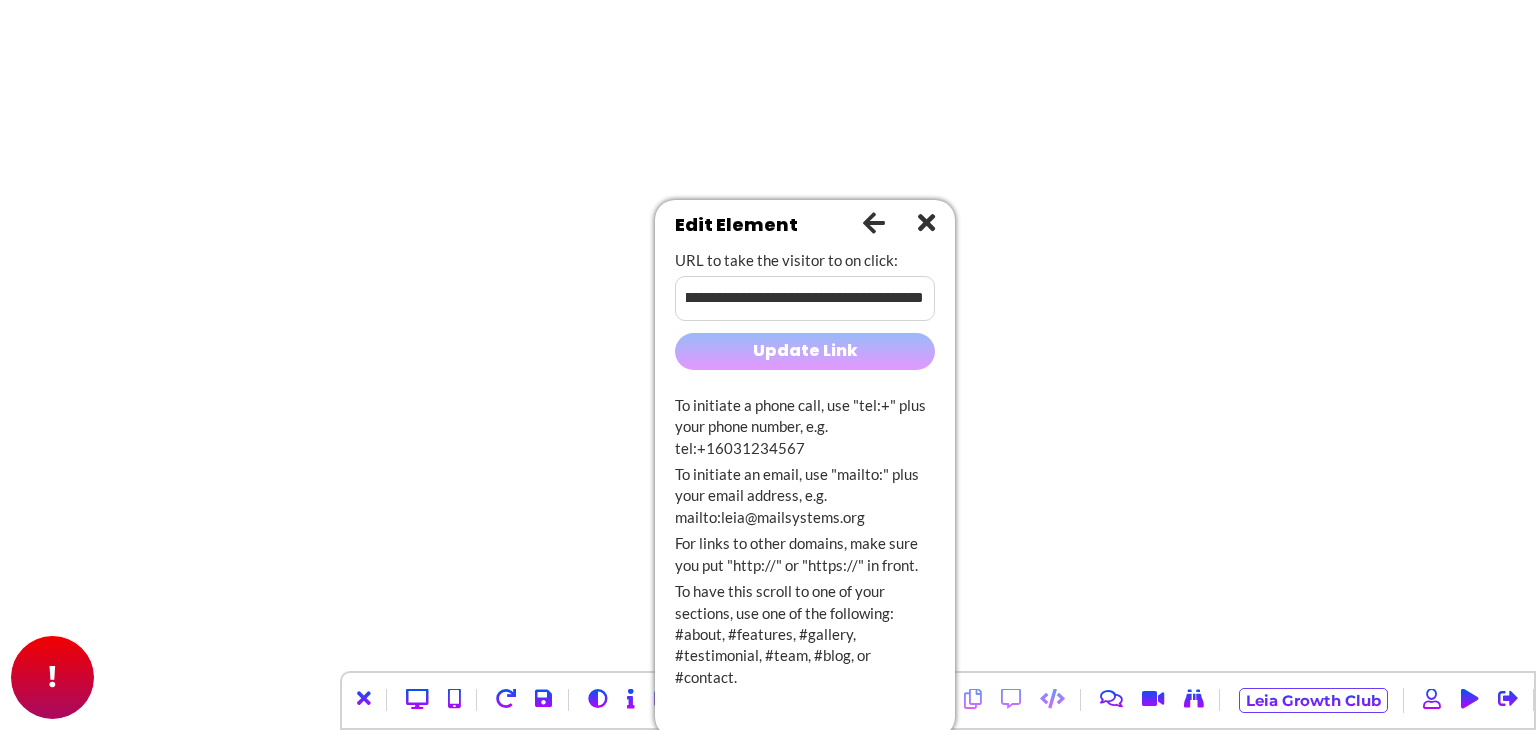 type on "**********" 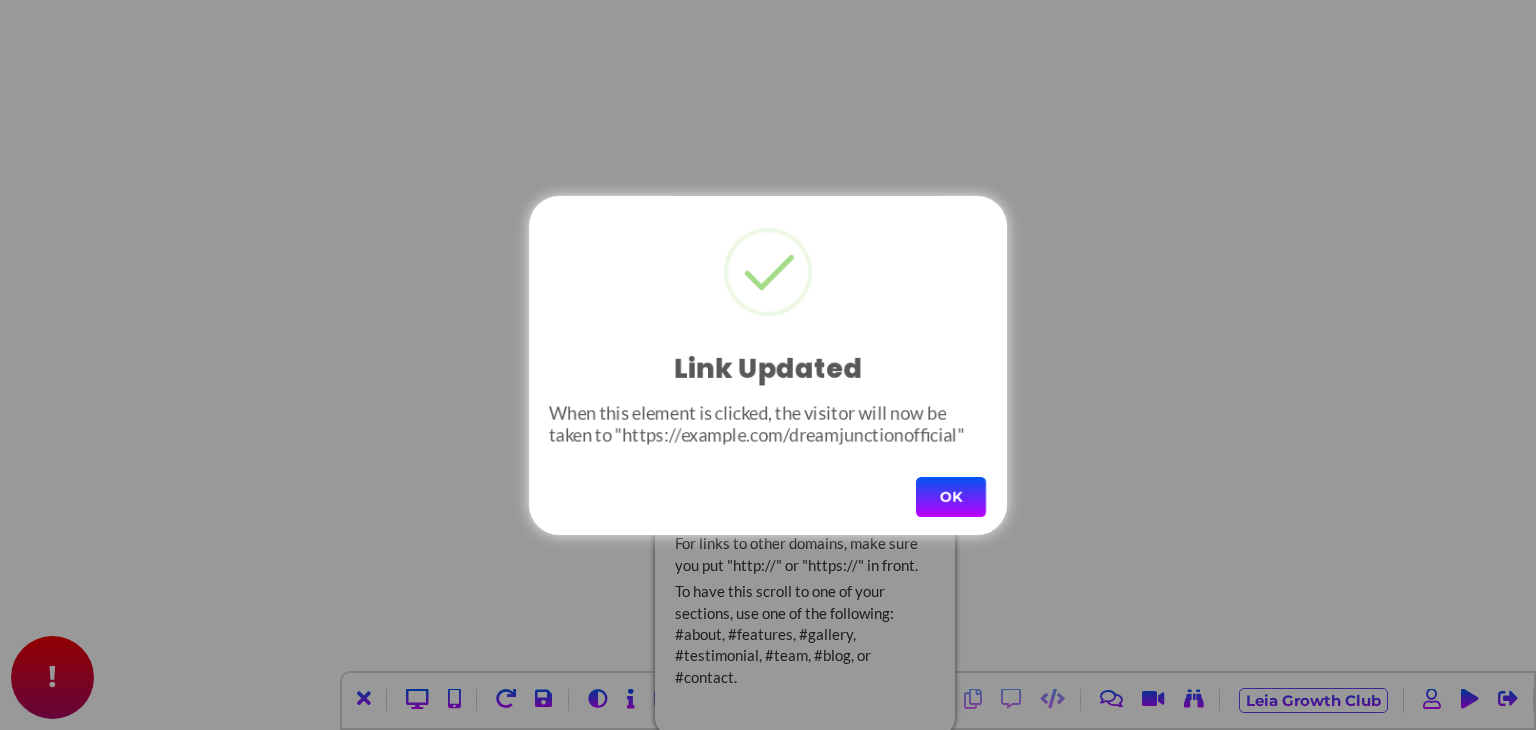 click on "OK" at bounding box center (951, 497) 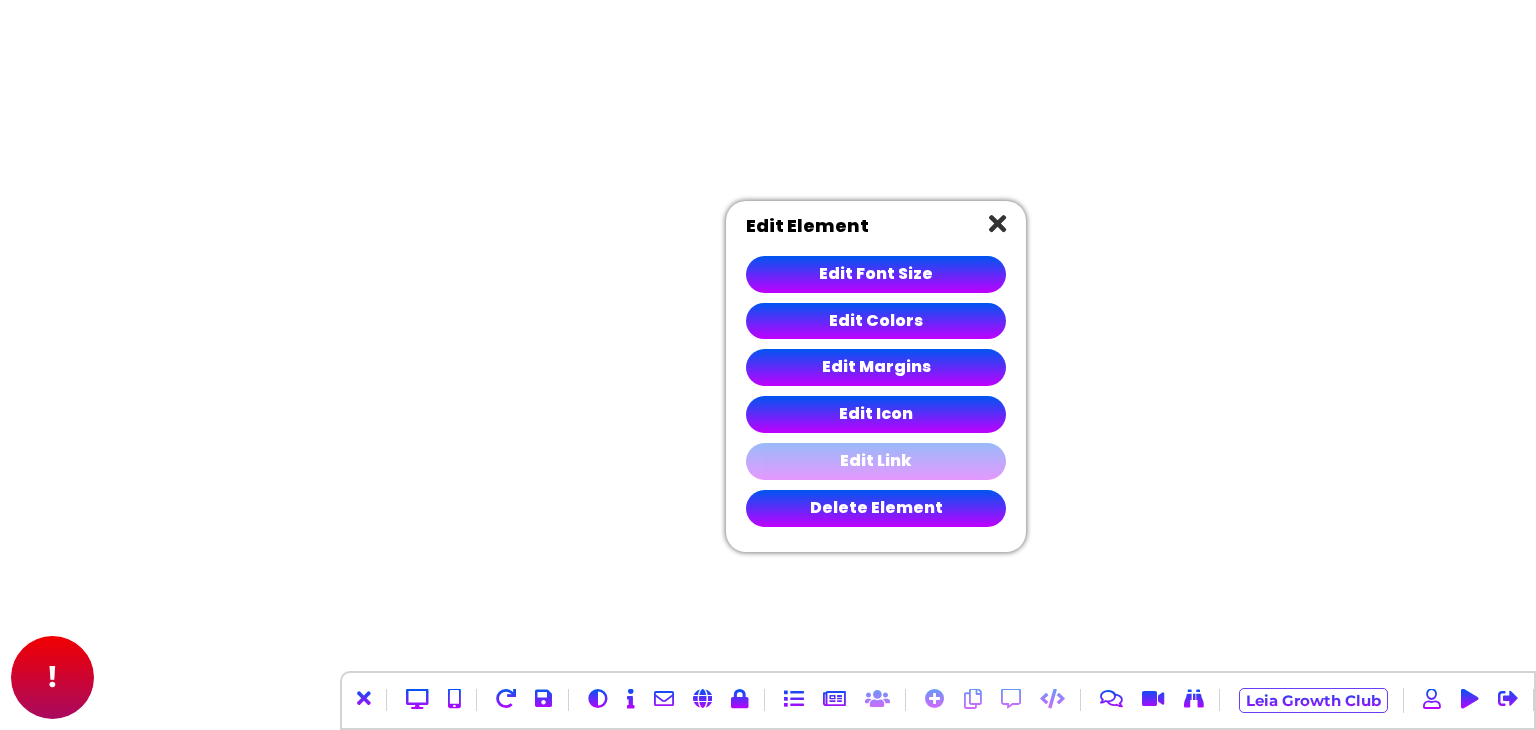 click on "Edit Link" at bounding box center (876, 461) 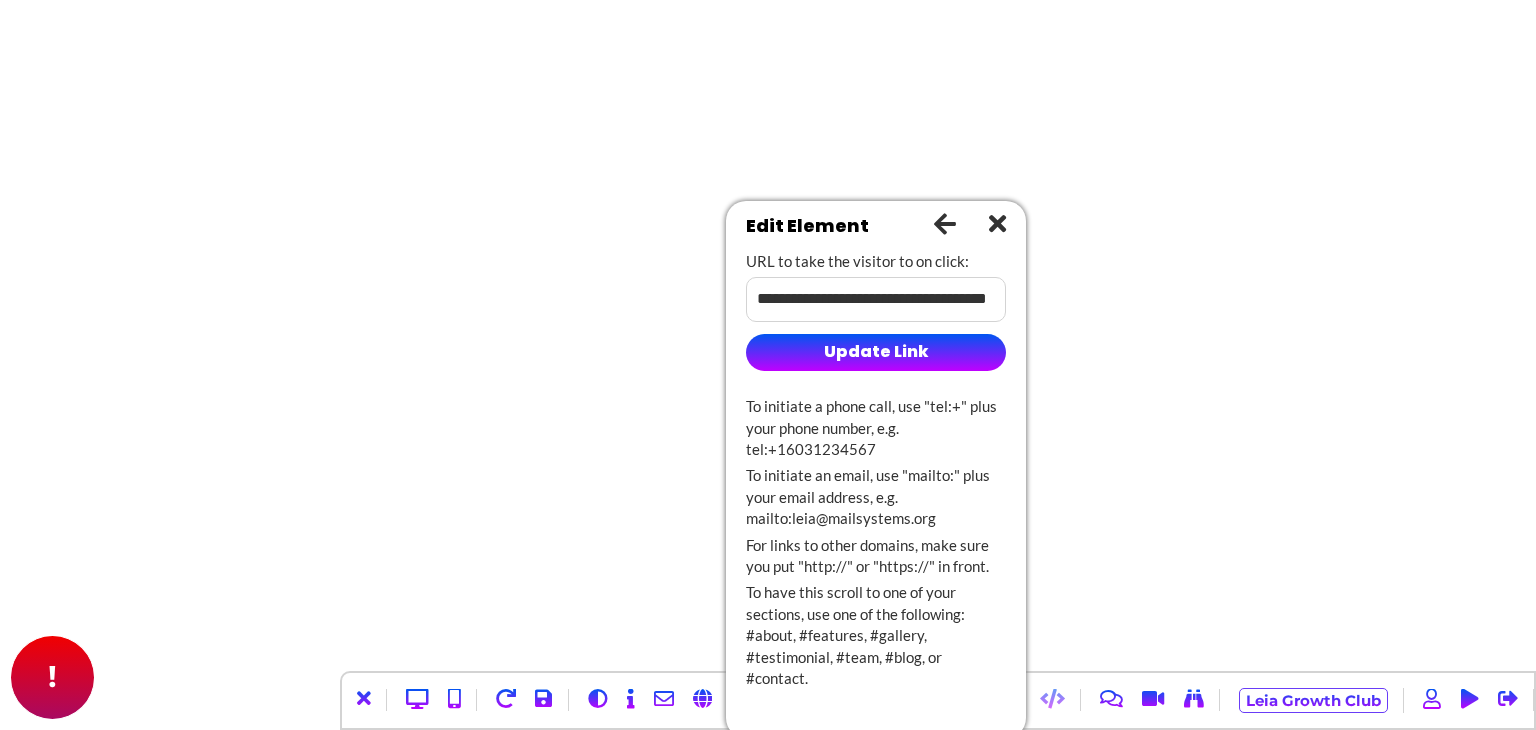 scroll, scrollTop: 0, scrollLeft: 113, axis: horizontal 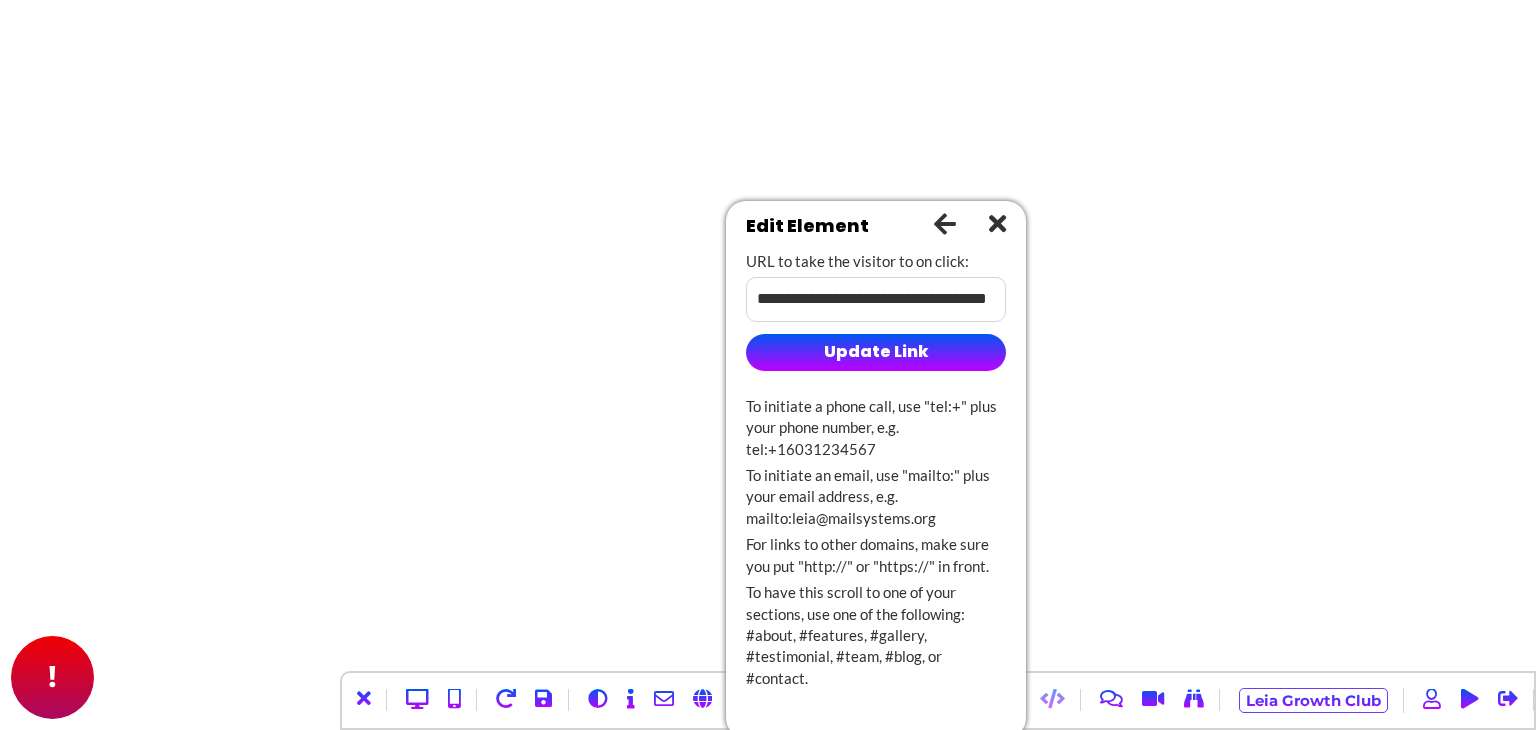 drag, startPoint x: 970, startPoint y: 284, endPoint x: 983, endPoint y: 293, distance: 15.811388 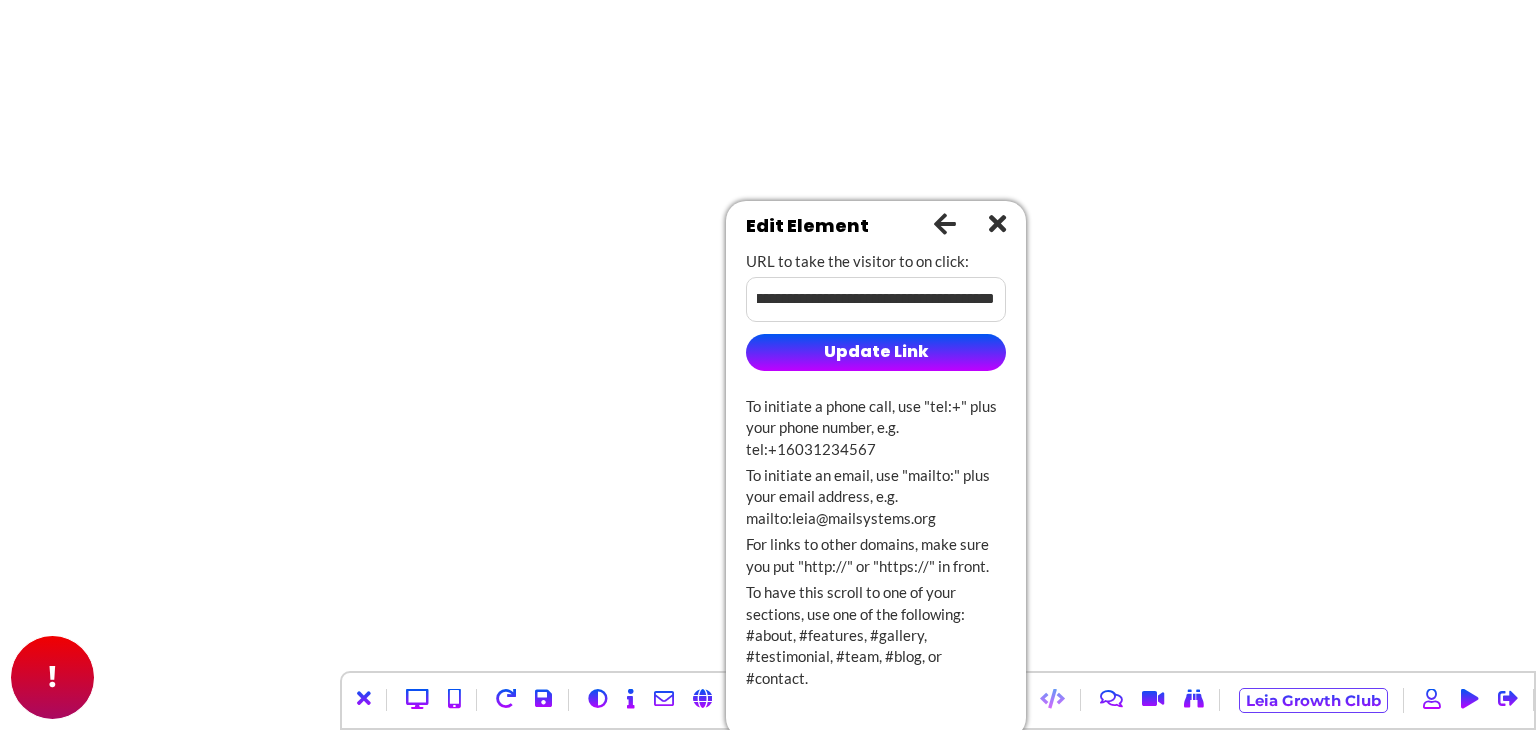 scroll, scrollTop: 0, scrollLeft: 126, axis: horizontal 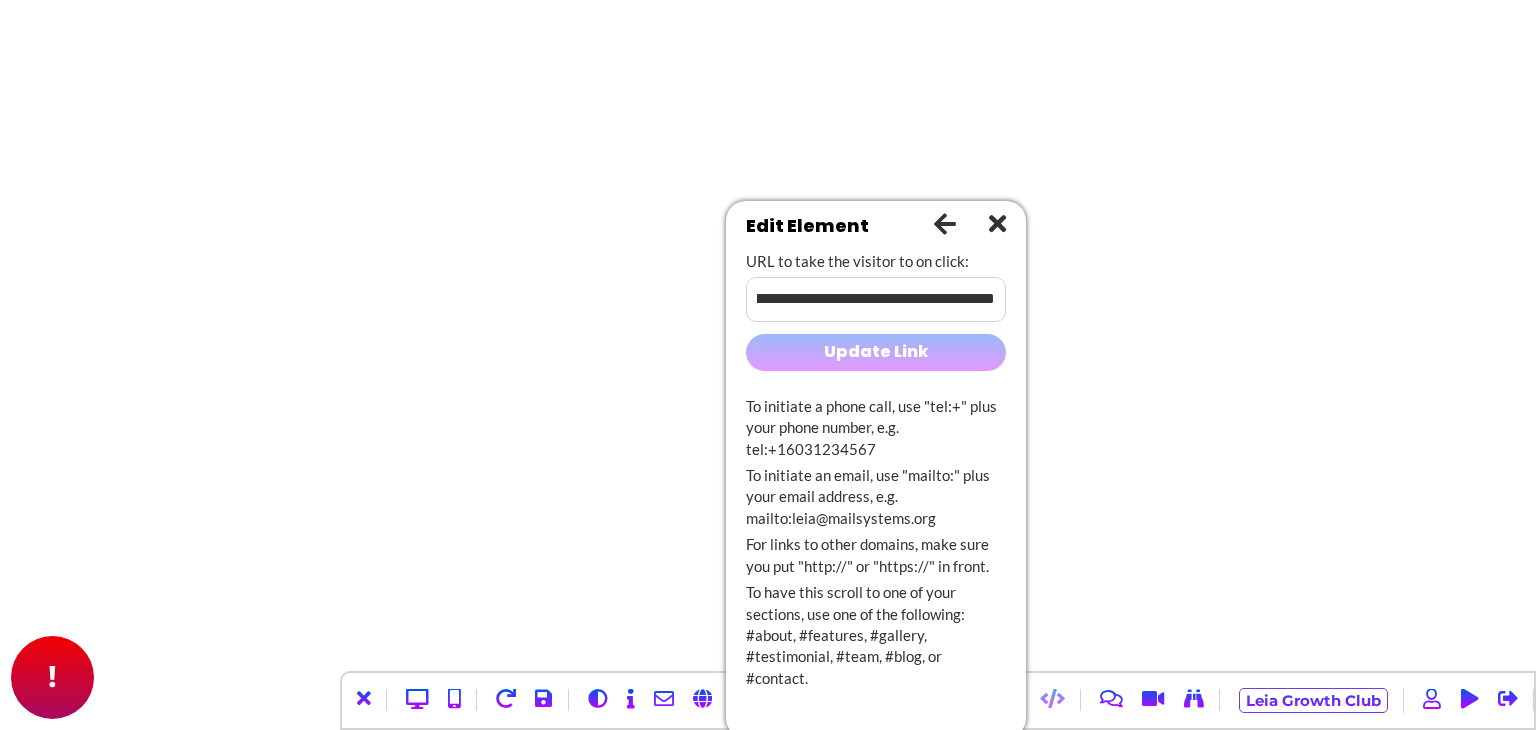 type on "**********" 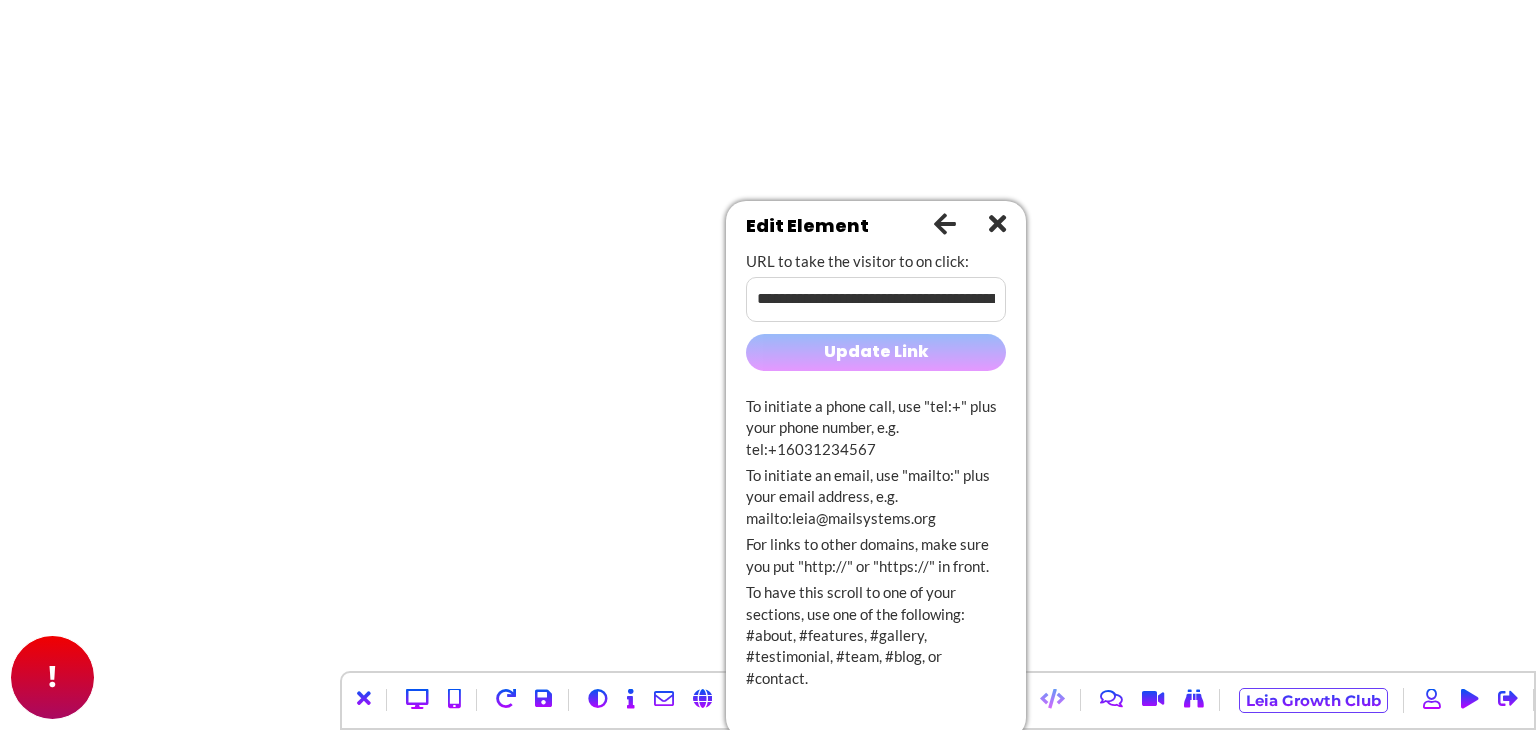 click on "Update Link" at bounding box center [876, 352] 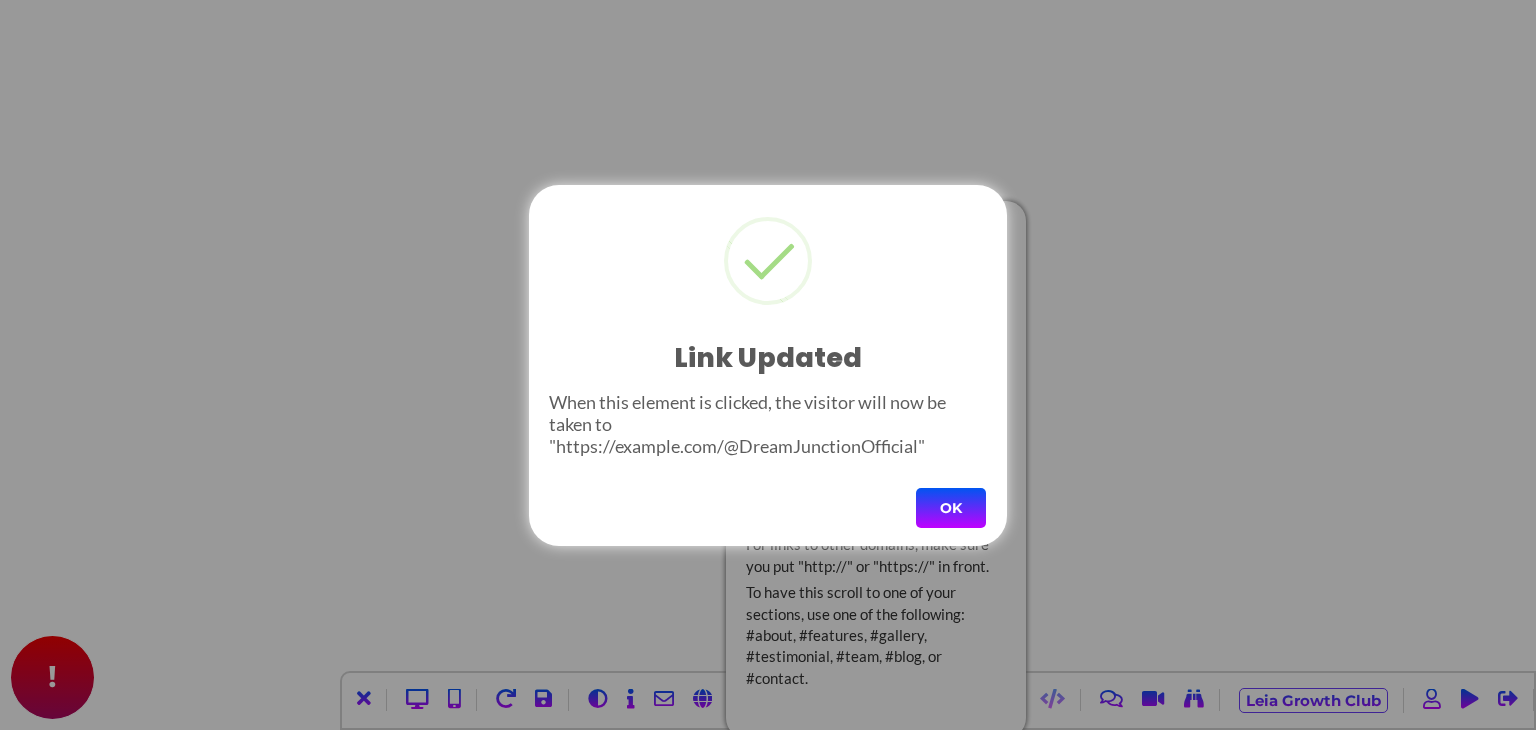 click on "OK" at bounding box center (951, 508) 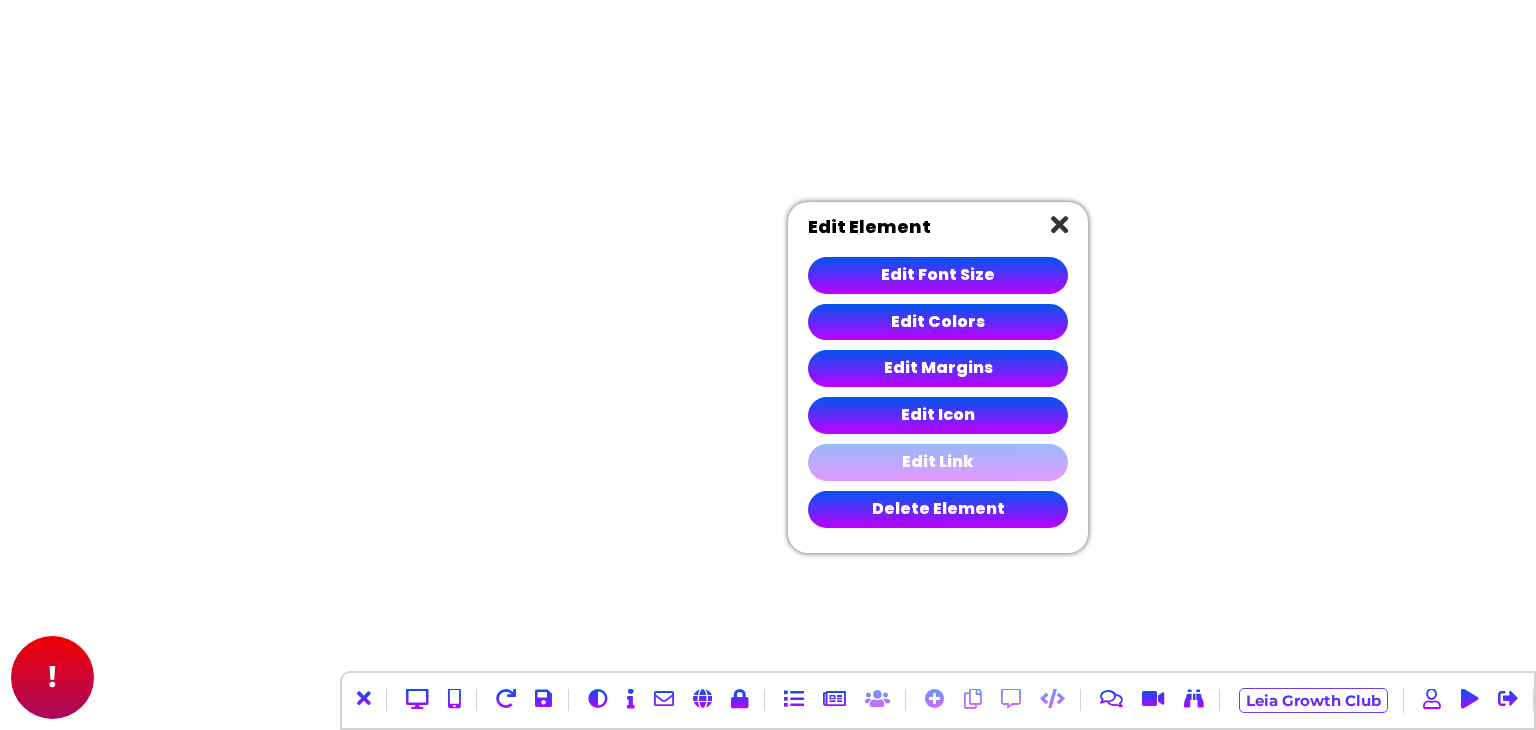 click on "Edit Link" at bounding box center [938, 462] 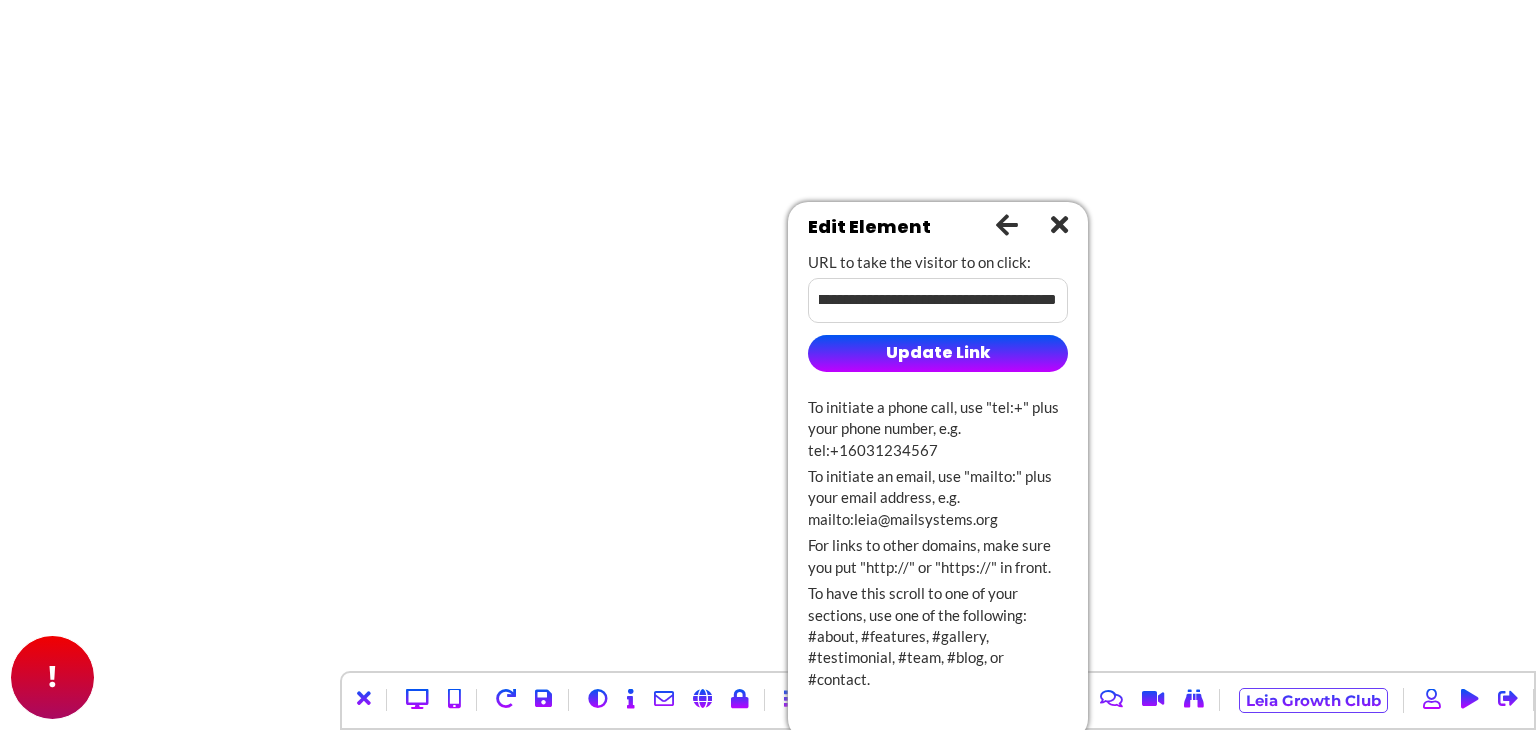 scroll, scrollTop: 0, scrollLeft: 109, axis: horizontal 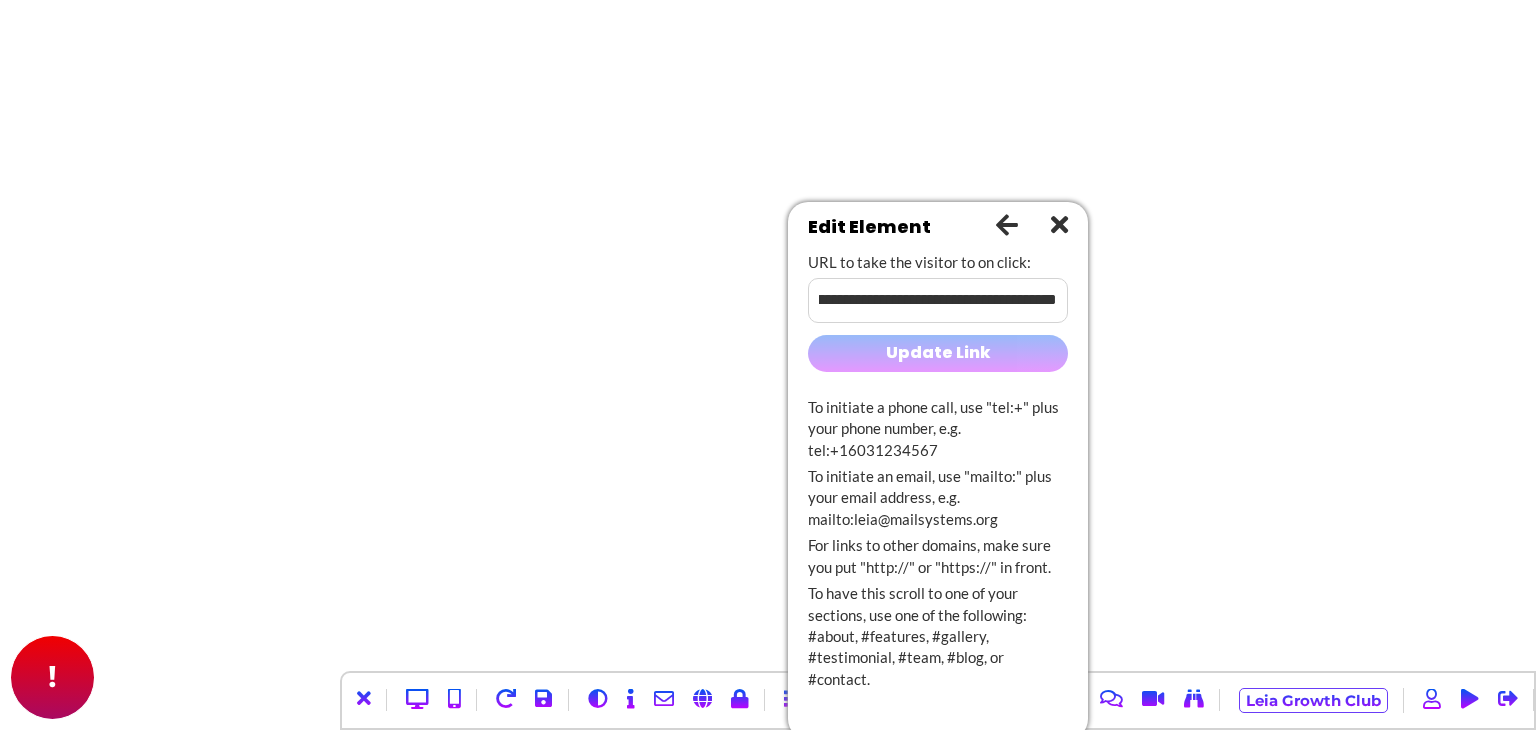 type on "**********" 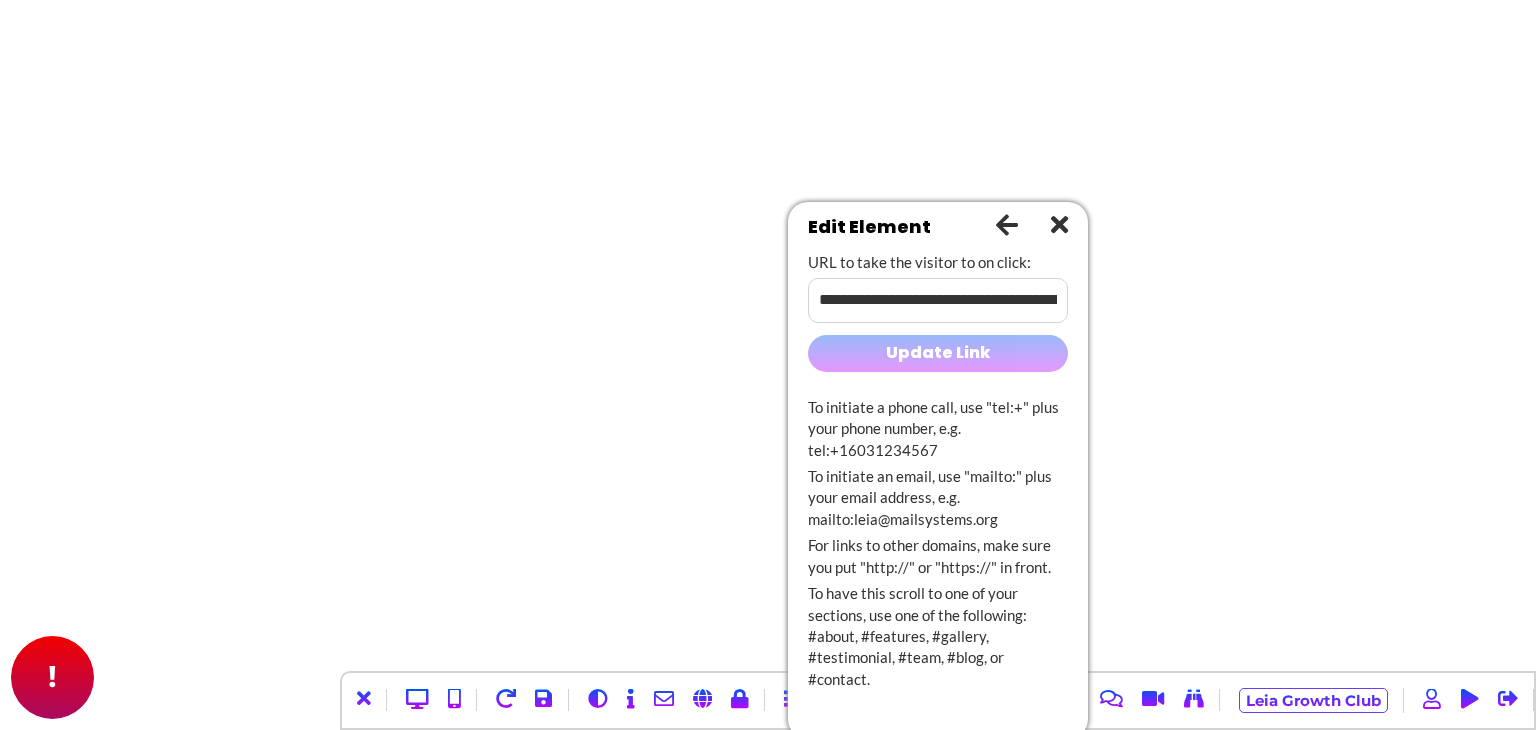 click on "Update Link" at bounding box center (938, 353) 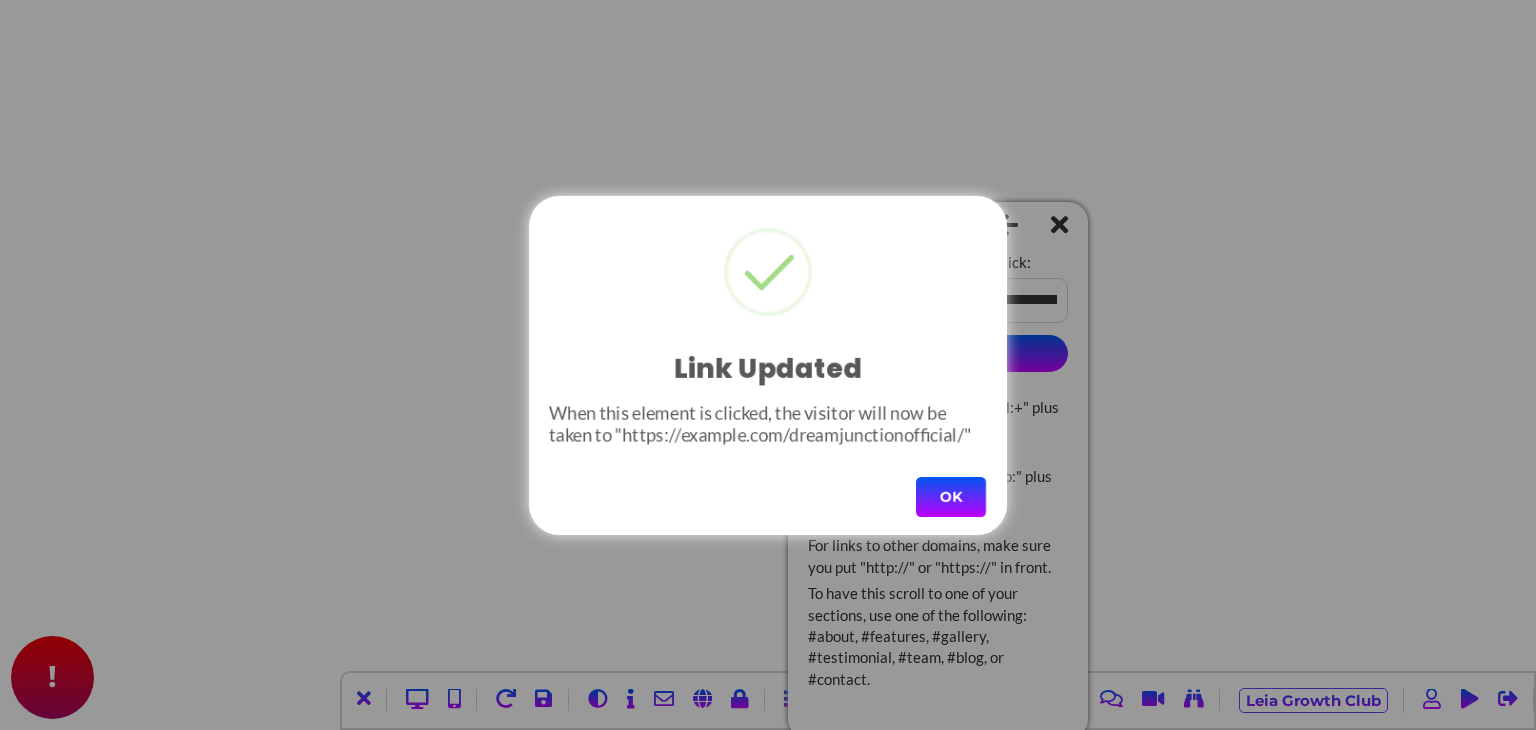 click on "OK" at bounding box center [951, 497] 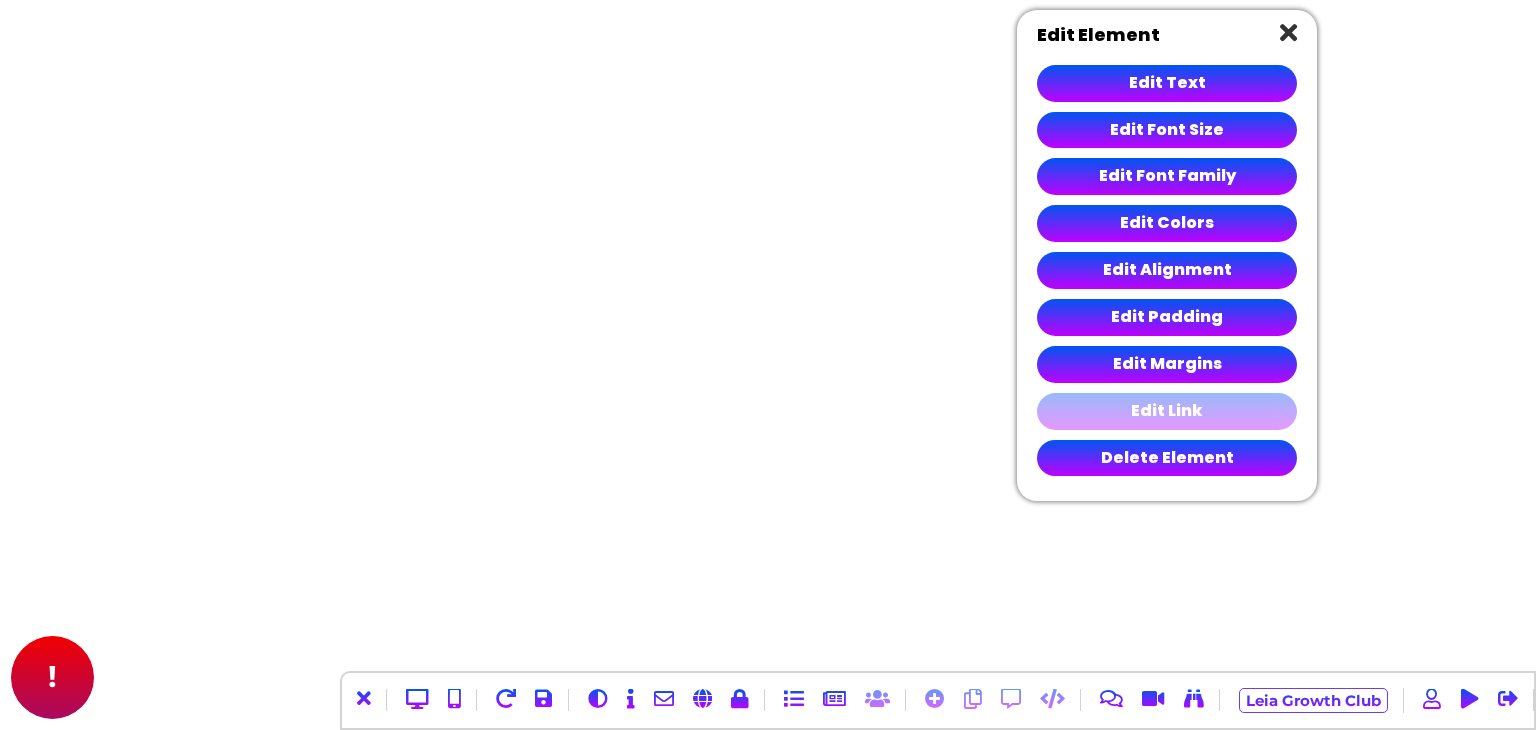click on "Edit Link" at bounding box center (1167, 411) 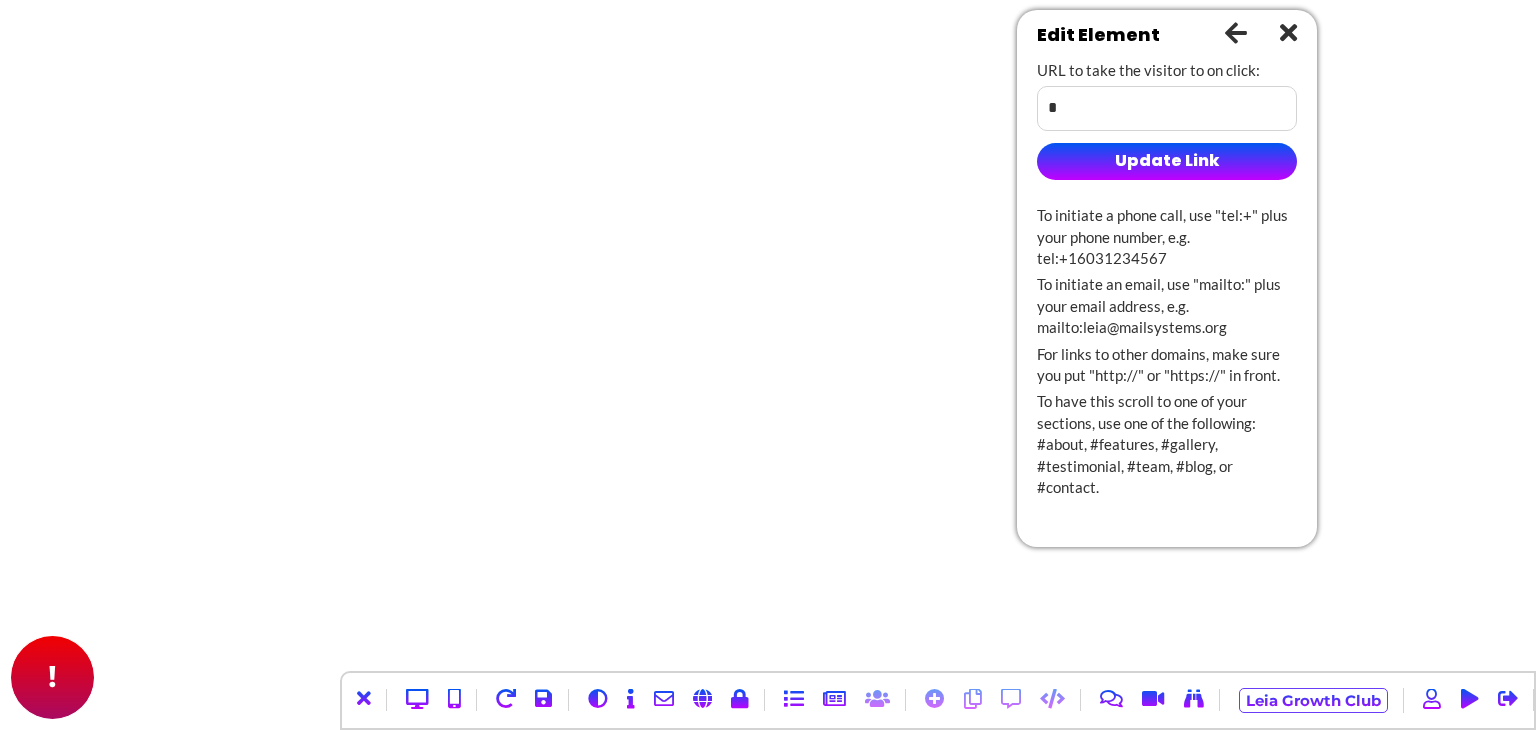click at bounding box center (1288, 32) 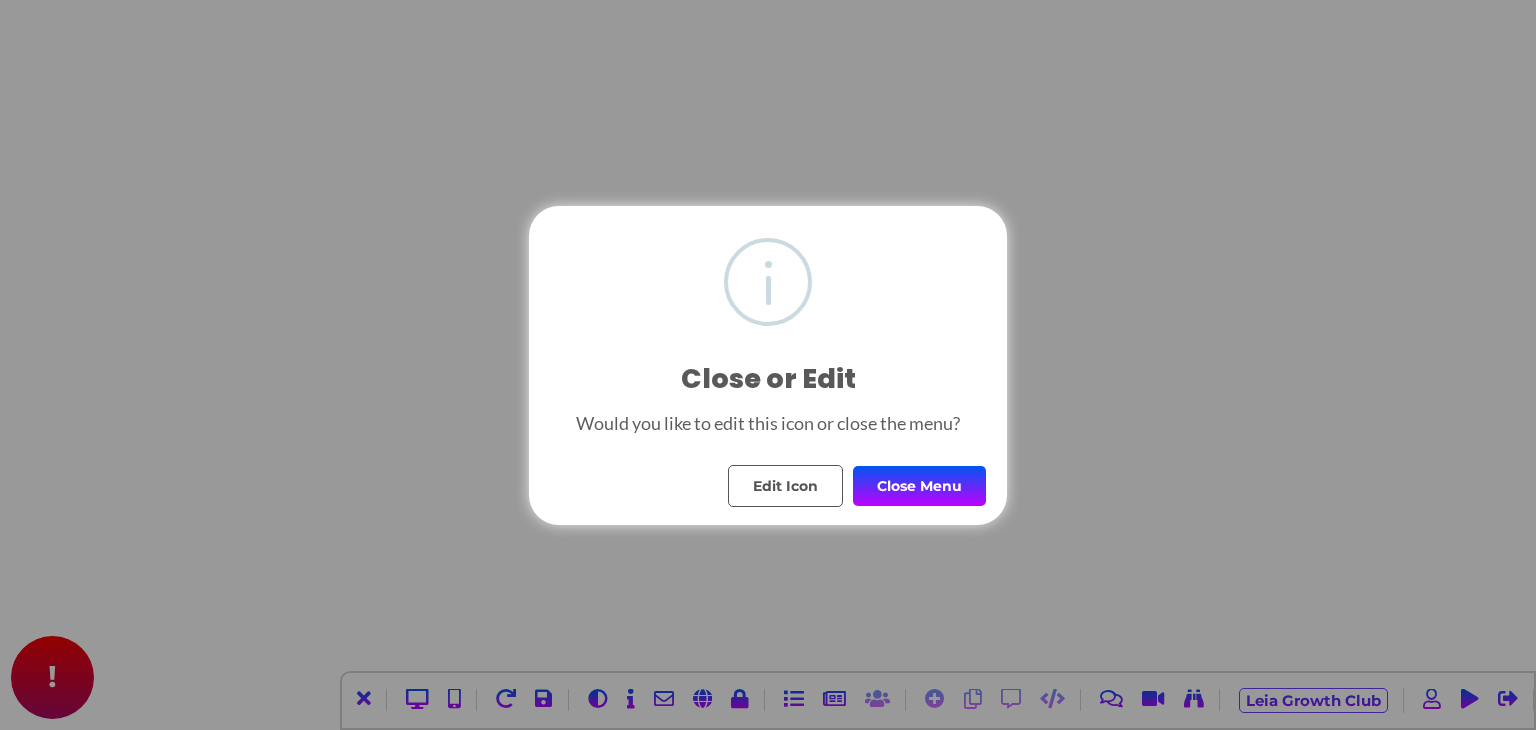 click on "Close Menu" at bounding box center (919, 486) 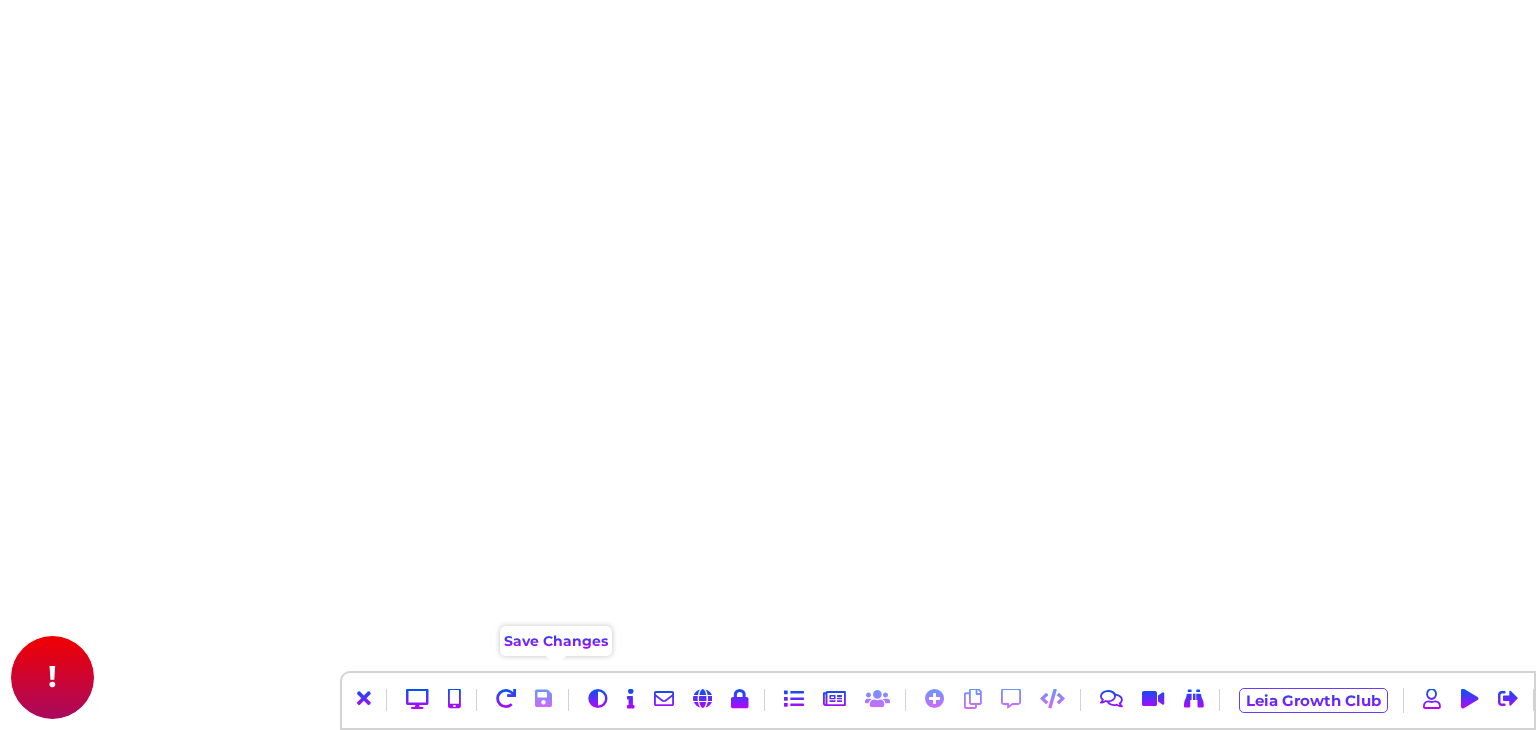 click at bounding box center (544, 699) 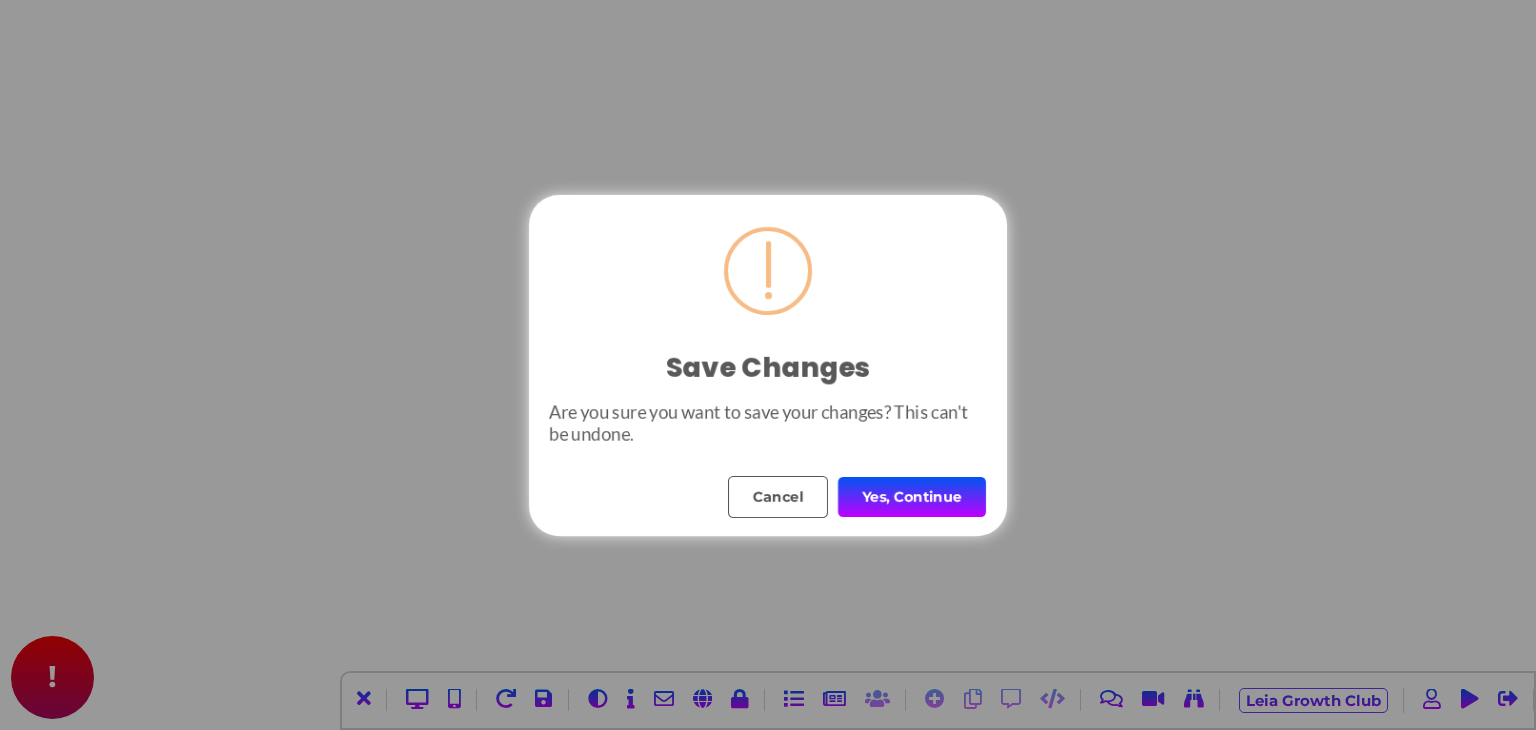 click on "Yes, Continue" at bounding box center (912, 497) 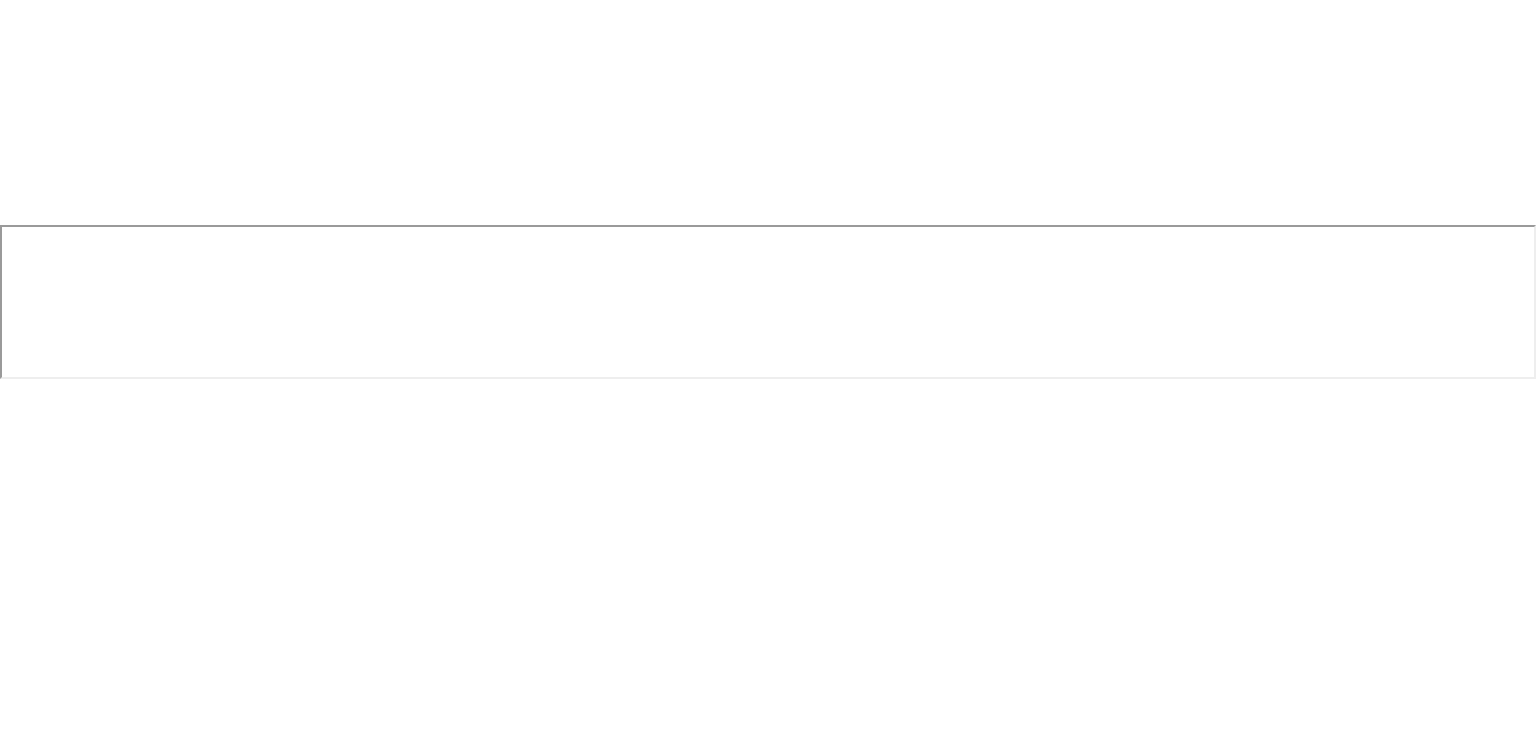 scroll, scrollTop: 0, scrollLeft: 0, axis: both 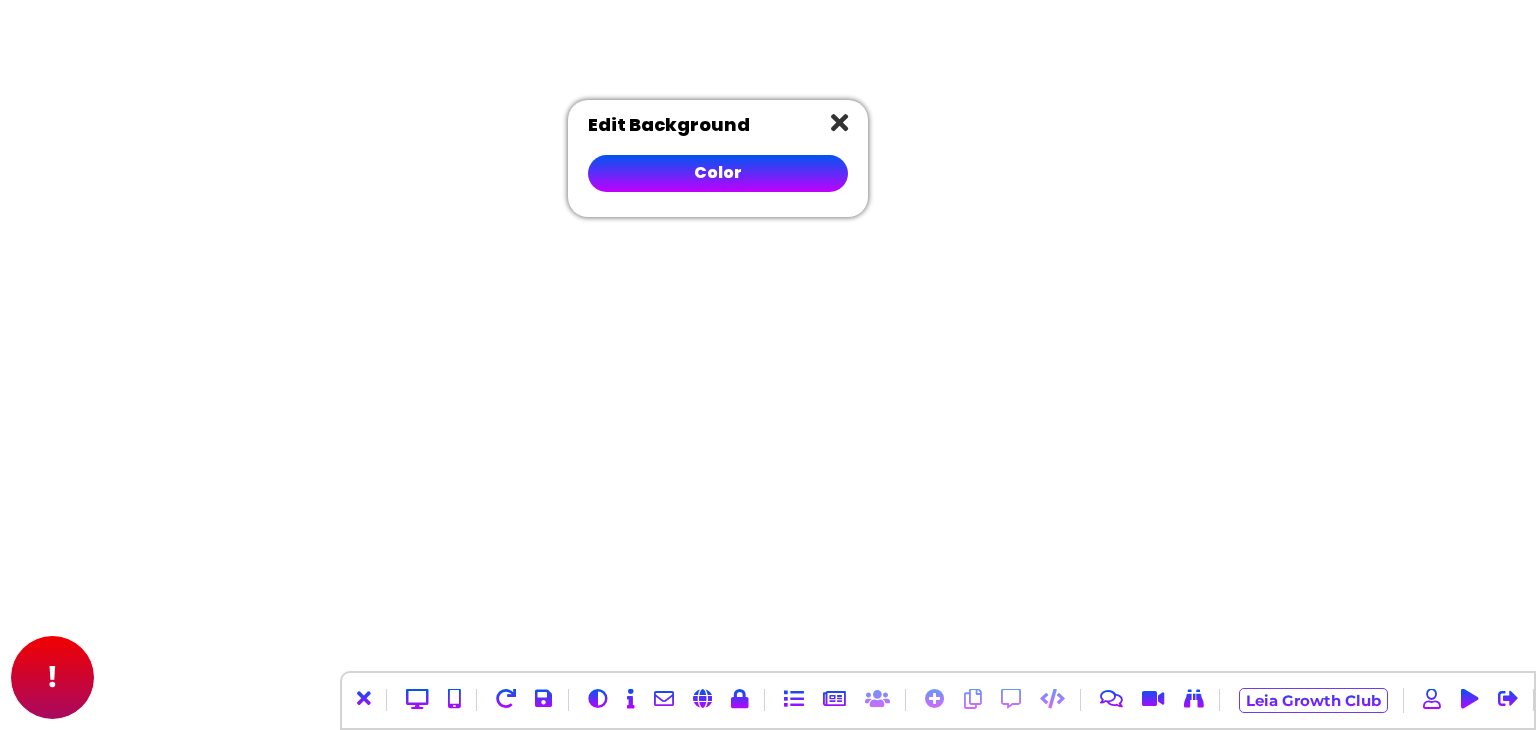 click at bounding box center [839, 122] 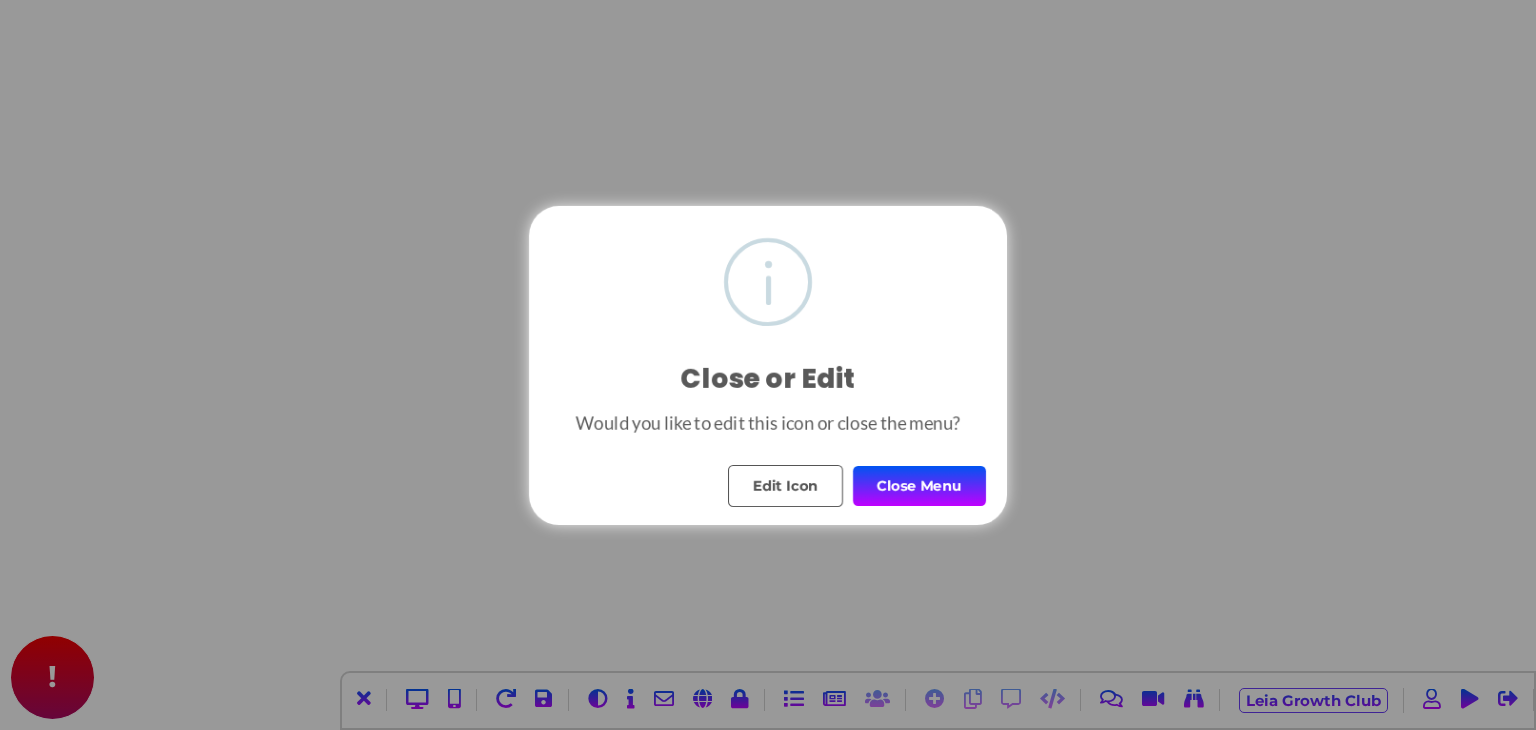 click on "Close Menu" at bounding box center (919, 486) 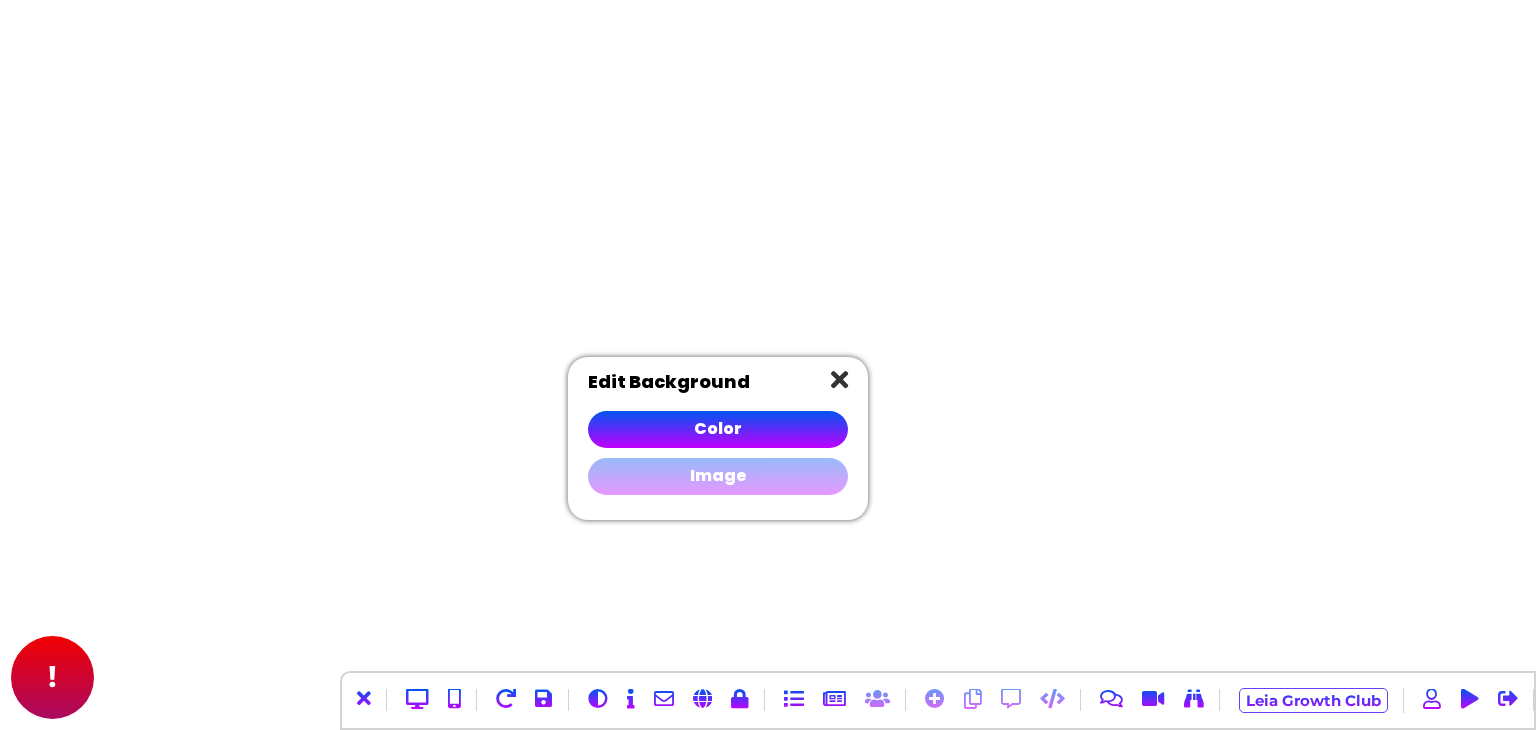 click on "Image" at bounding box center [718, 476] 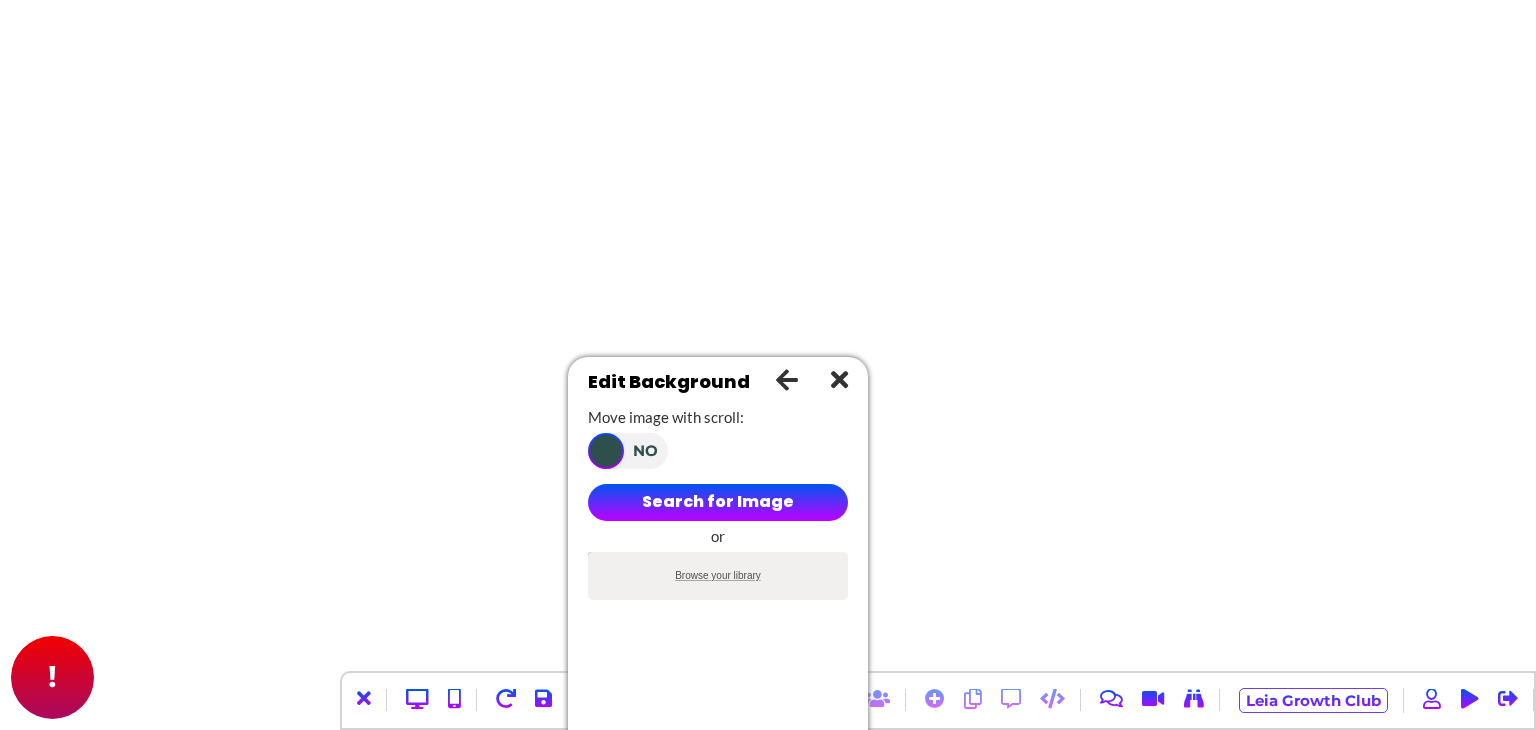 click on "Browse your library" at bounding box center [718, 575] 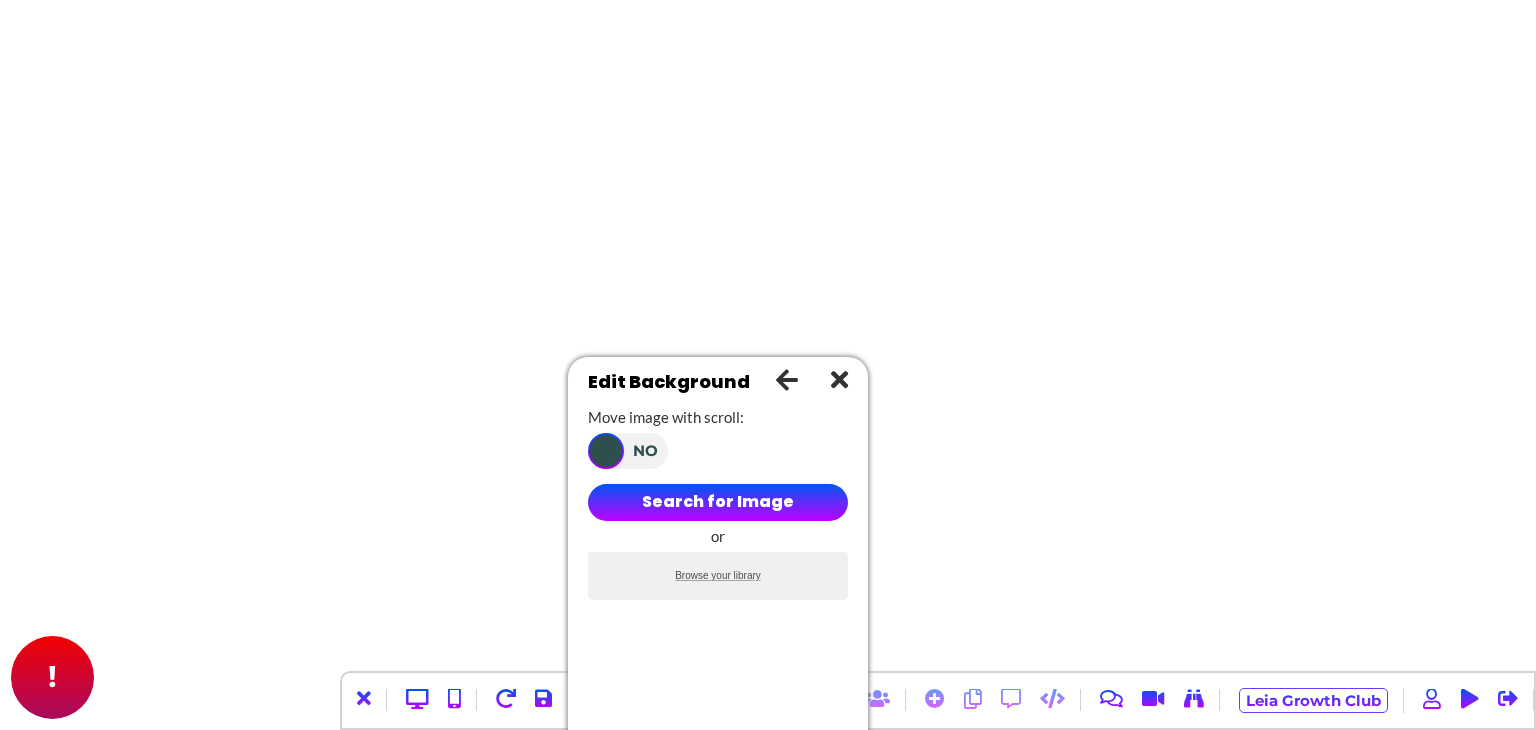 click on "Browse your library" at bounding box center [718, 555] 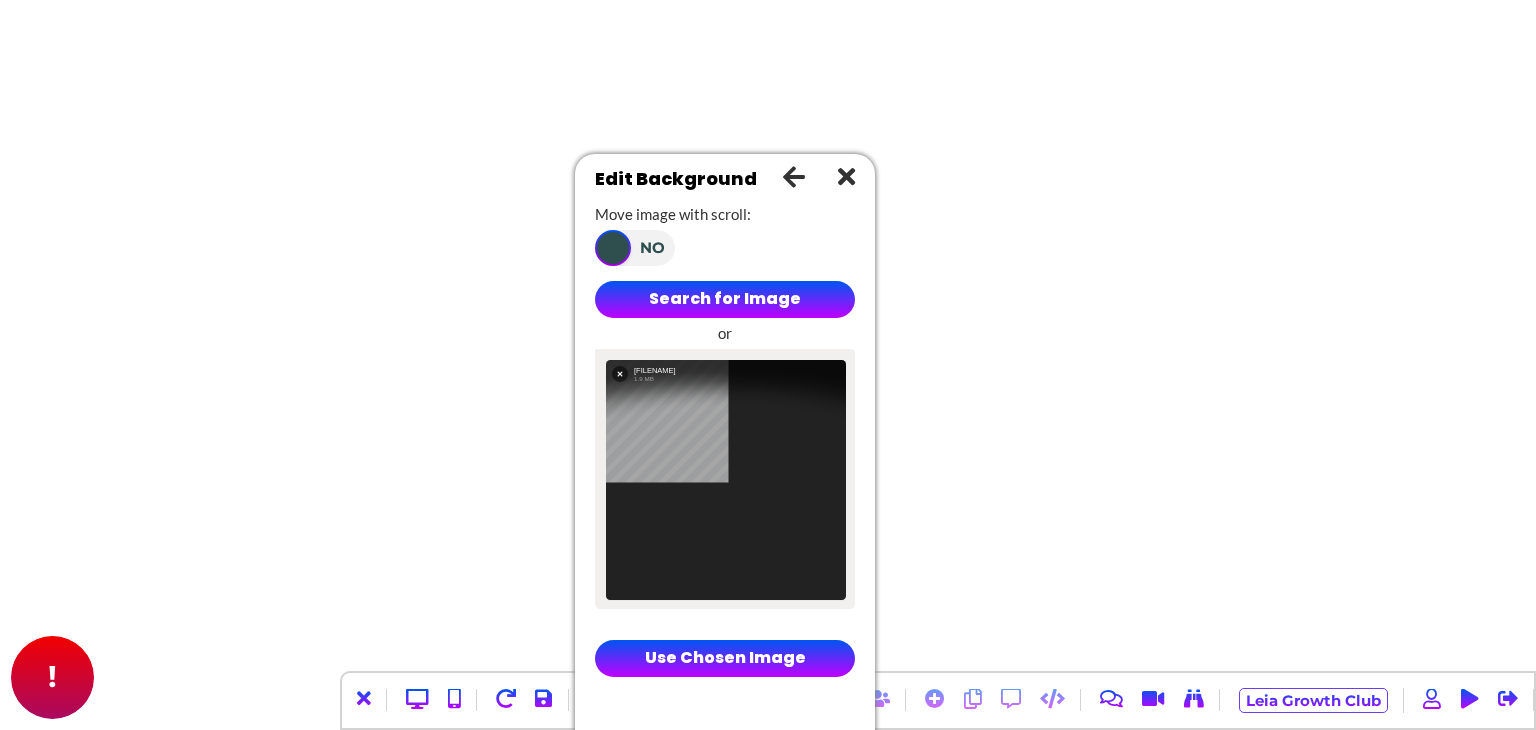 drag, startPoint x: 780, startPoint y: 630, endPoint x: 787, endPoint y: 427, distance: 203.12065 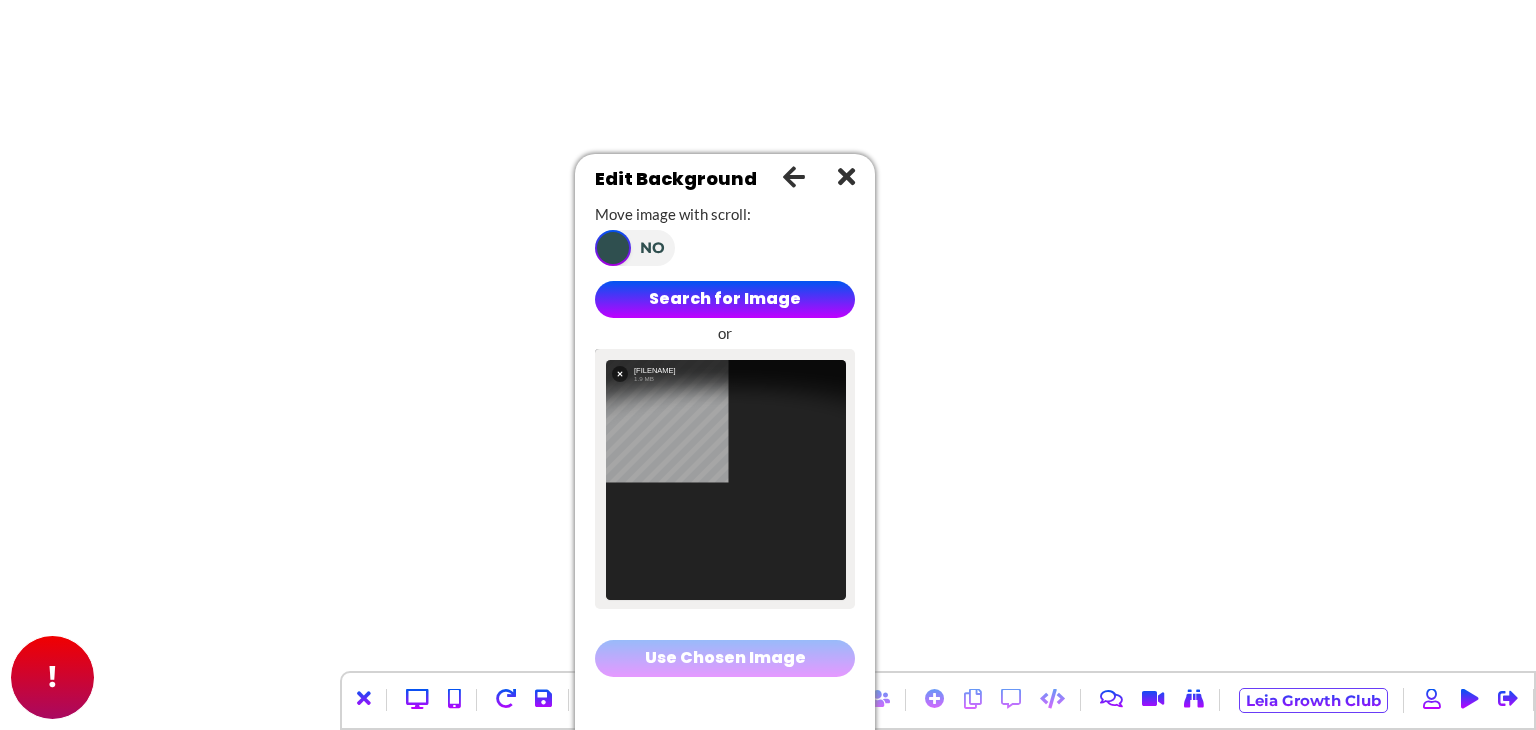 click on "Use Chosen Image" at bounding box center [725, 658] 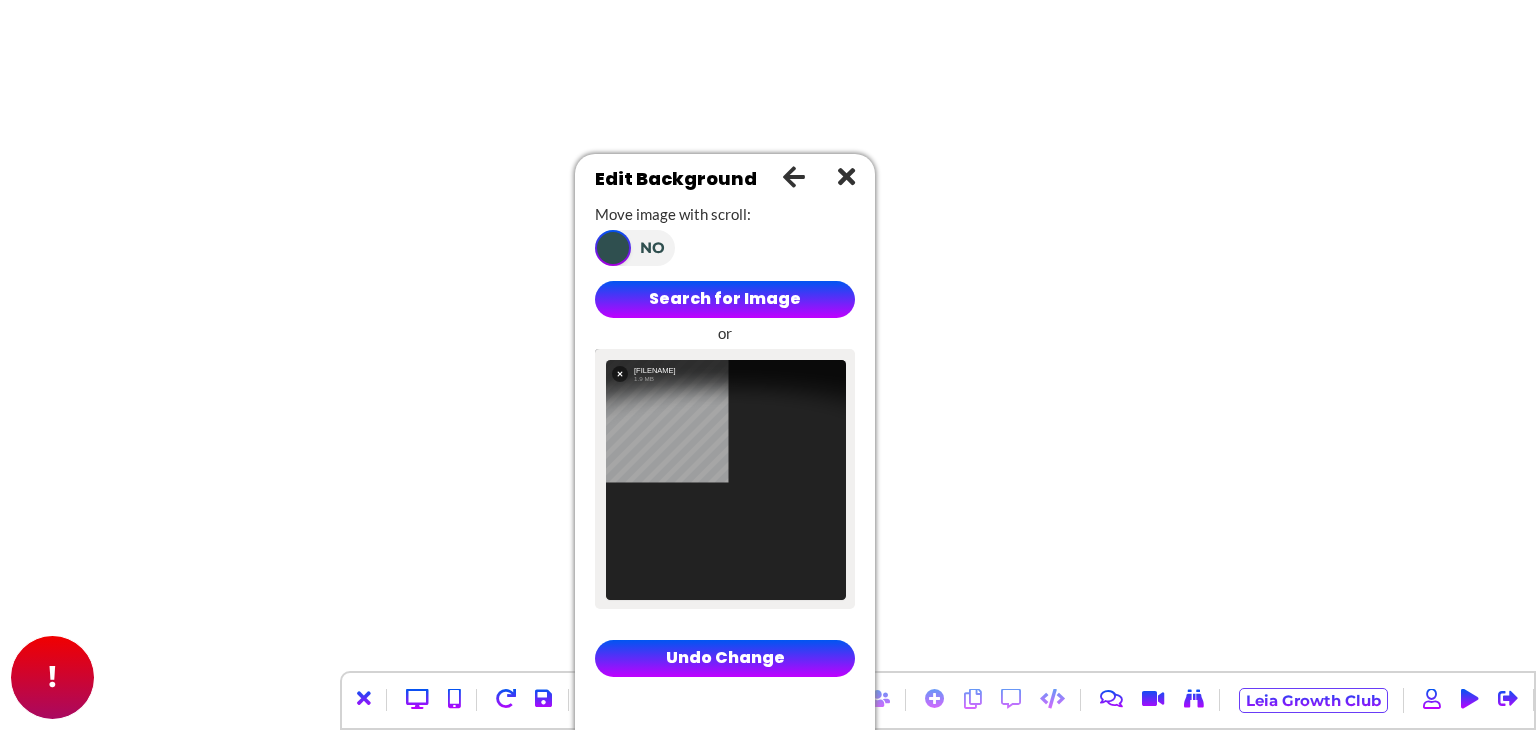click at bounding box center (846, 176) 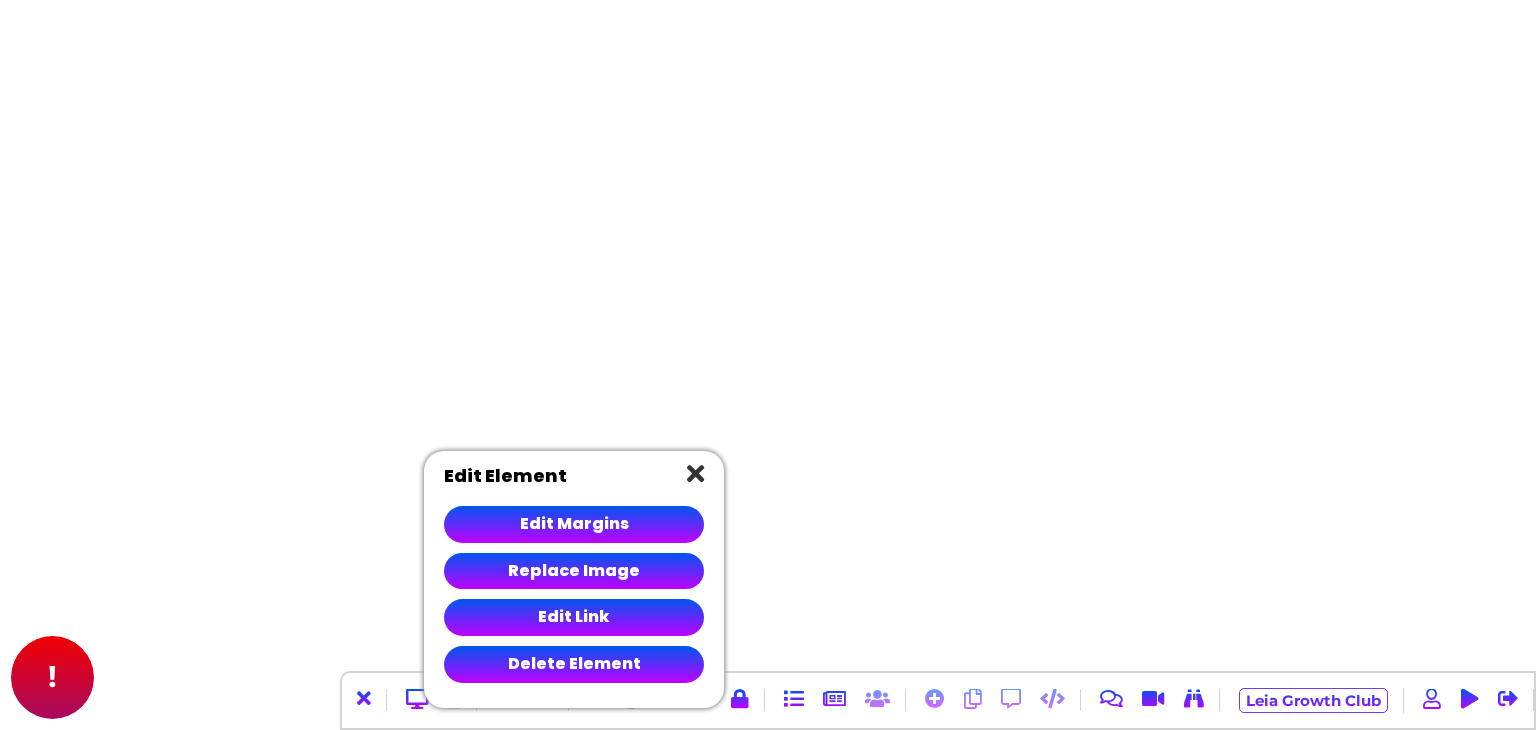 click at bounding box center (695, 473) 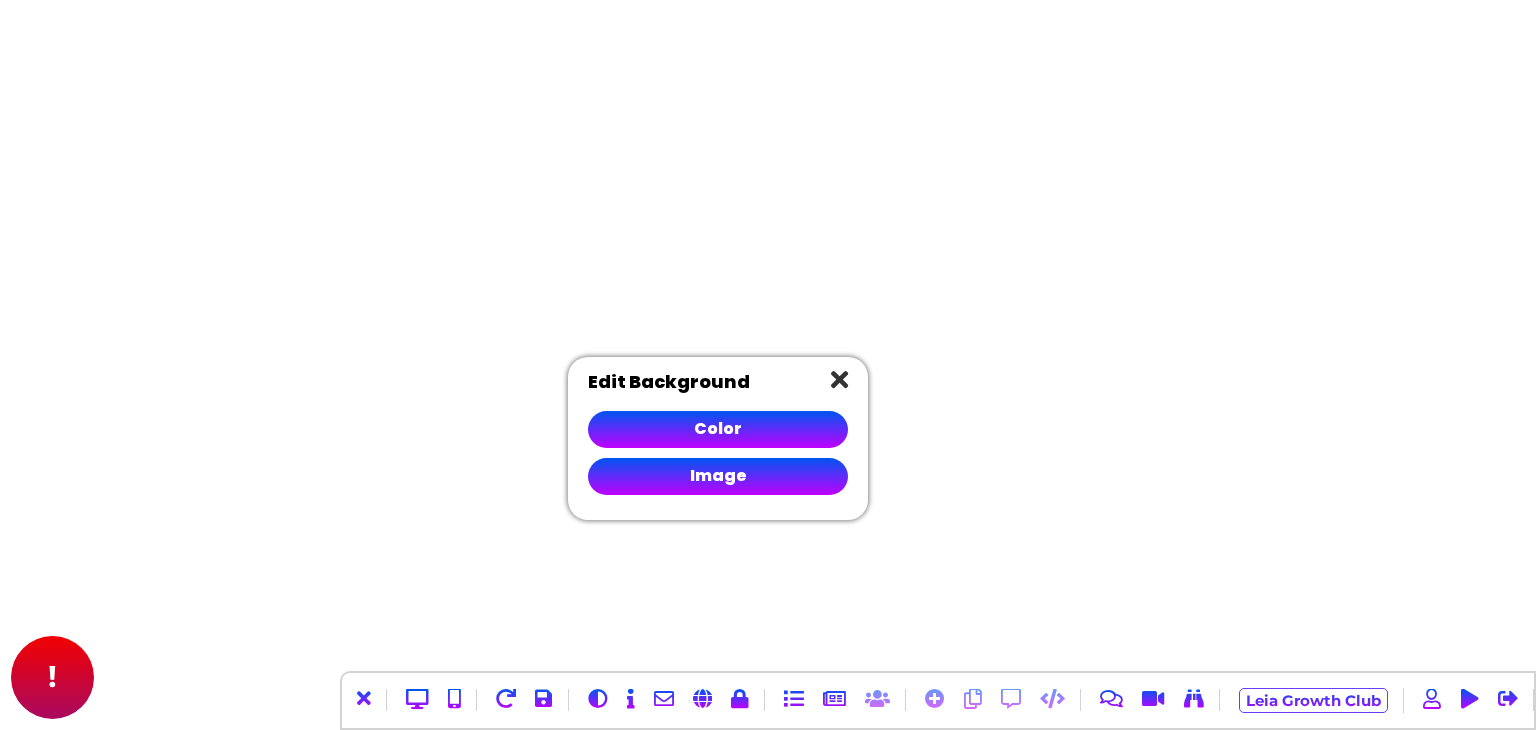 click at bounding box center (839, 379) 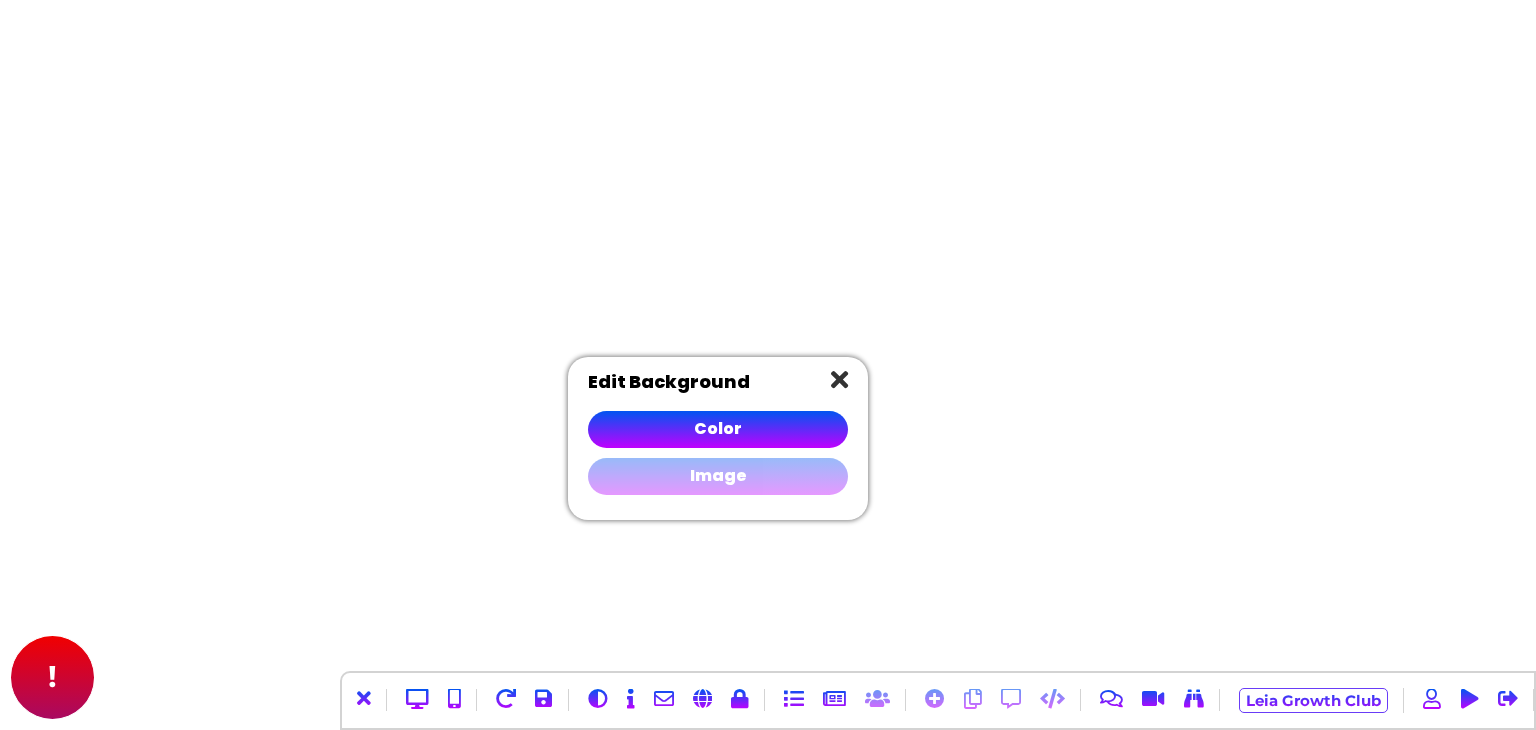click on "Image" at bounding box center (718, 476) 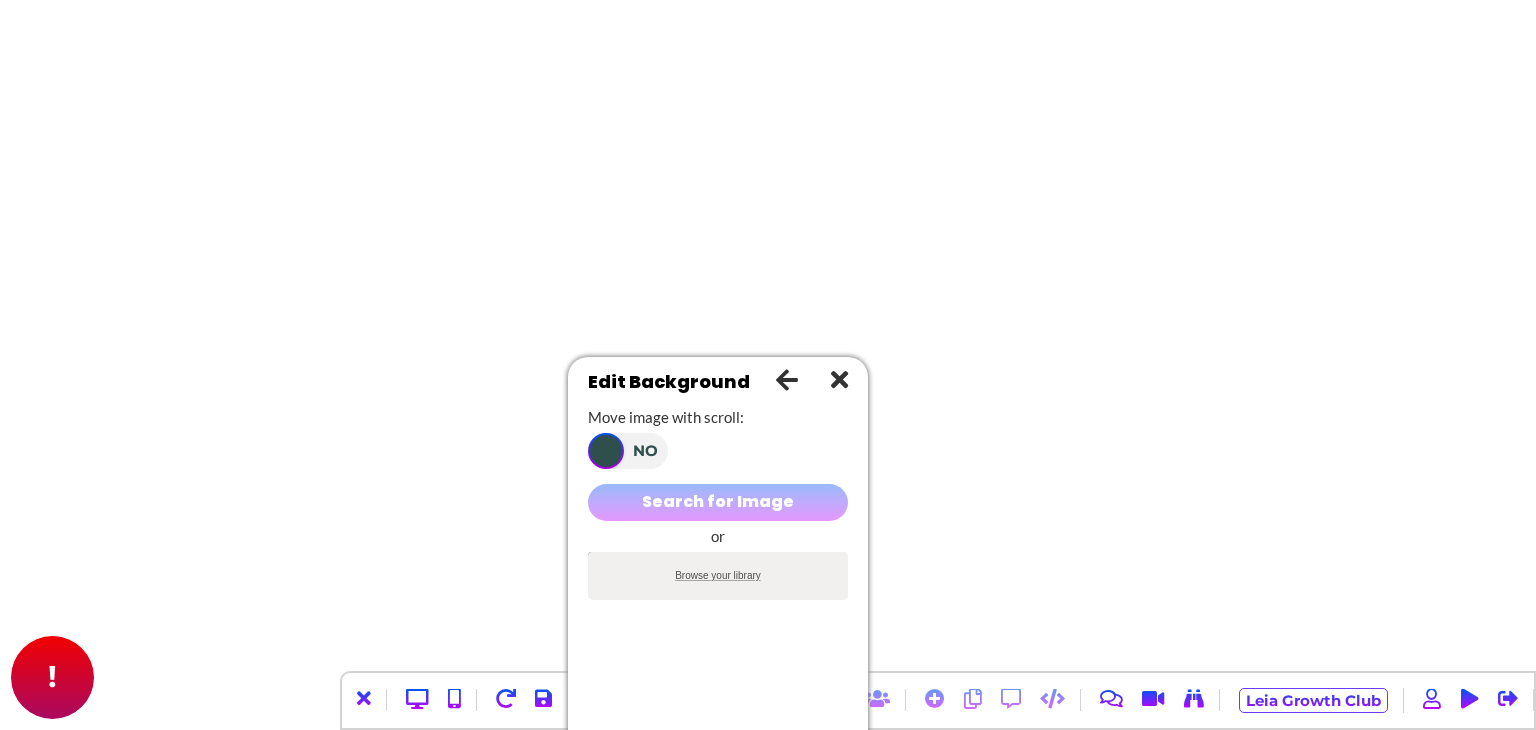 click on "Search for Image" at bounding box center [718, 502] 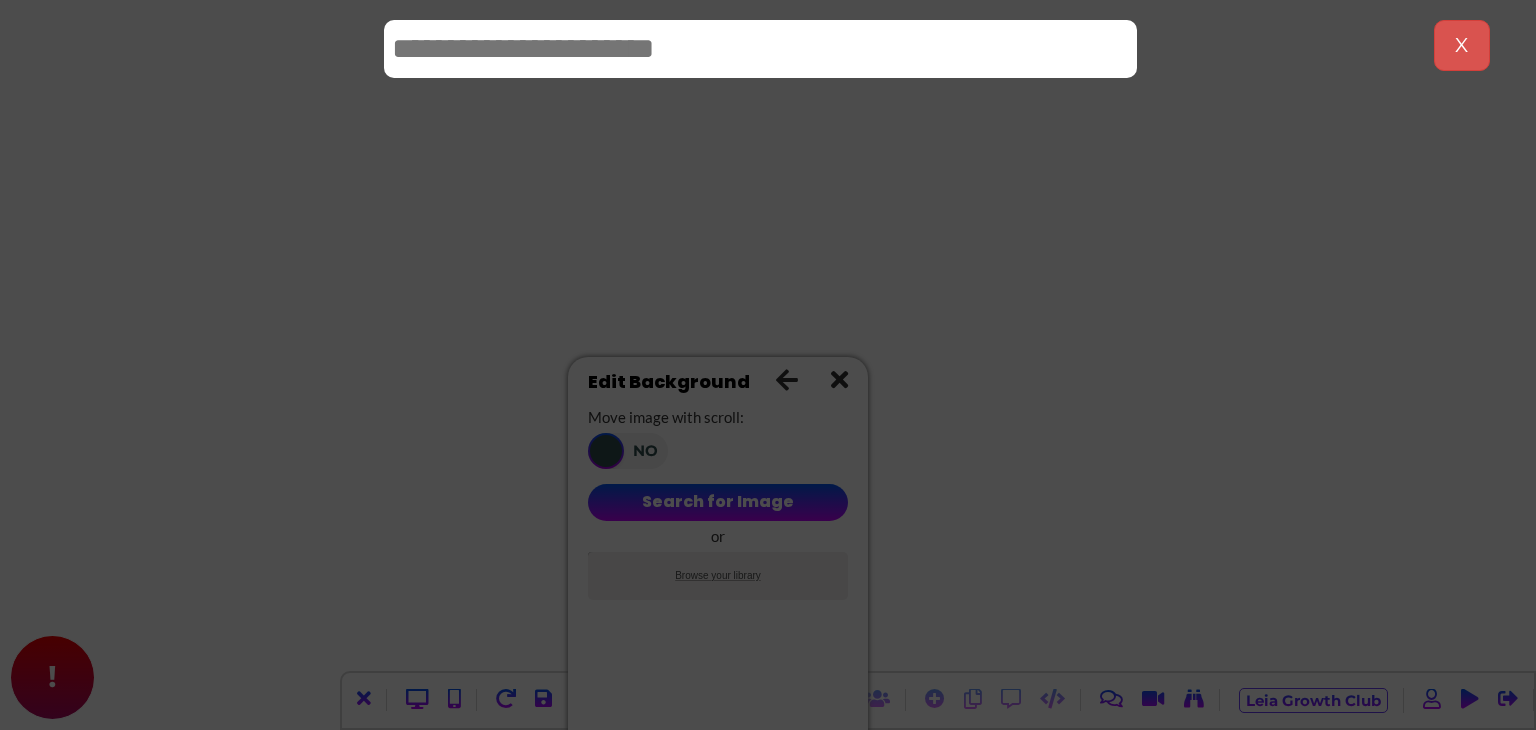 click at bounding box center (768, 365) 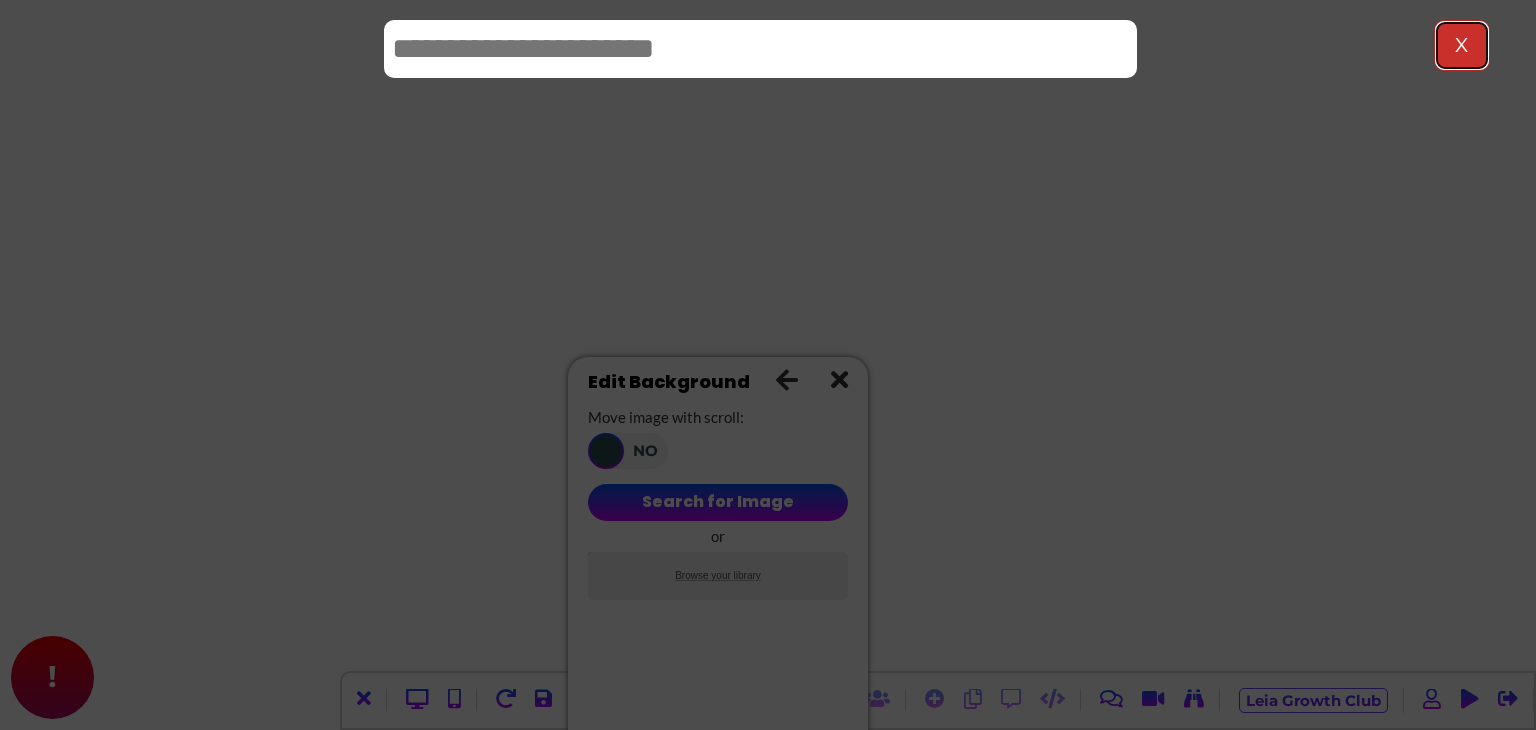 click on "X" at bounding box center (1462, 45) 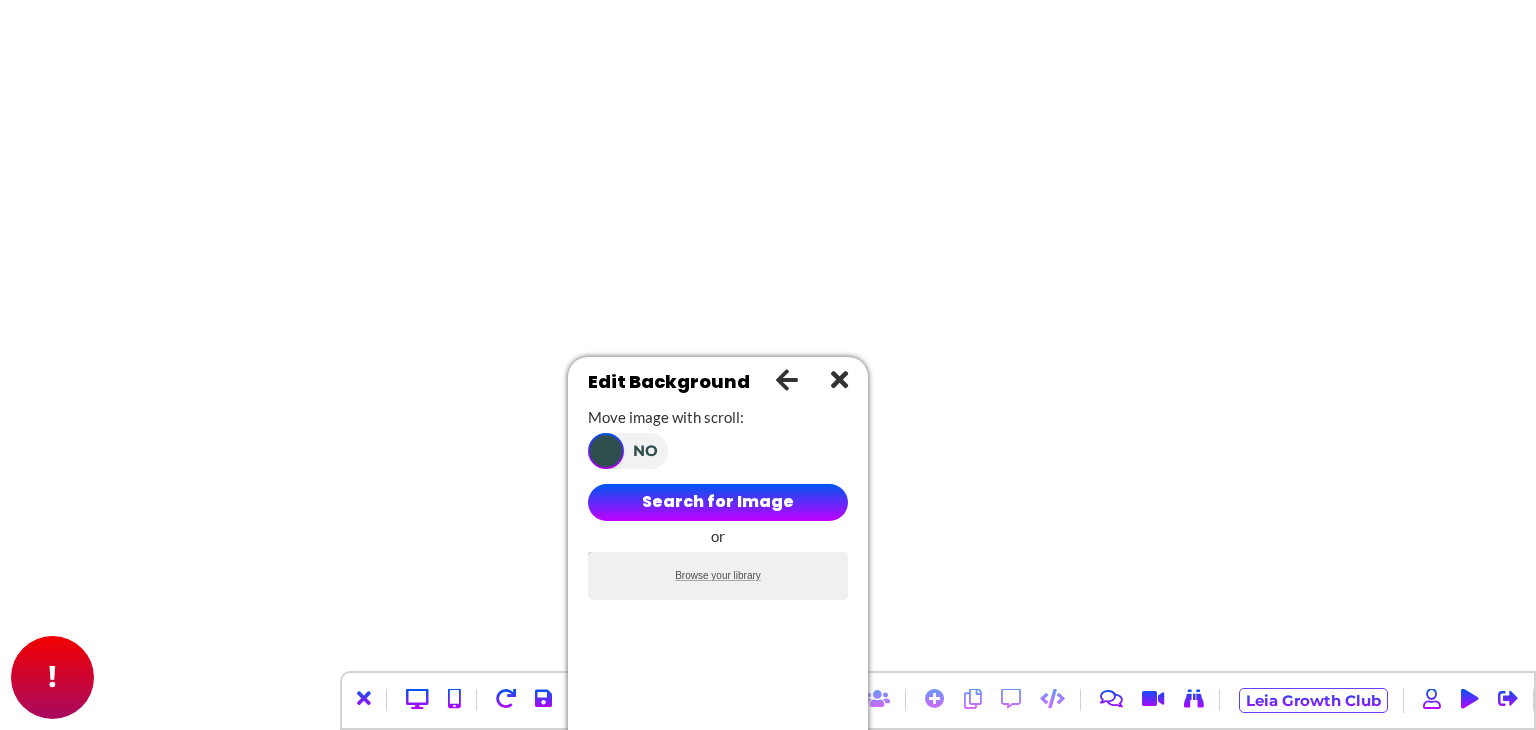 click on "Browse your library" at bounding box center [718, 575] 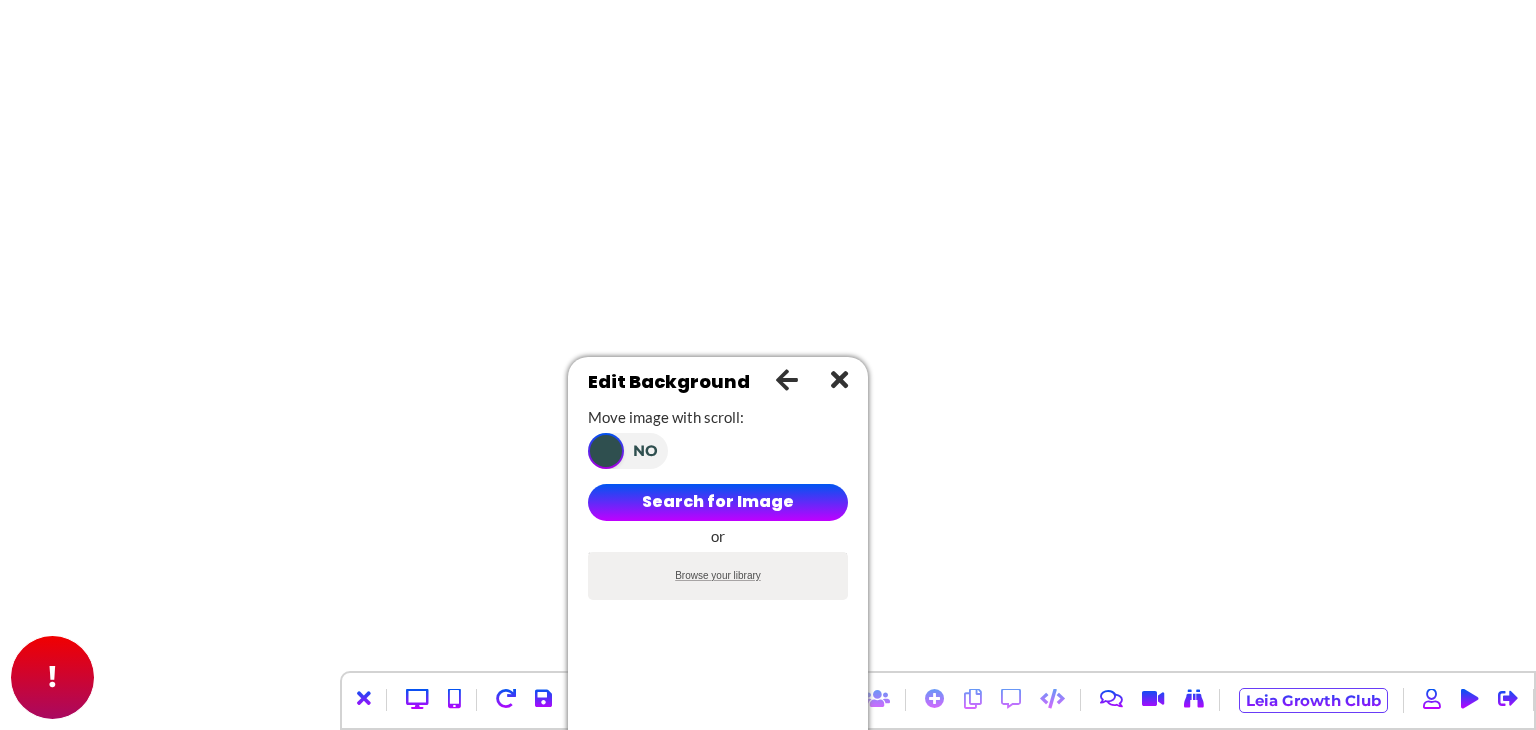 click on "Browse your library" at bounding box center (718, 555) 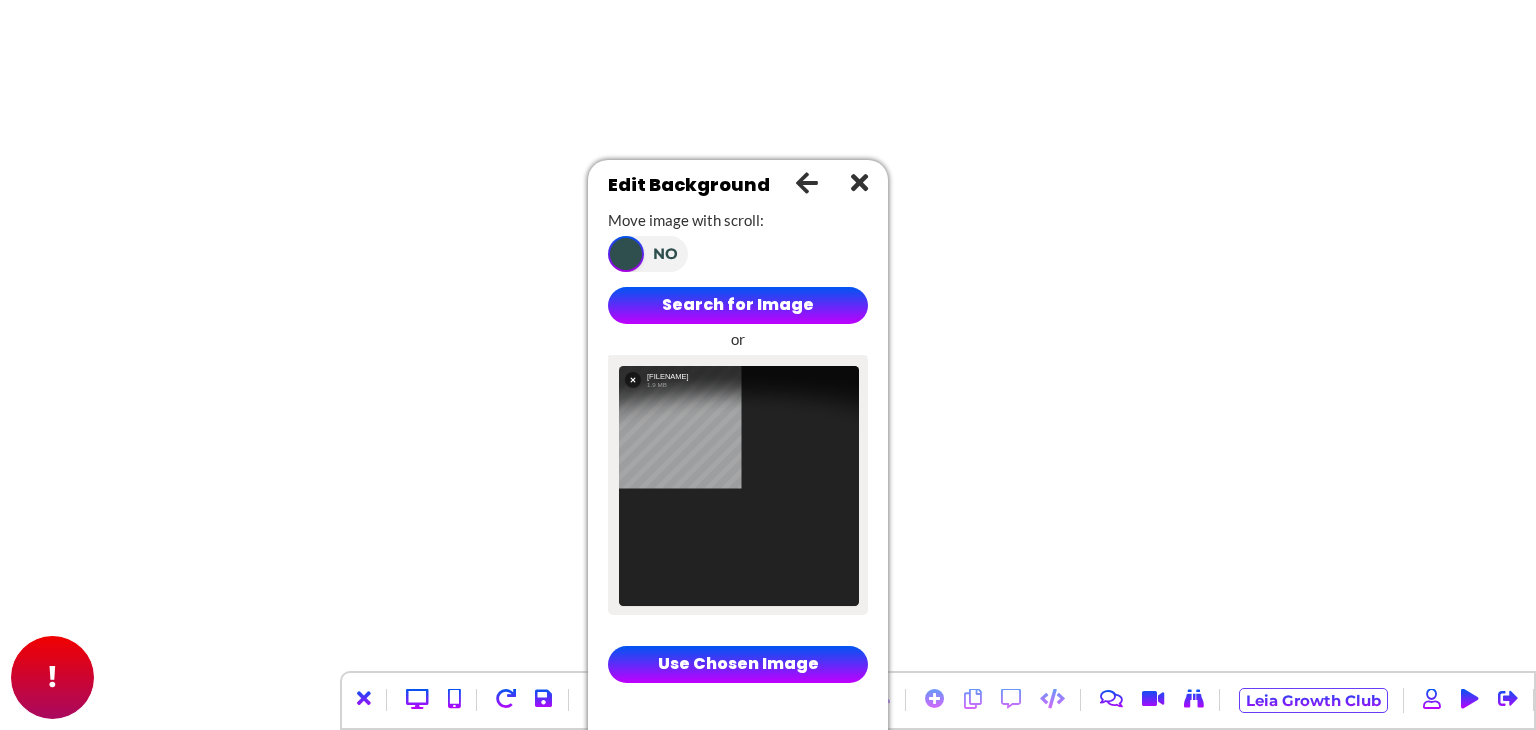 drag, startPoint x: 772, startPoint y: 385, endPoint x: 791, endPoint y: 205, distance: 181 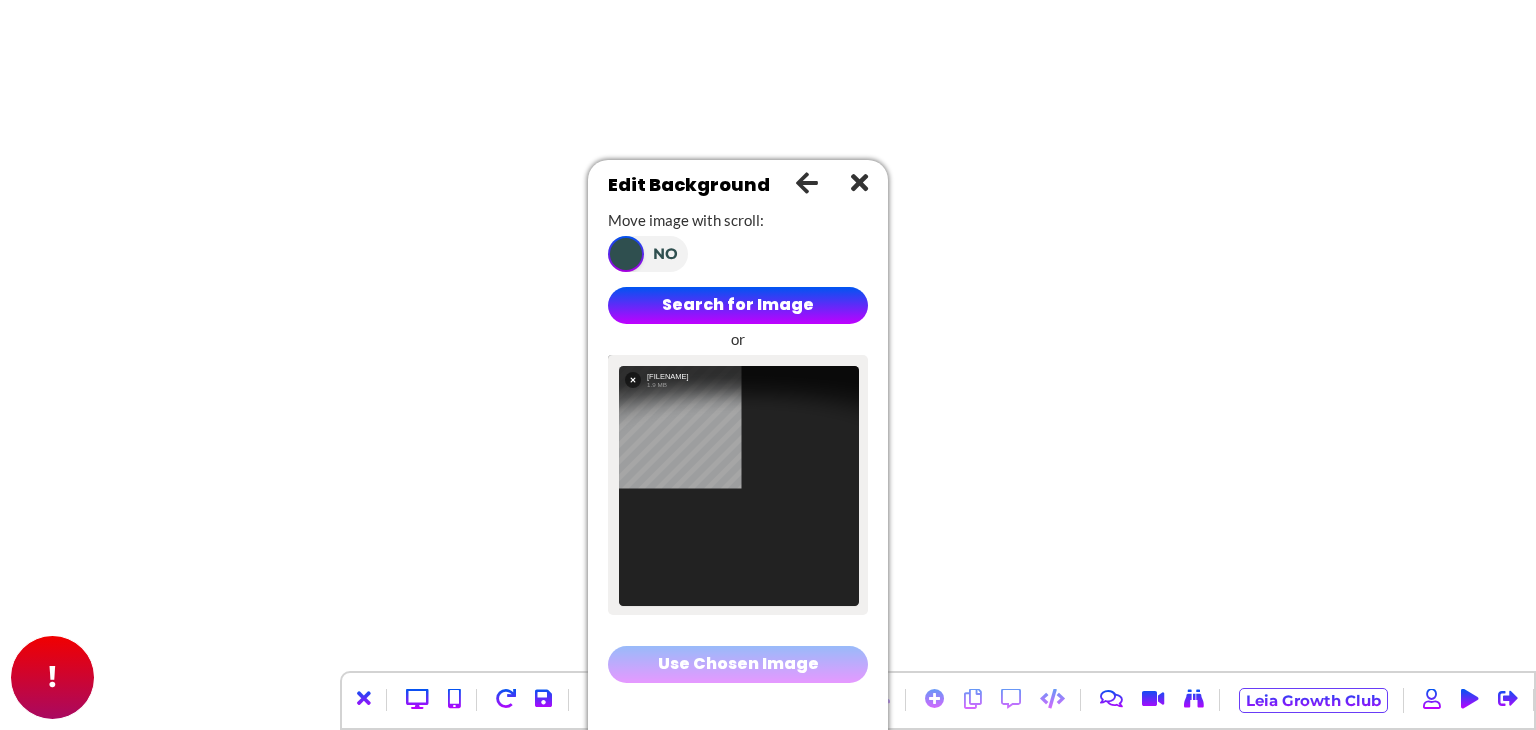 click on "Use Chosen Image" at bounding box center (738, 664) 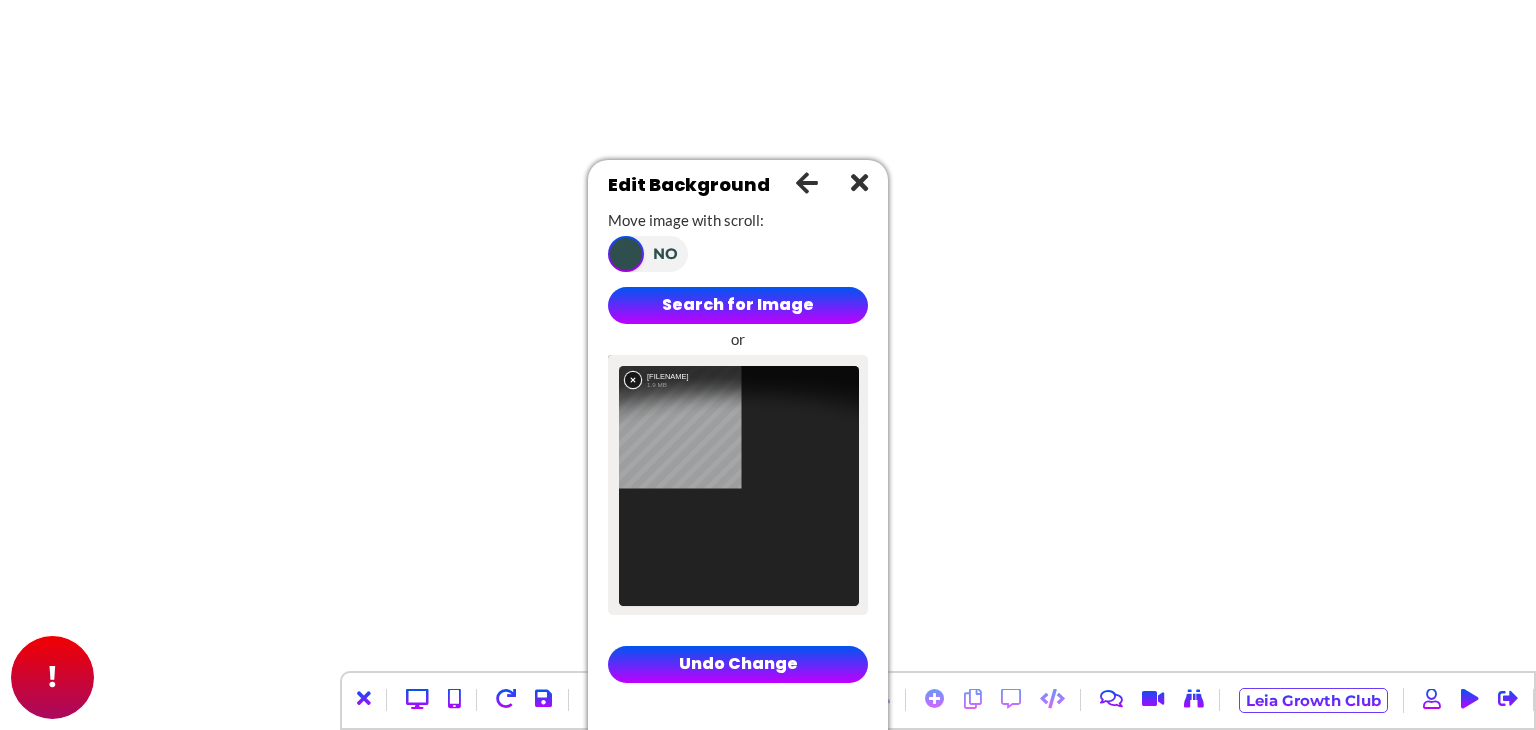 click on "Remove" at bounding box center (632, 379) 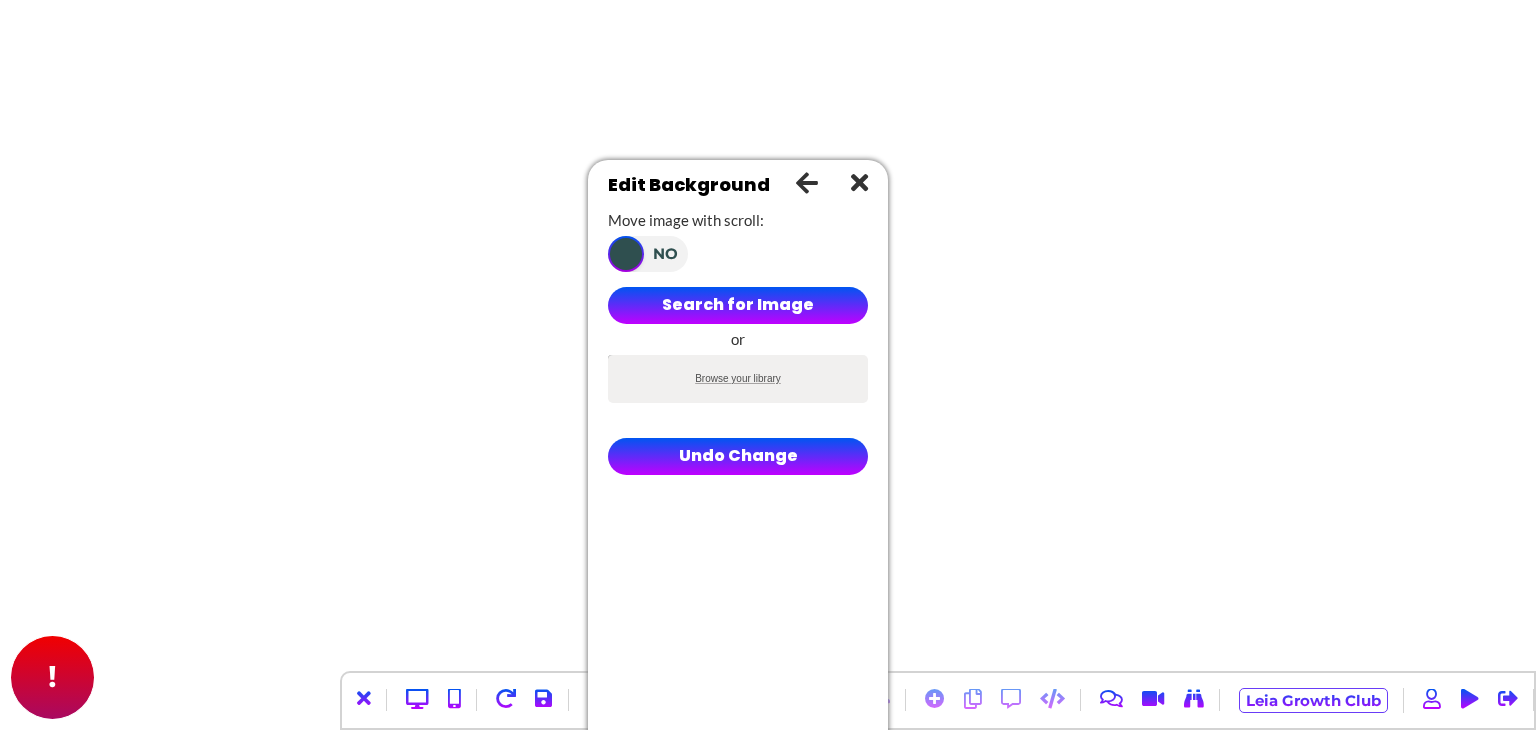click on "Browse your library" at bounding box center (738, 378) 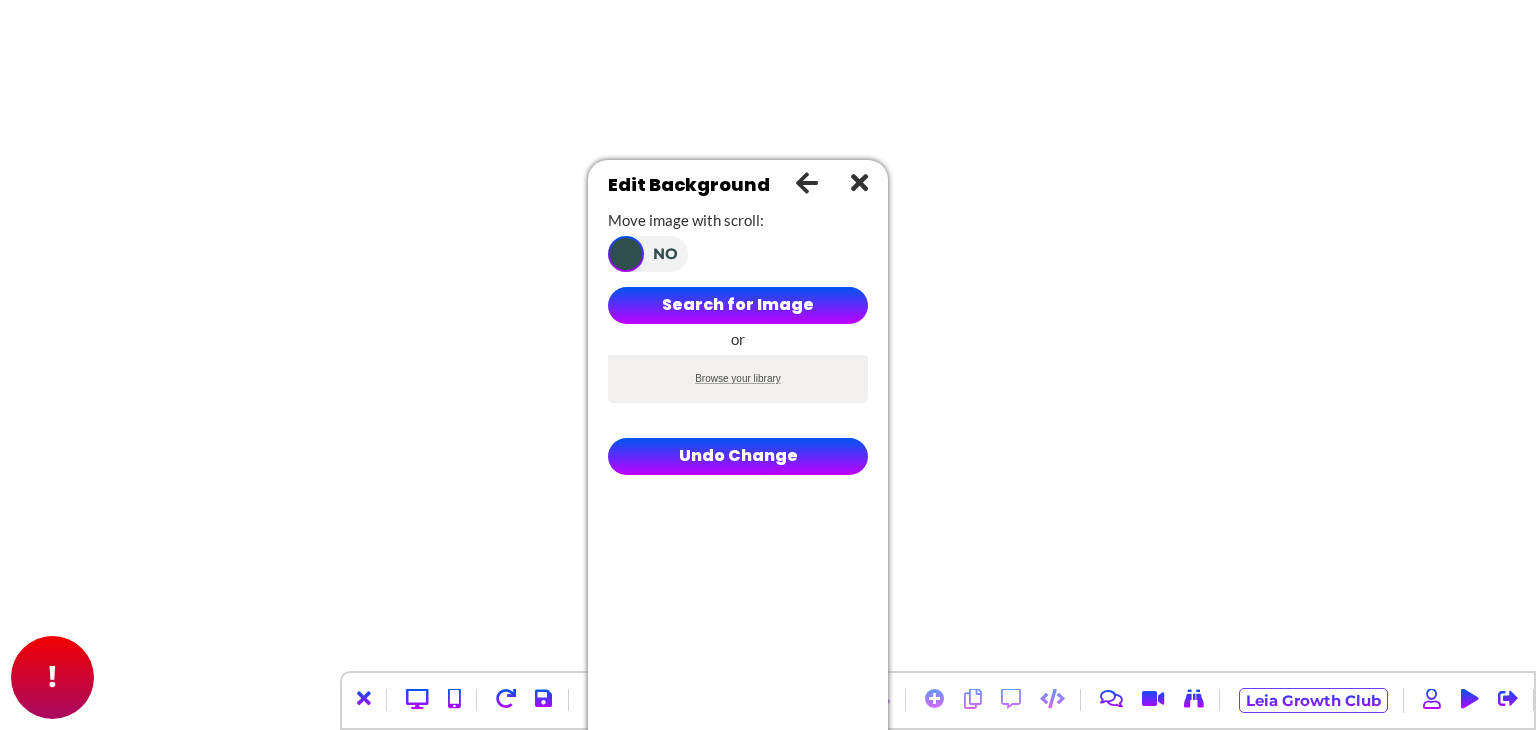 type on "**********" 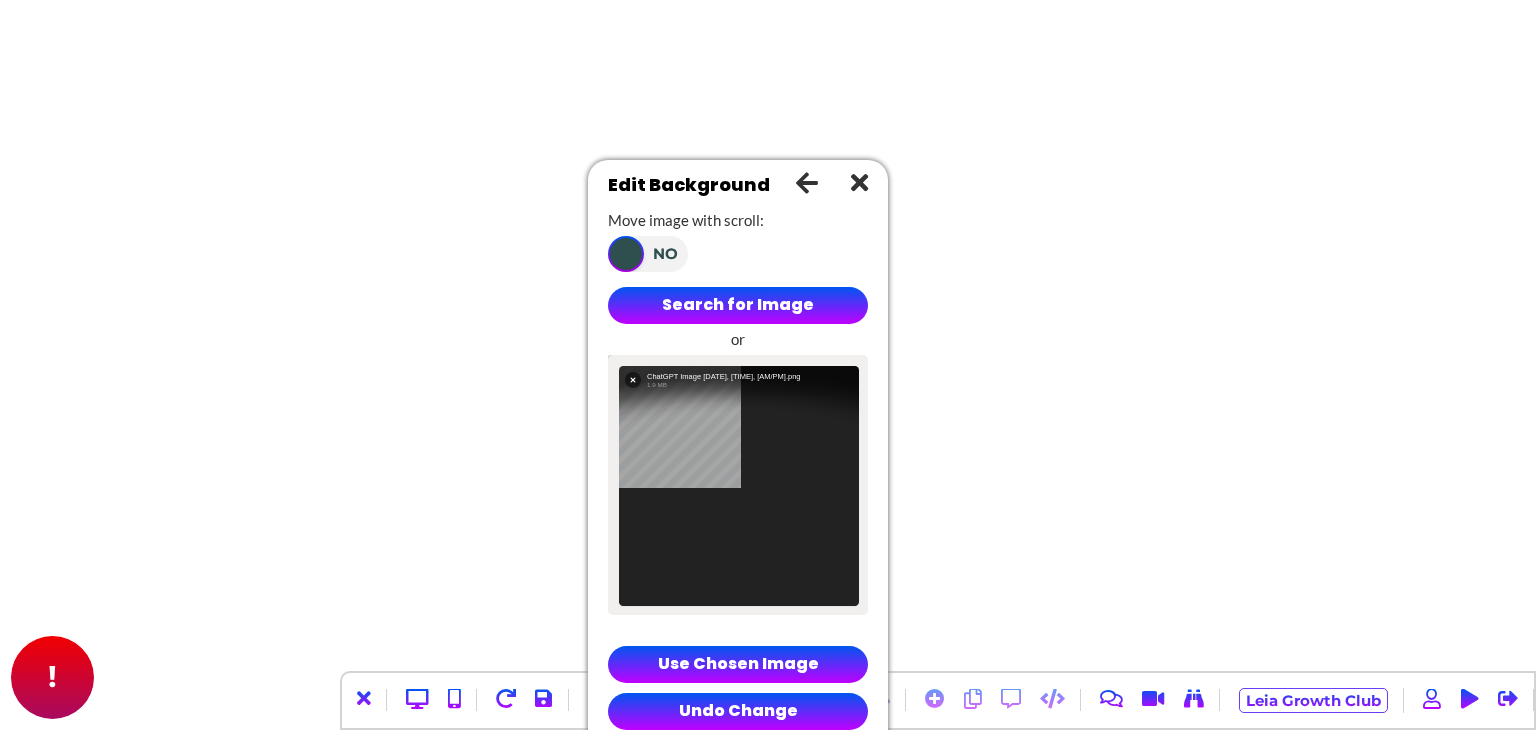 click on "Use Chosen Image" at bounding box center [738, 664] 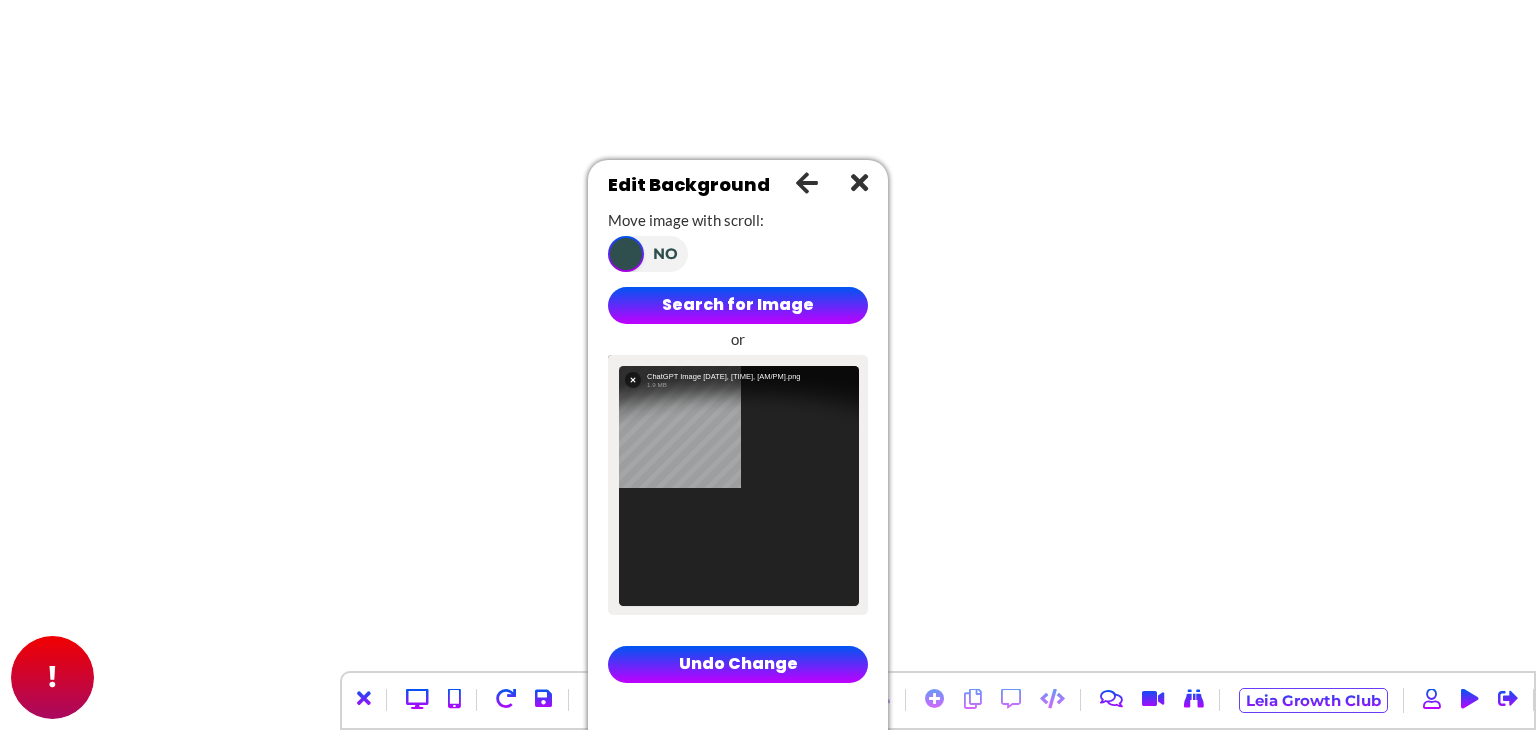 click at bounding box center (859, 182) 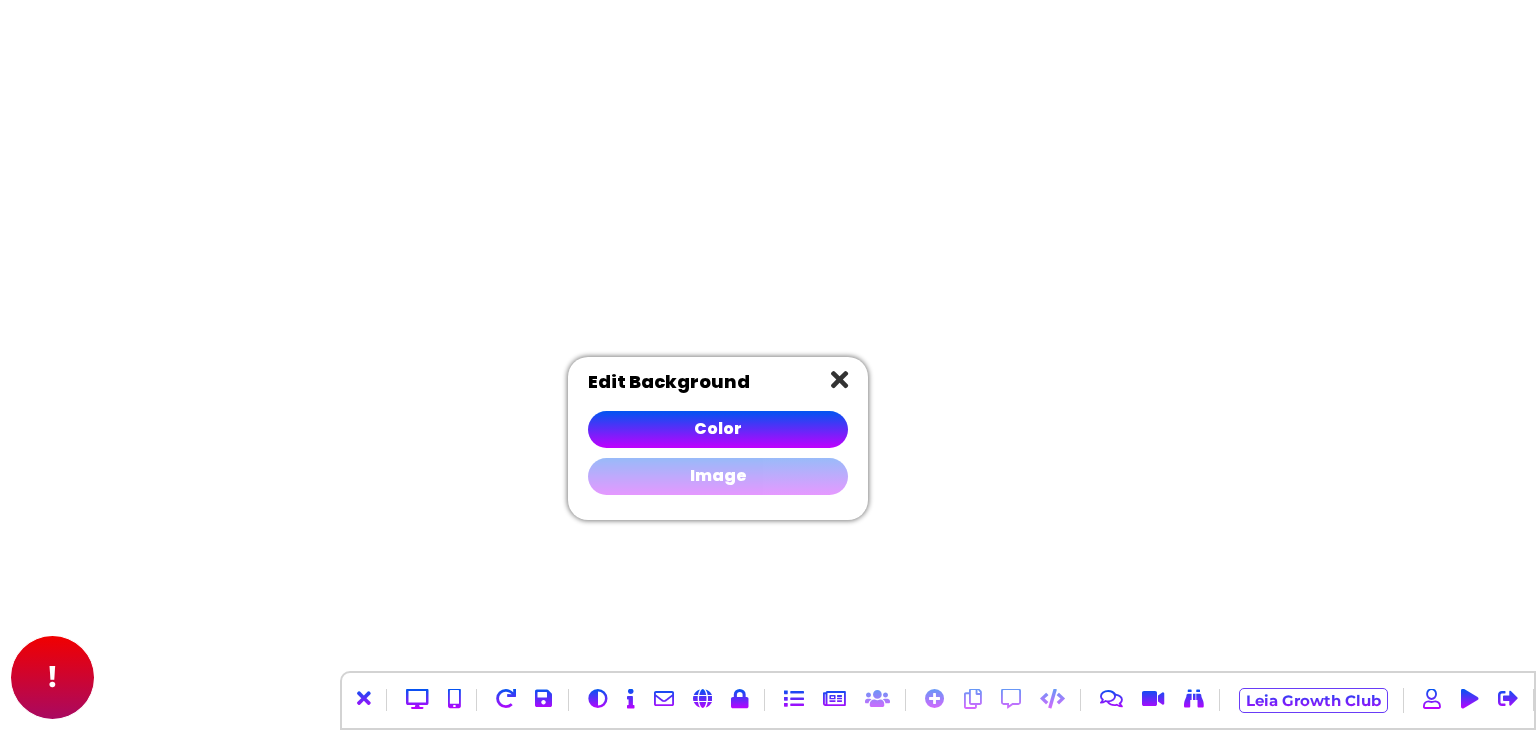 click on "Image" at bounding box center (718, 476) 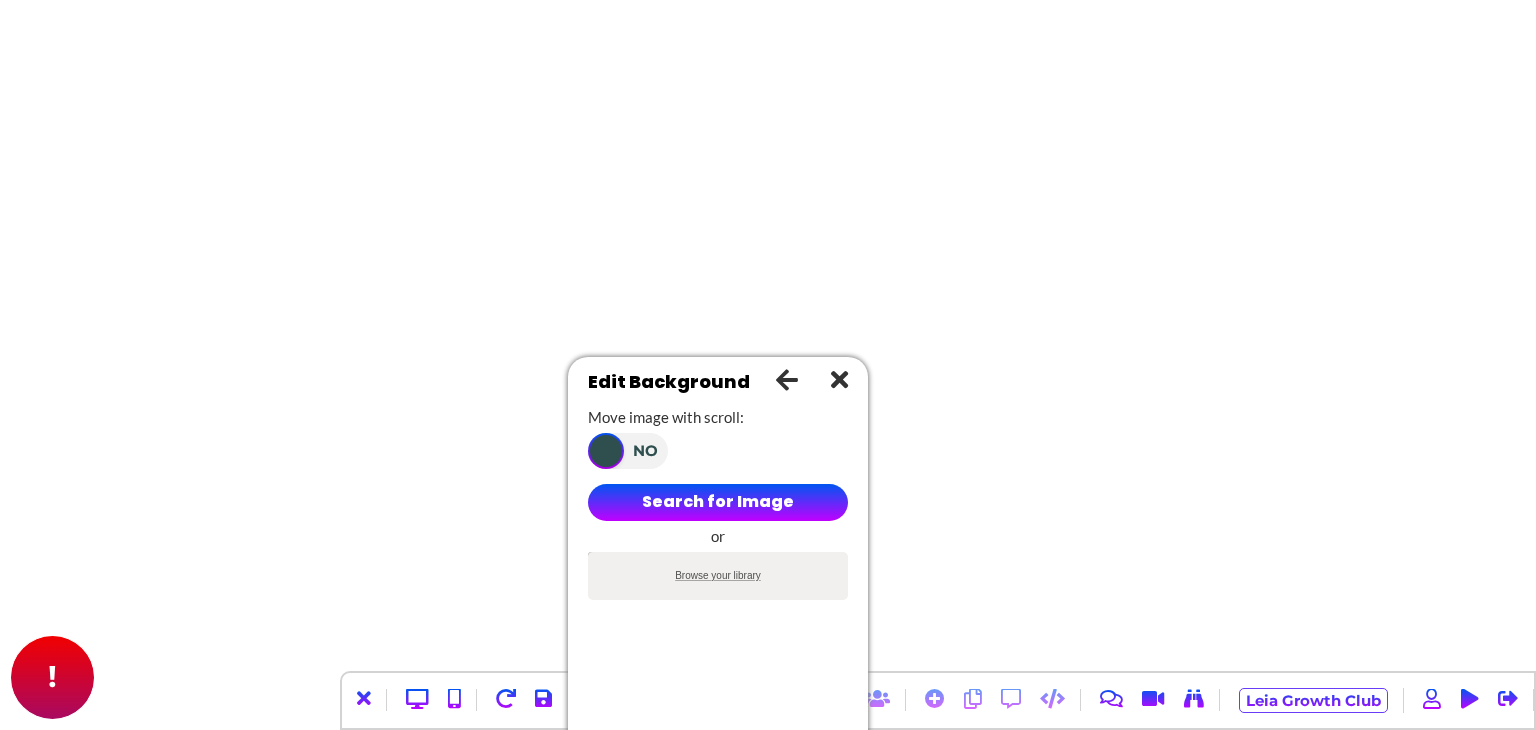 click on "Browse your library" at bounding box center [718, 575] 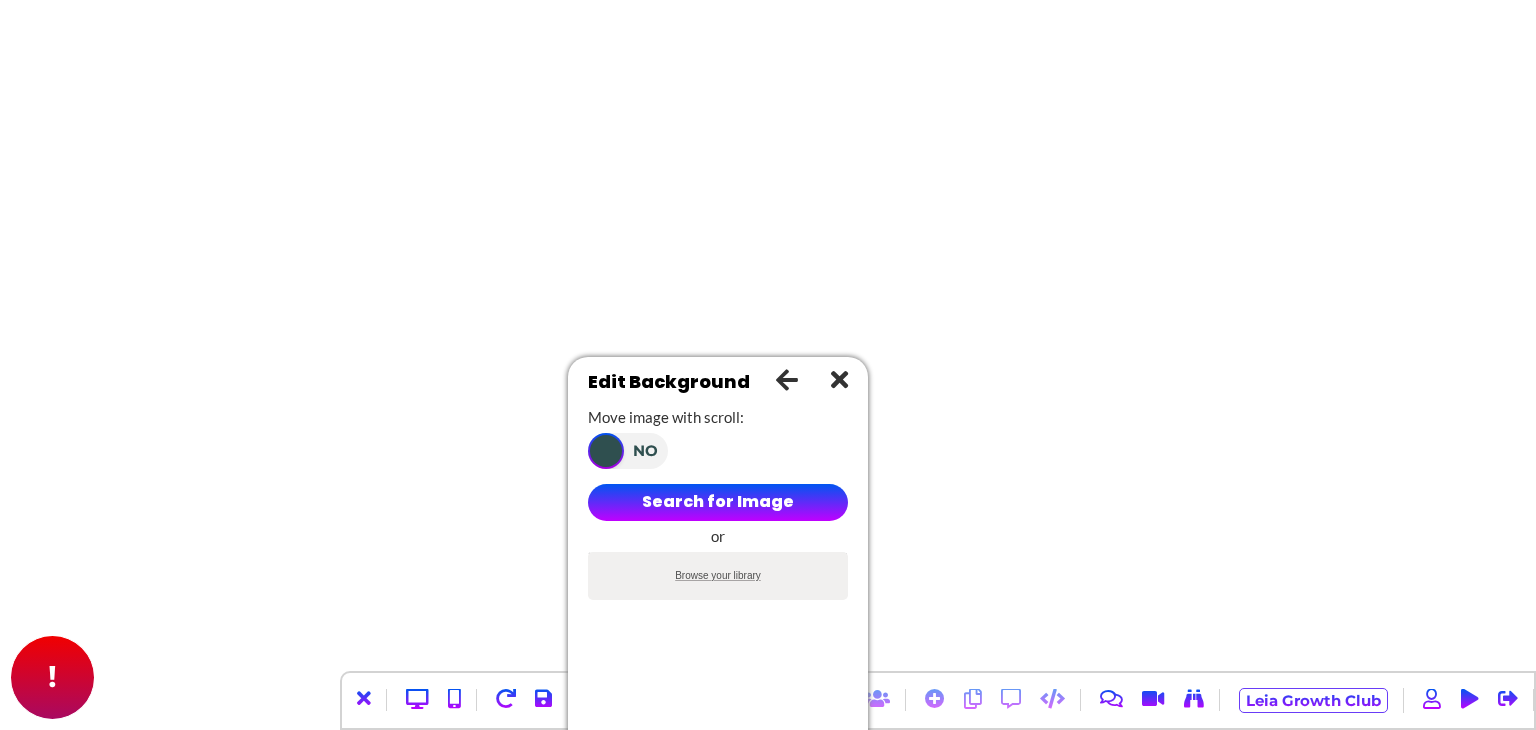 type on "**********" 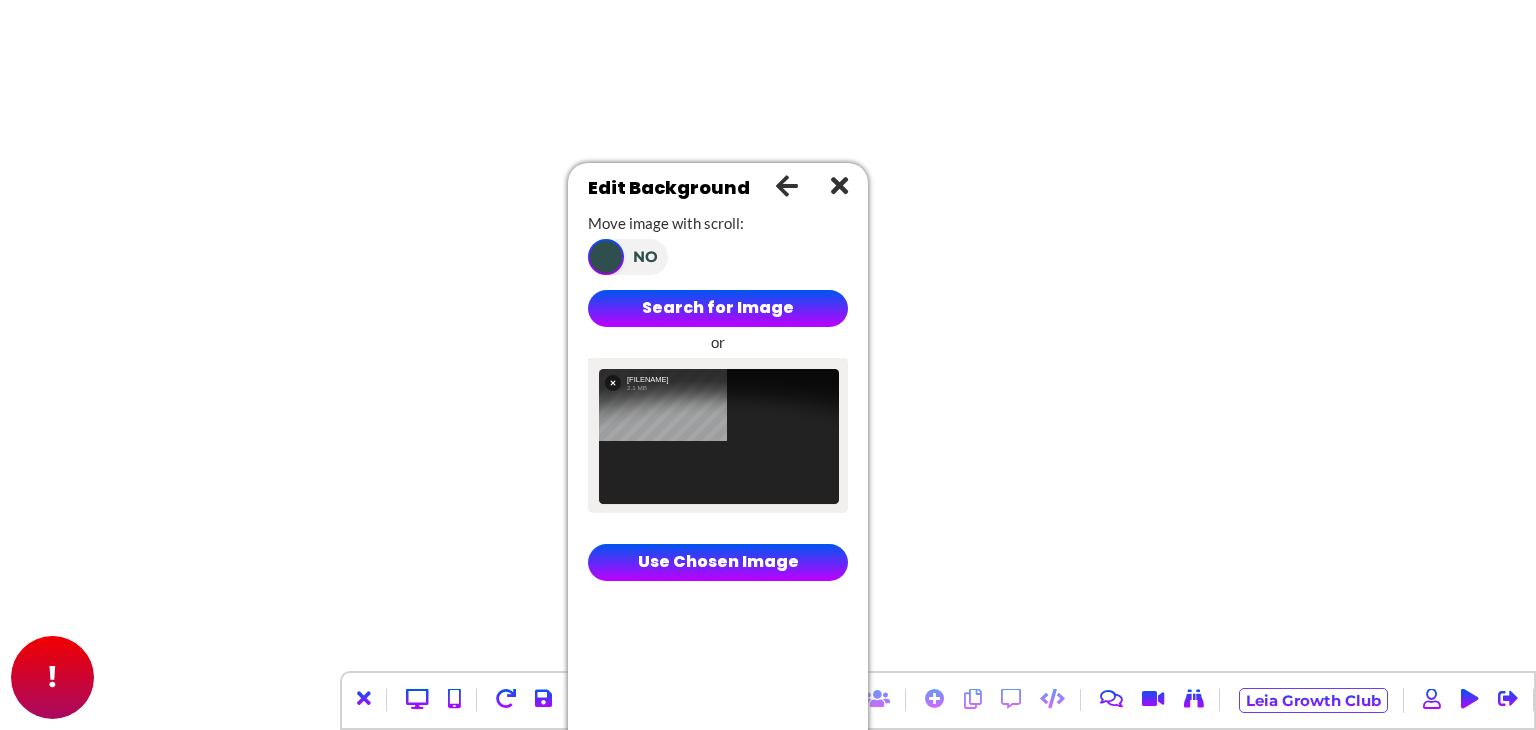 drag, startPoint x: 756, startPoint y: 385, endPoint x: 756, endPoint y: 177, distance: 208 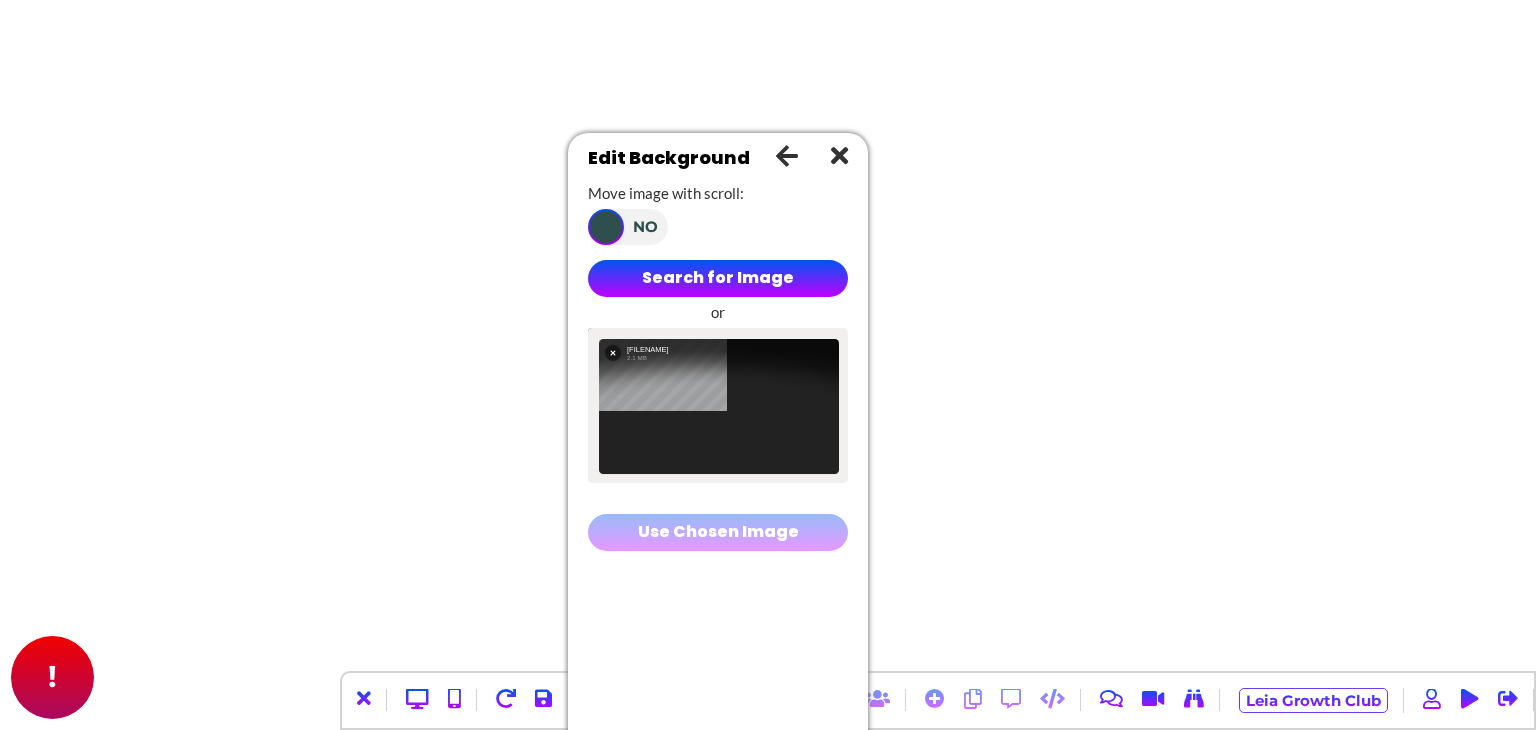click on "Use Chosen Image" at bounding box center [718, 532] 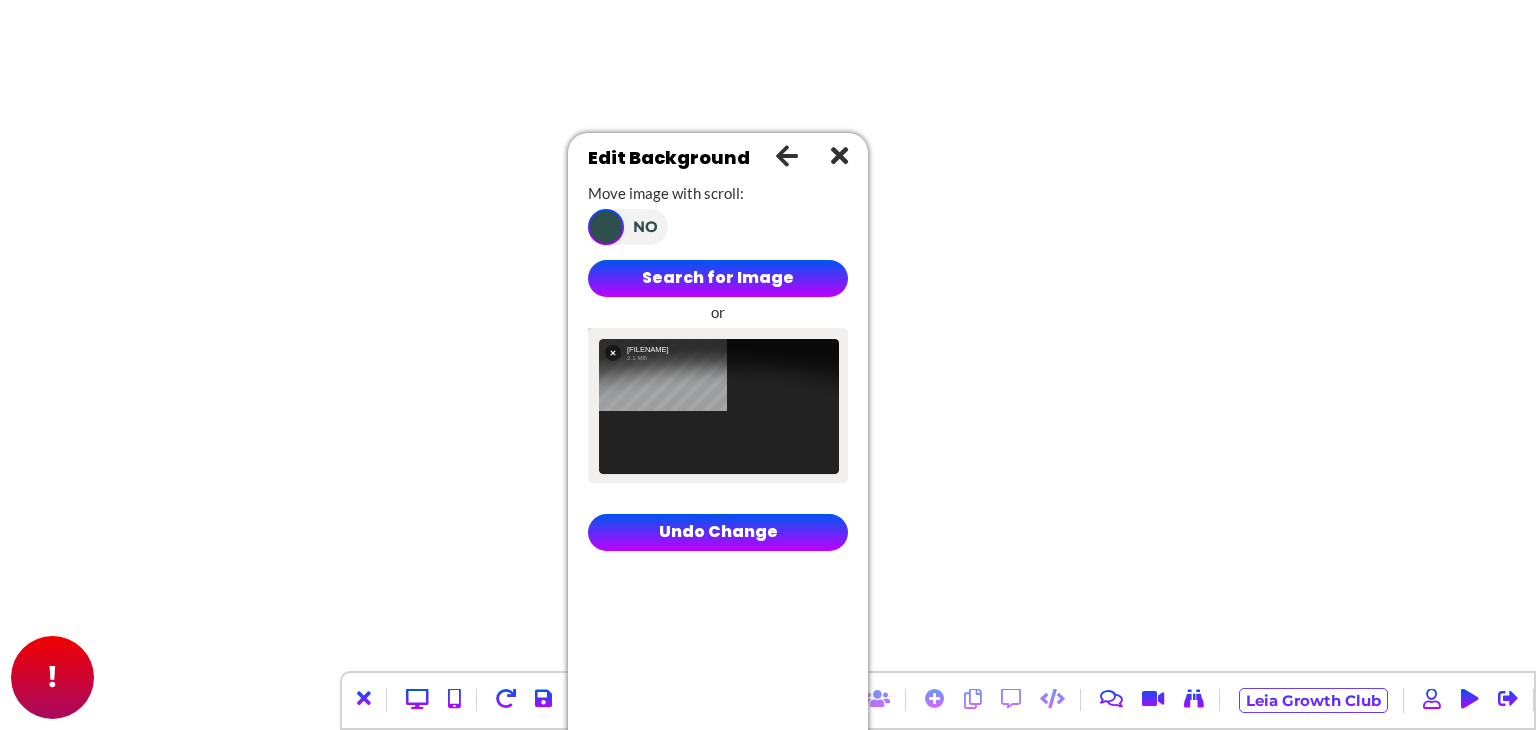 click at bounding box center [839, 155] 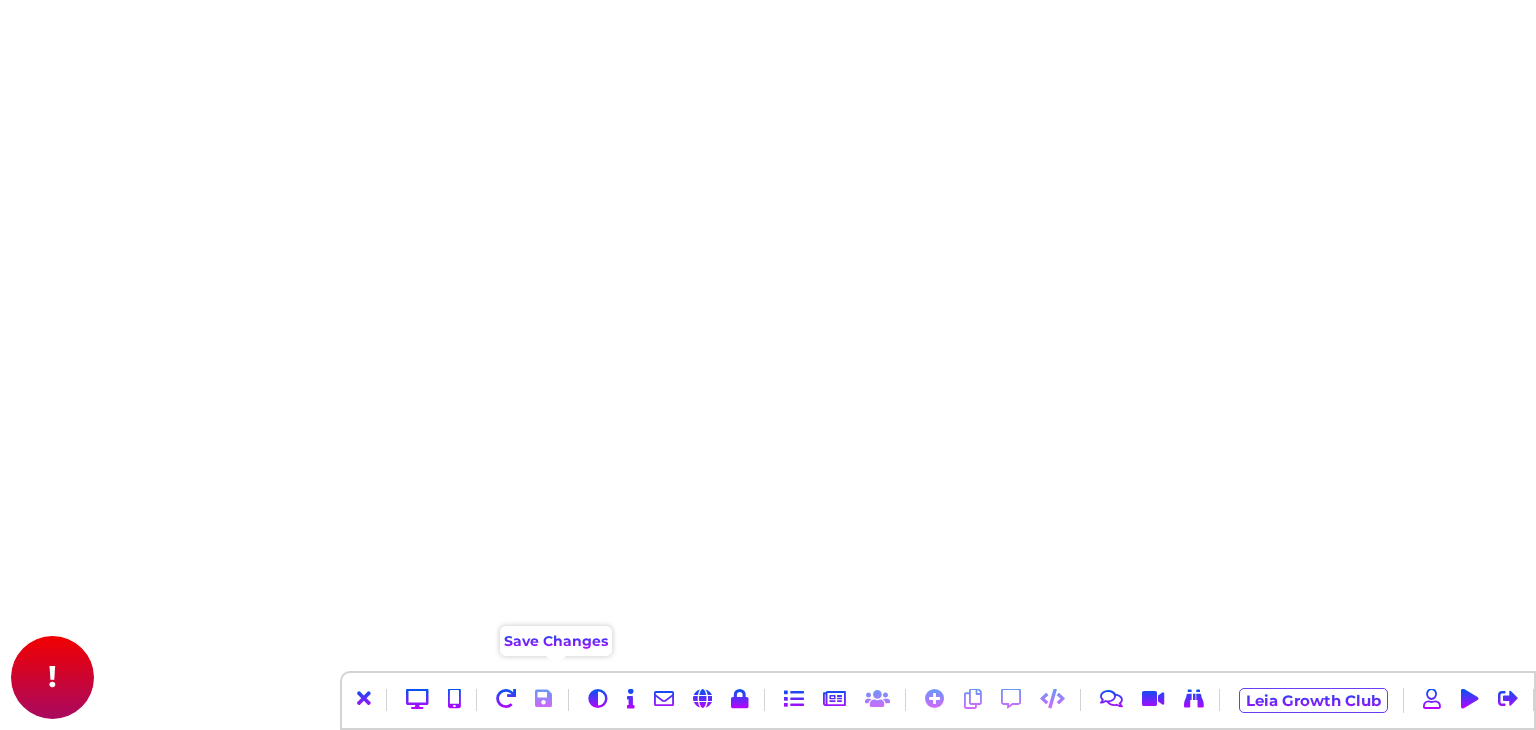 click at bounding box center [544, 699] 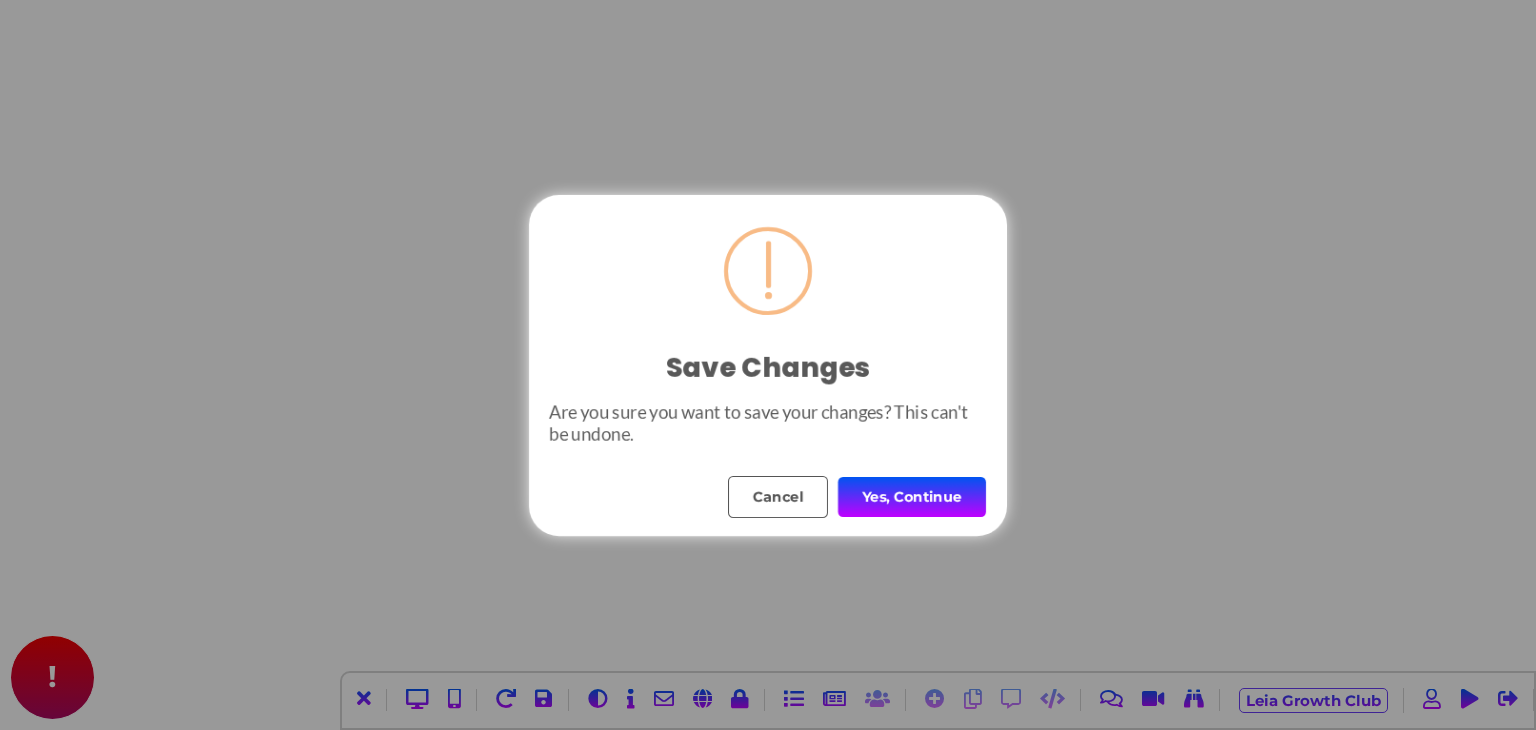 click on "Yes, Continue" at bounding box center [912, 497] 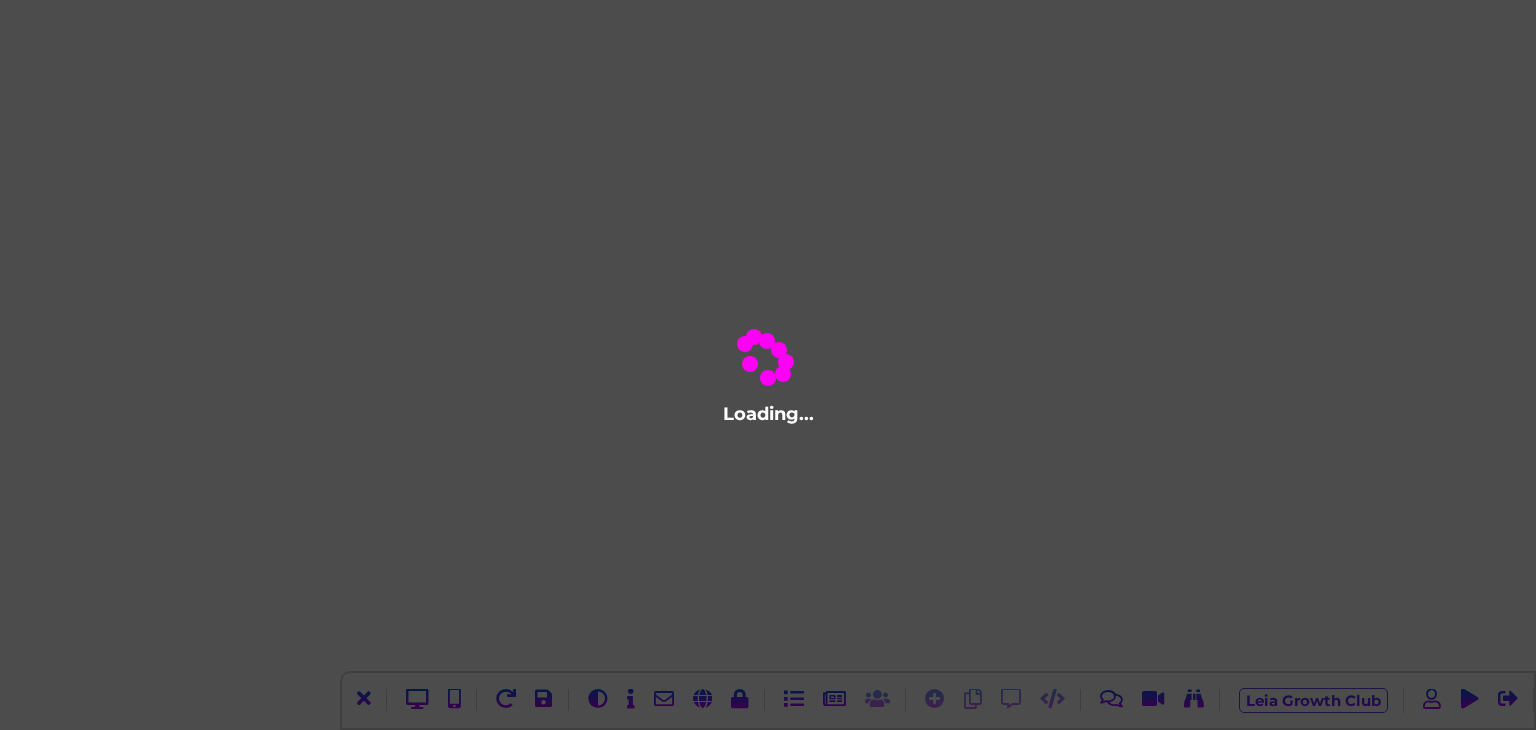 scroll, scrollTop: 0, scrollLeft: 0, axis: both 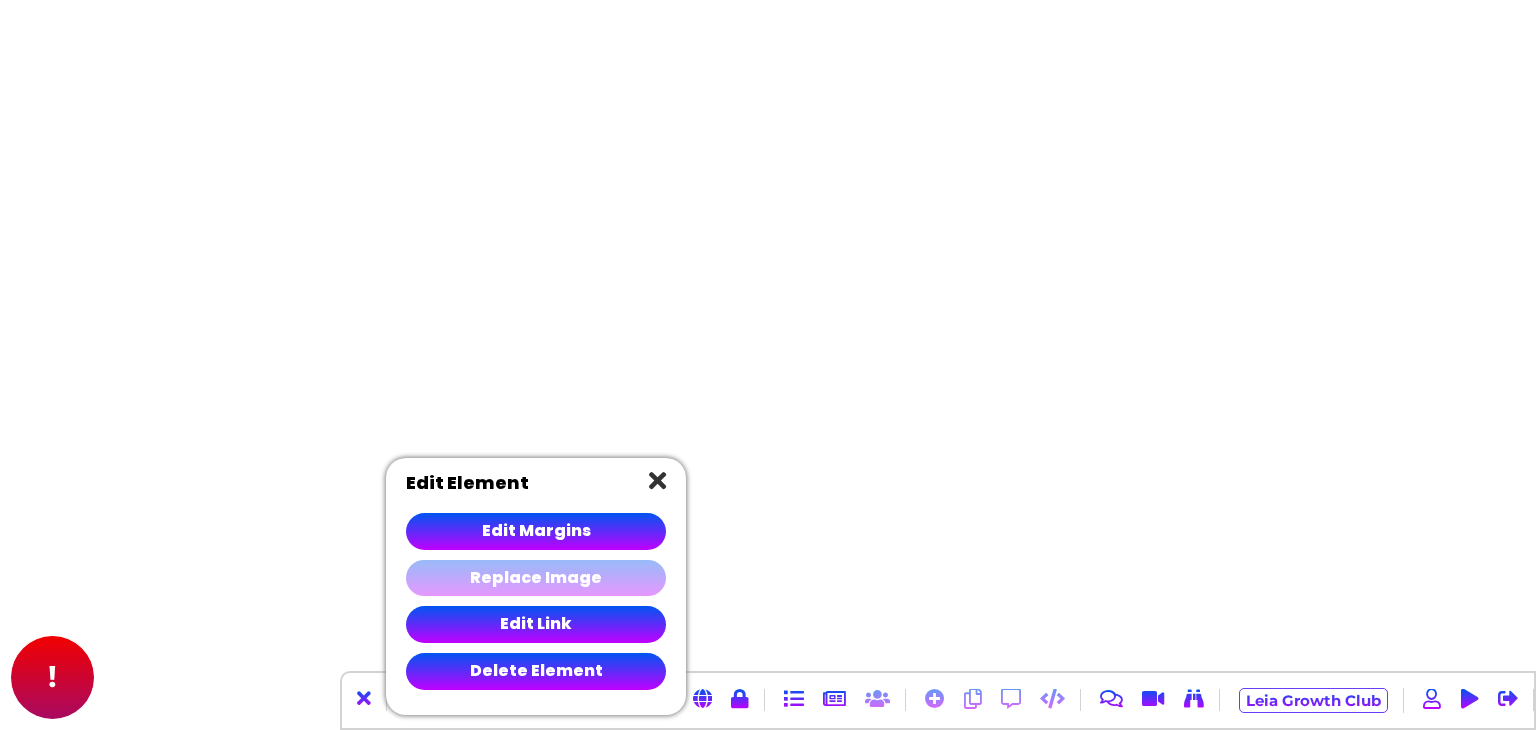 click on "Replace Image" at bounding box center (536, 578) 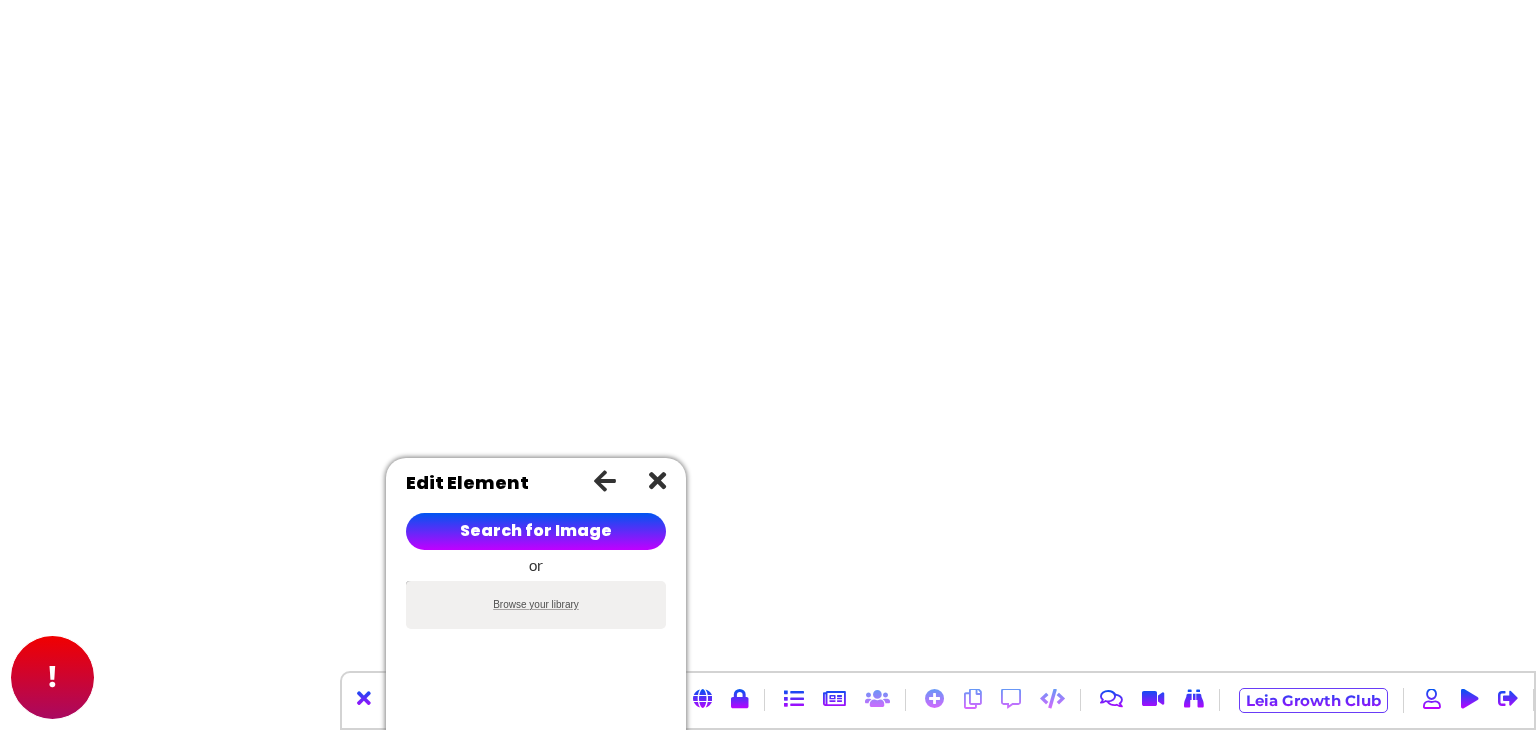 click on "Browse your library" at bounding box center [536, 605] 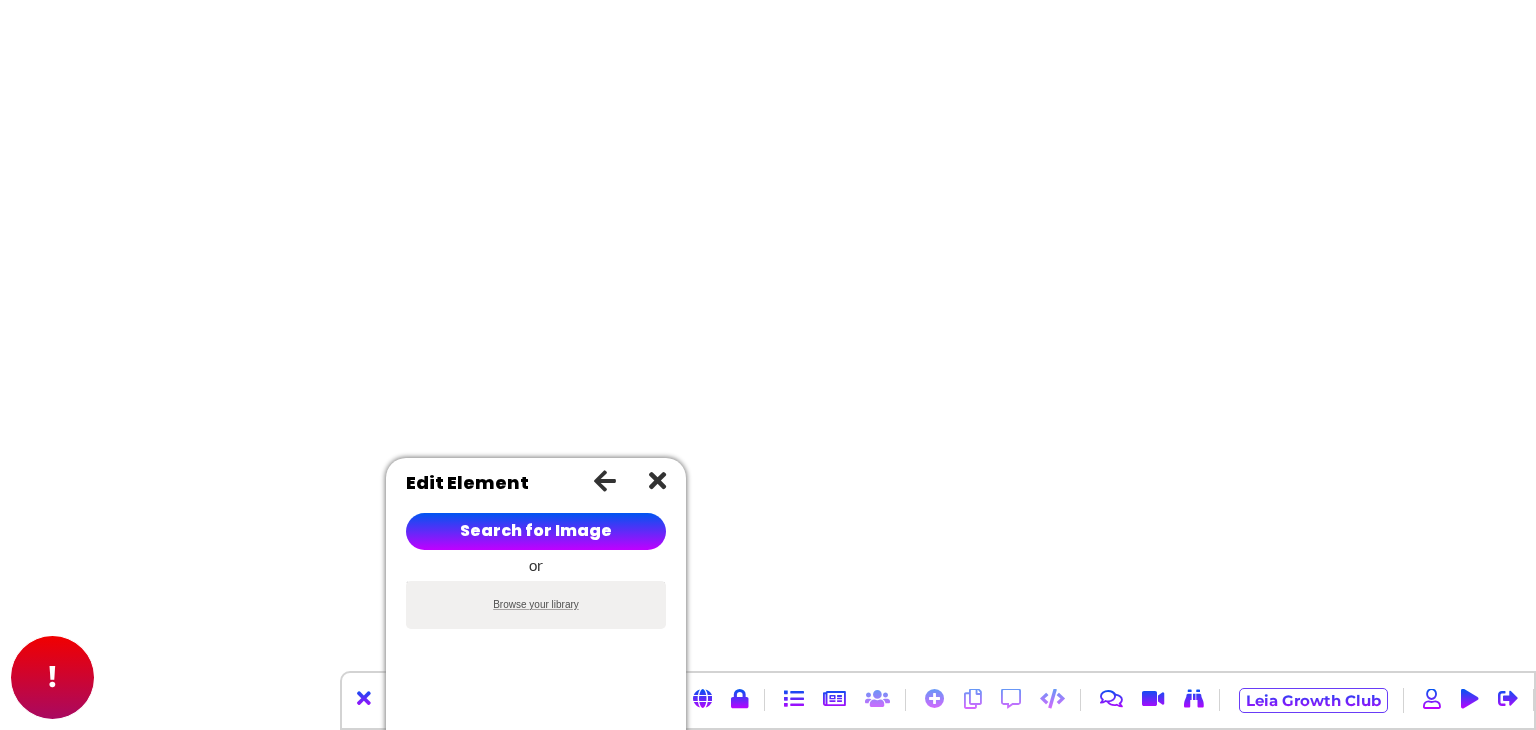 type on "**********" 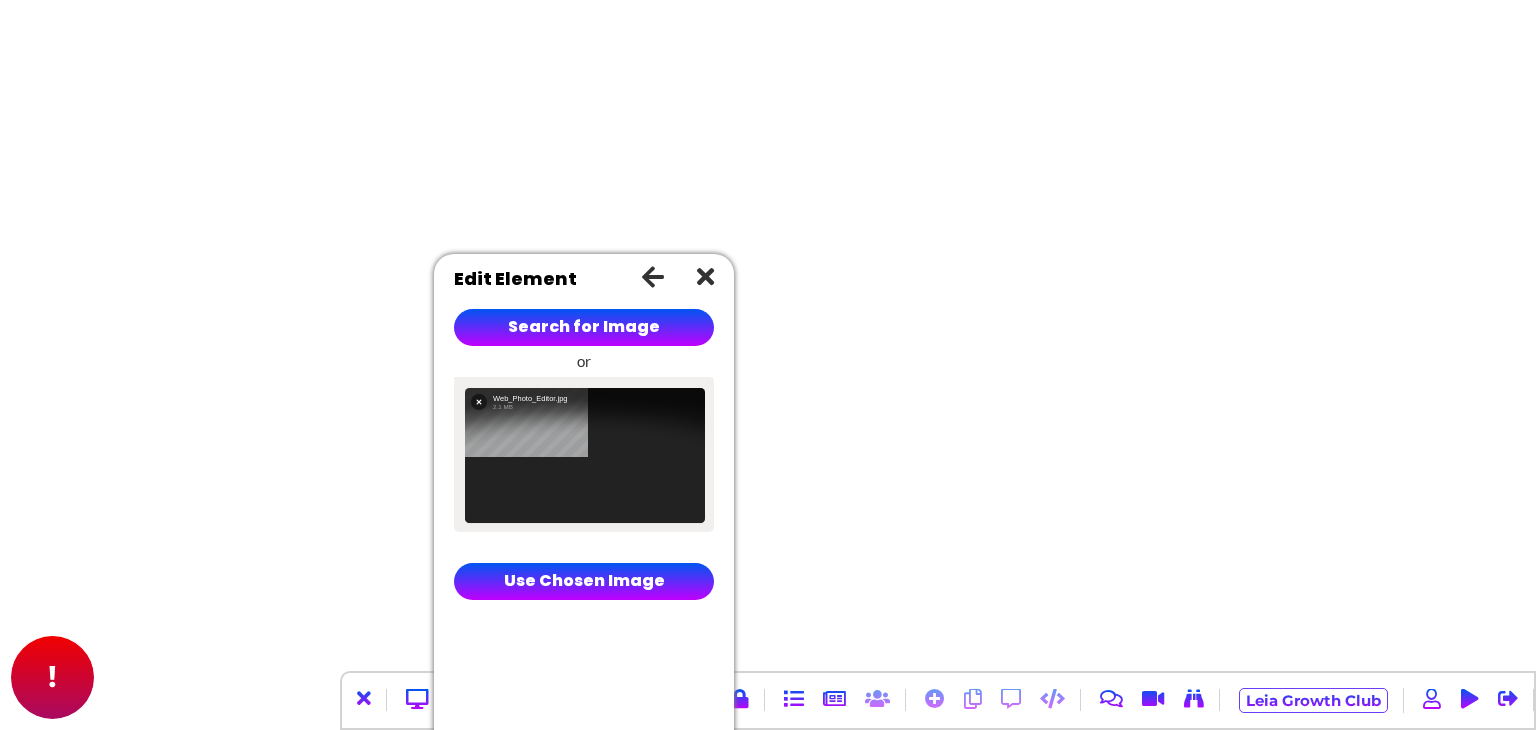 drag, startPoint x: 560, startPoint y: 447, endPoint x: 595, endPoint y: 287, distance: 163.78339 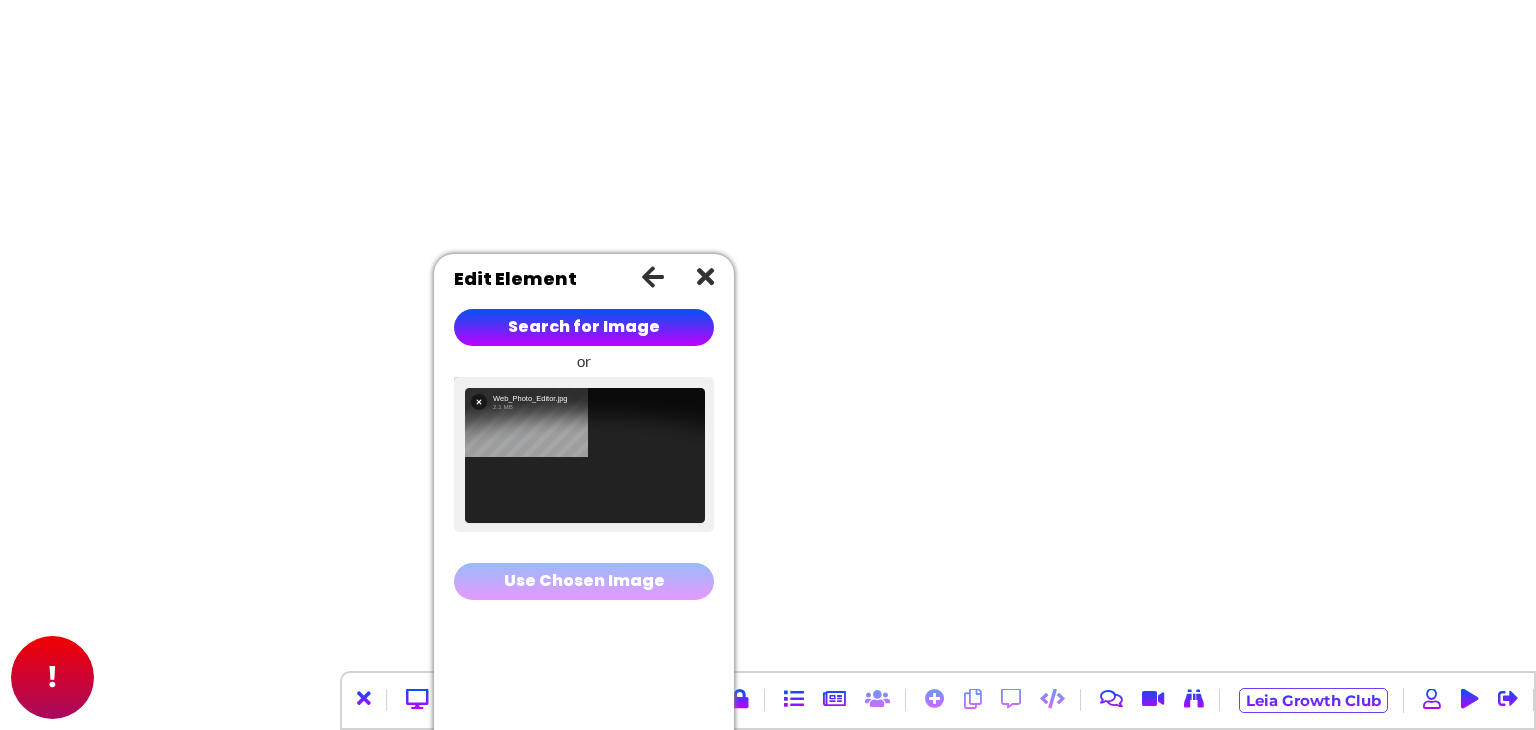 click on "Use Chosen Image" at bounding box center (584, 581) 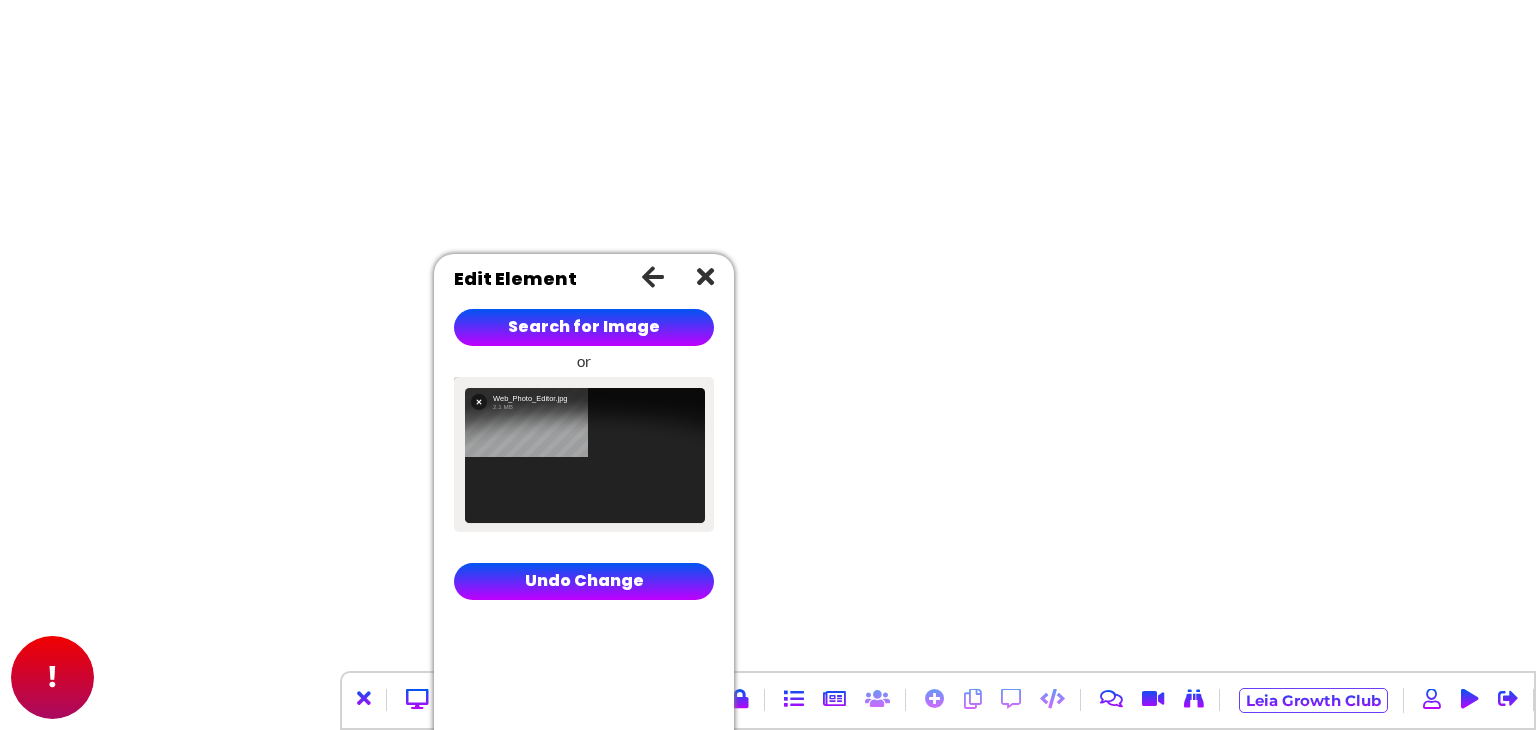 click at bounding box center (705, 276) 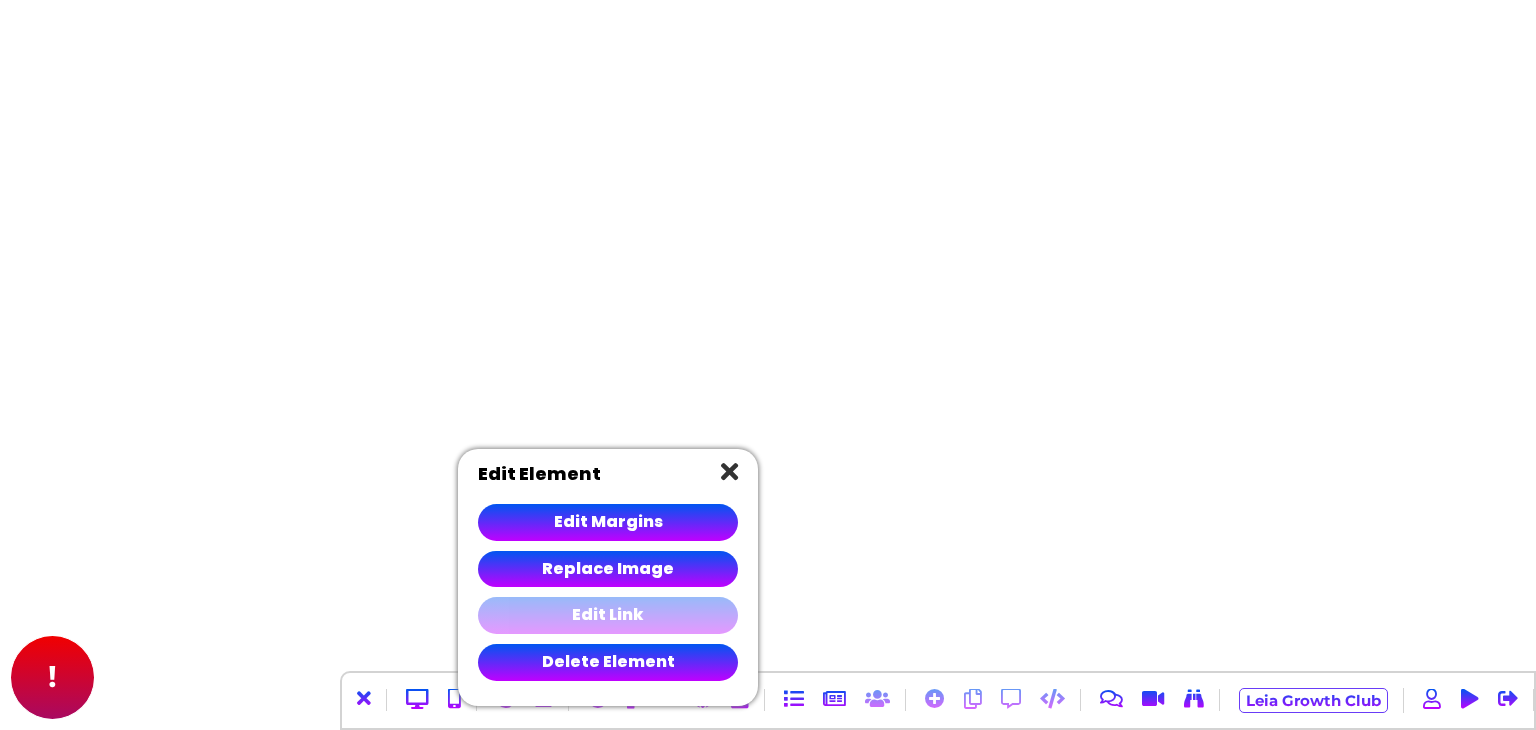 click on "Edit Link" at bounding box center [608, 615] 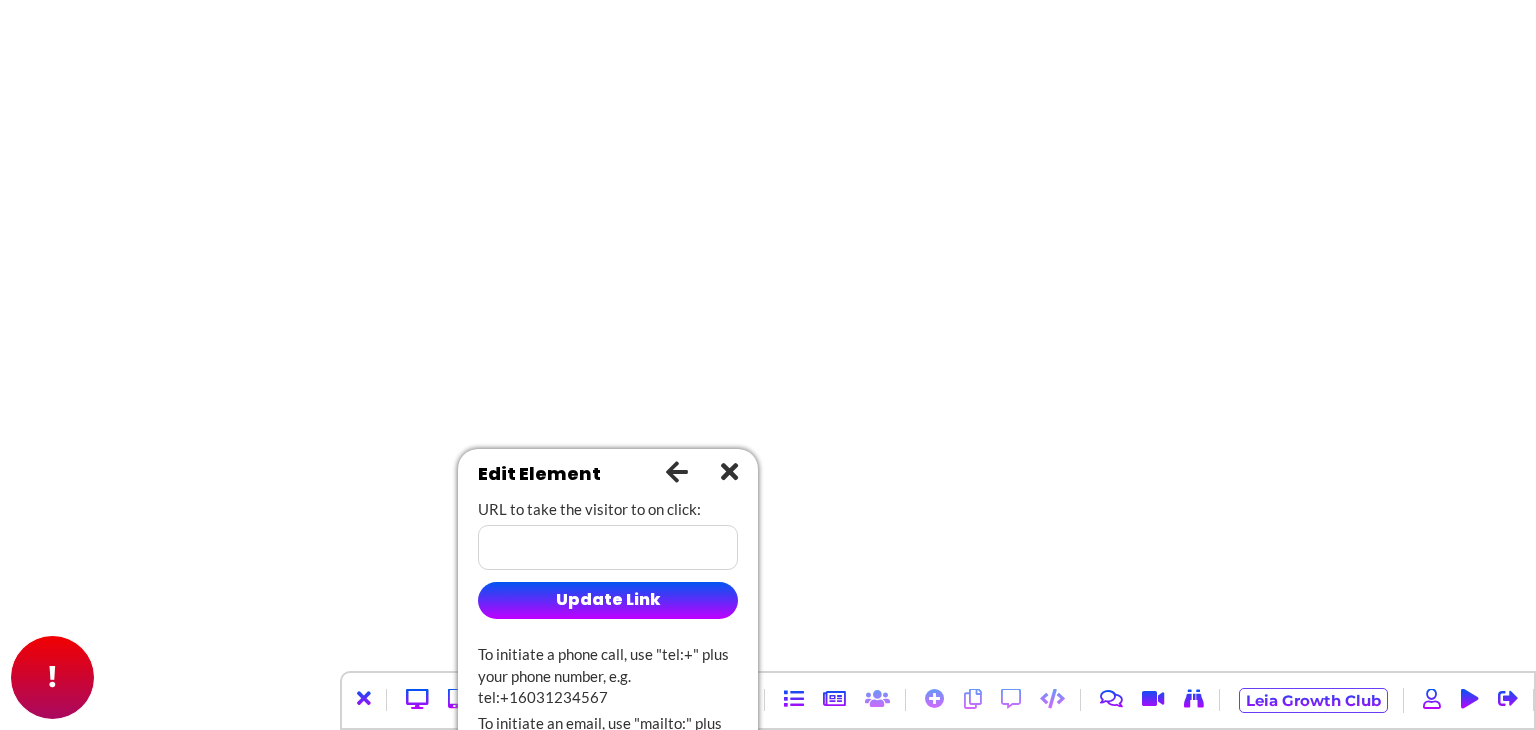 click at bounding box center [608, 547] 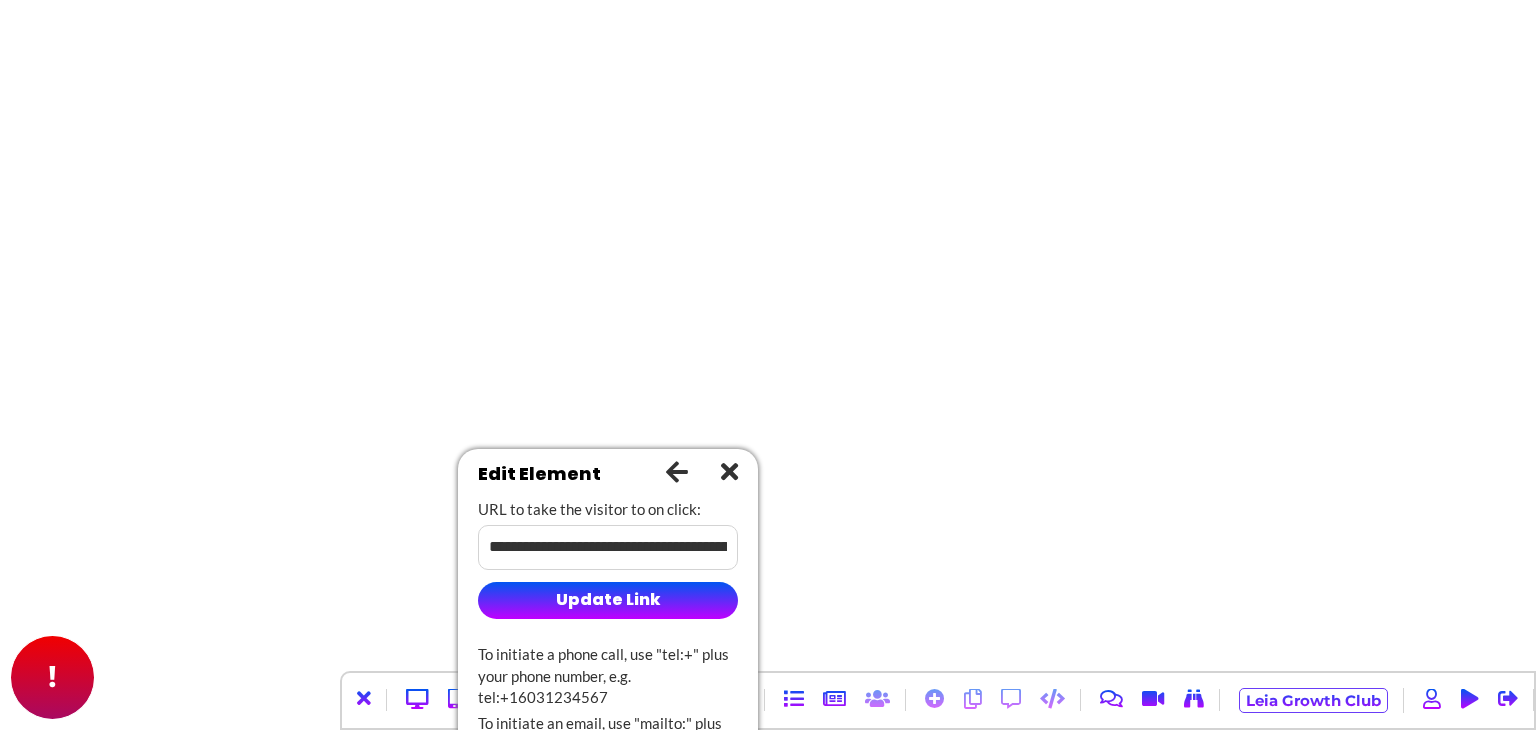 scroll, scrollTop: 0, scrollLeft: 170, axis: horizontal 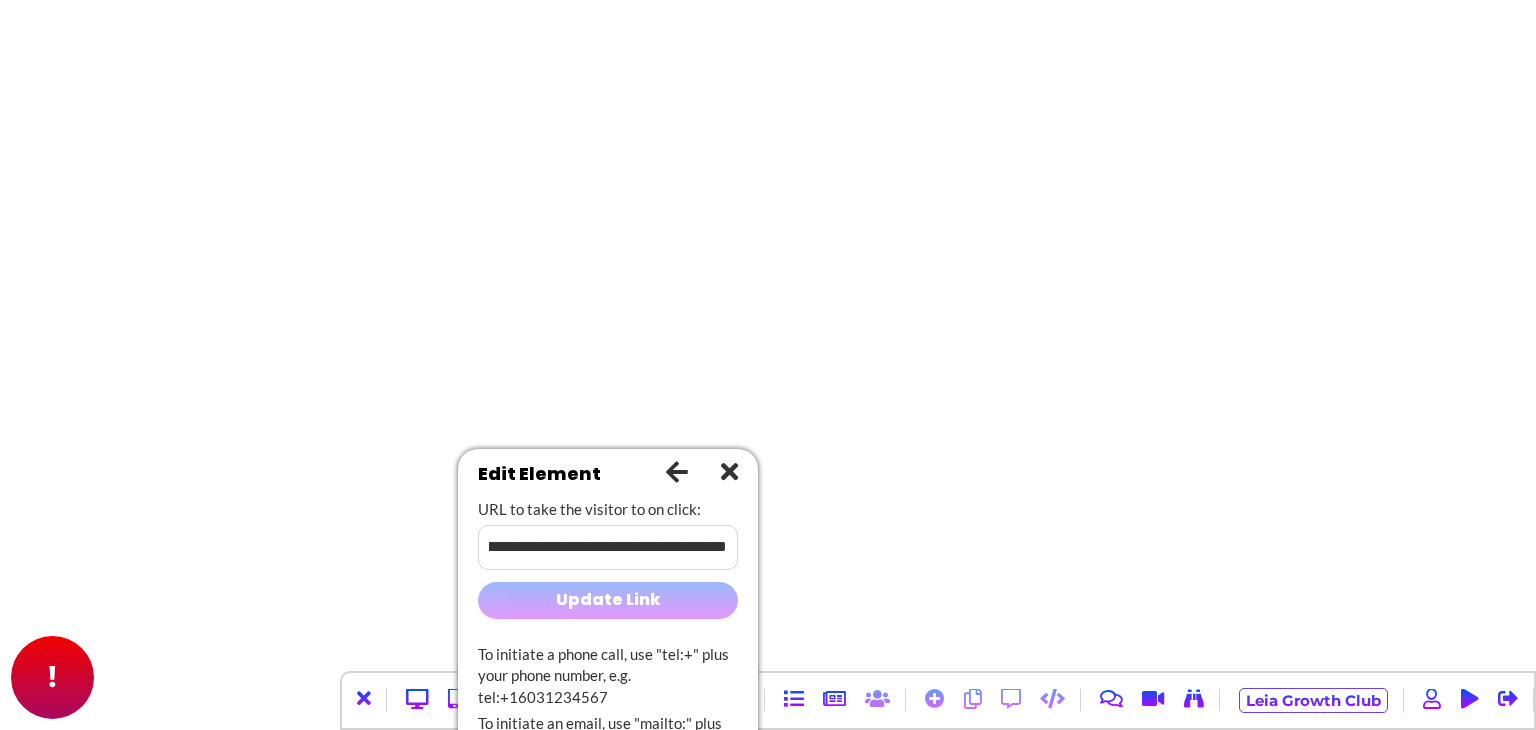 type on "**********" 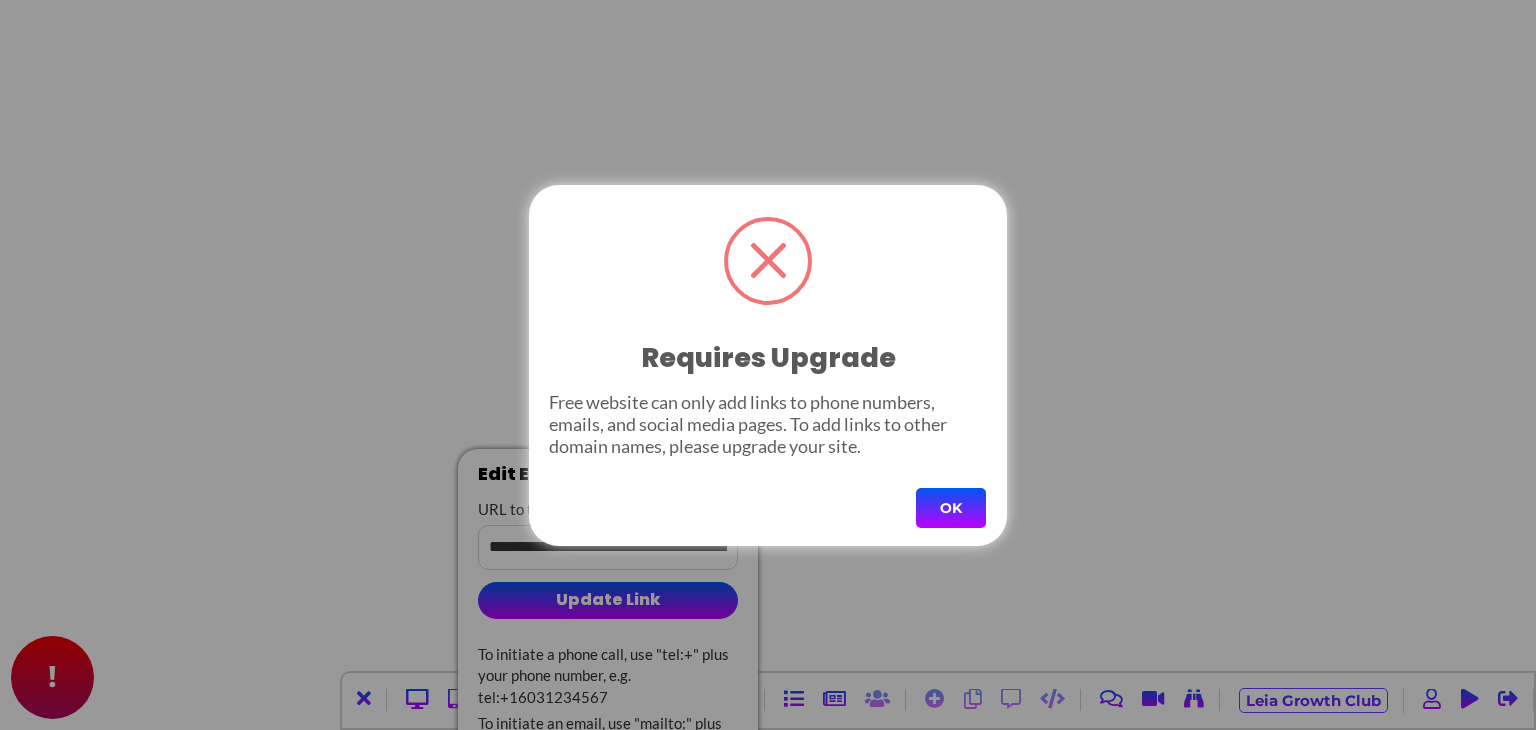 click on "OK" at bounding box center [951, 508] 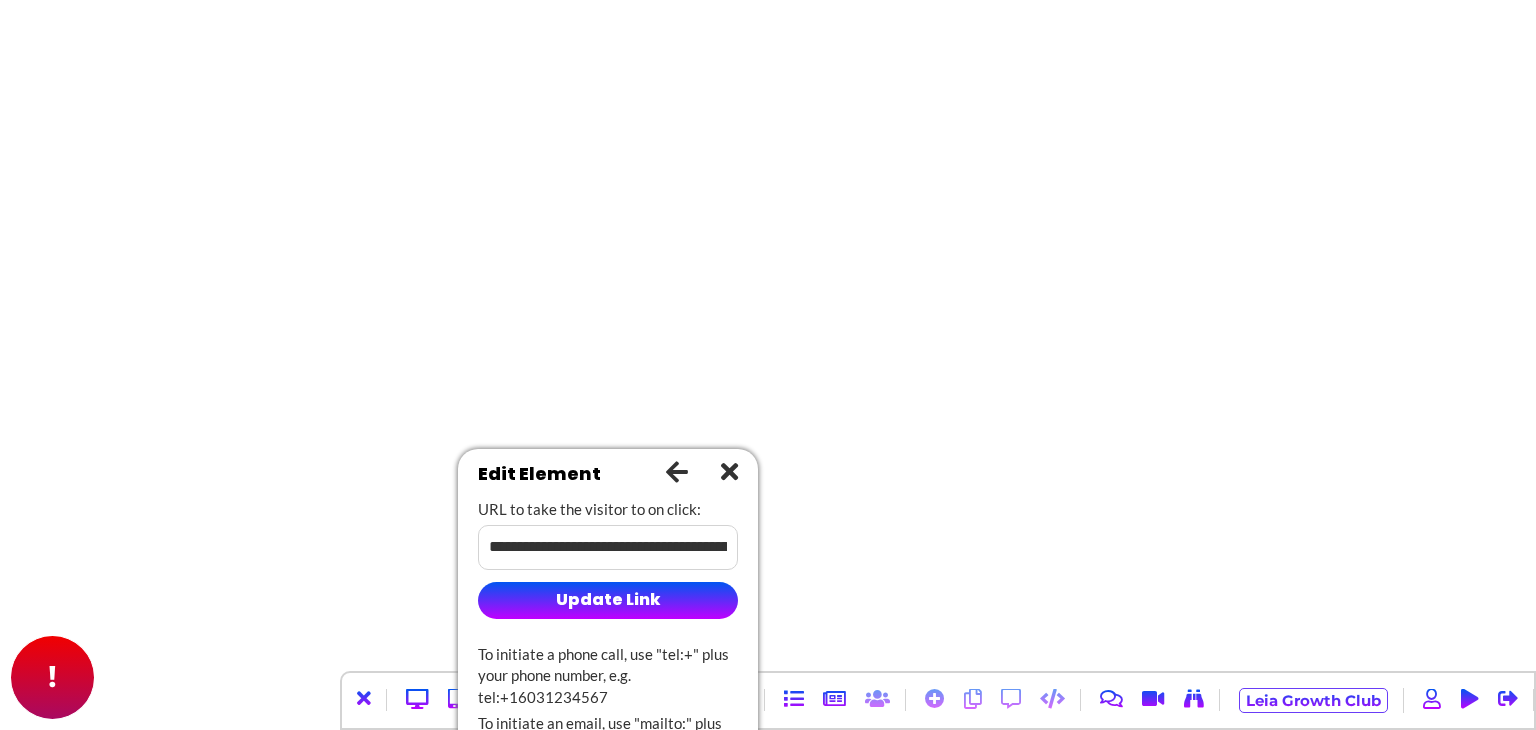 click at bounding box center (729, 471) 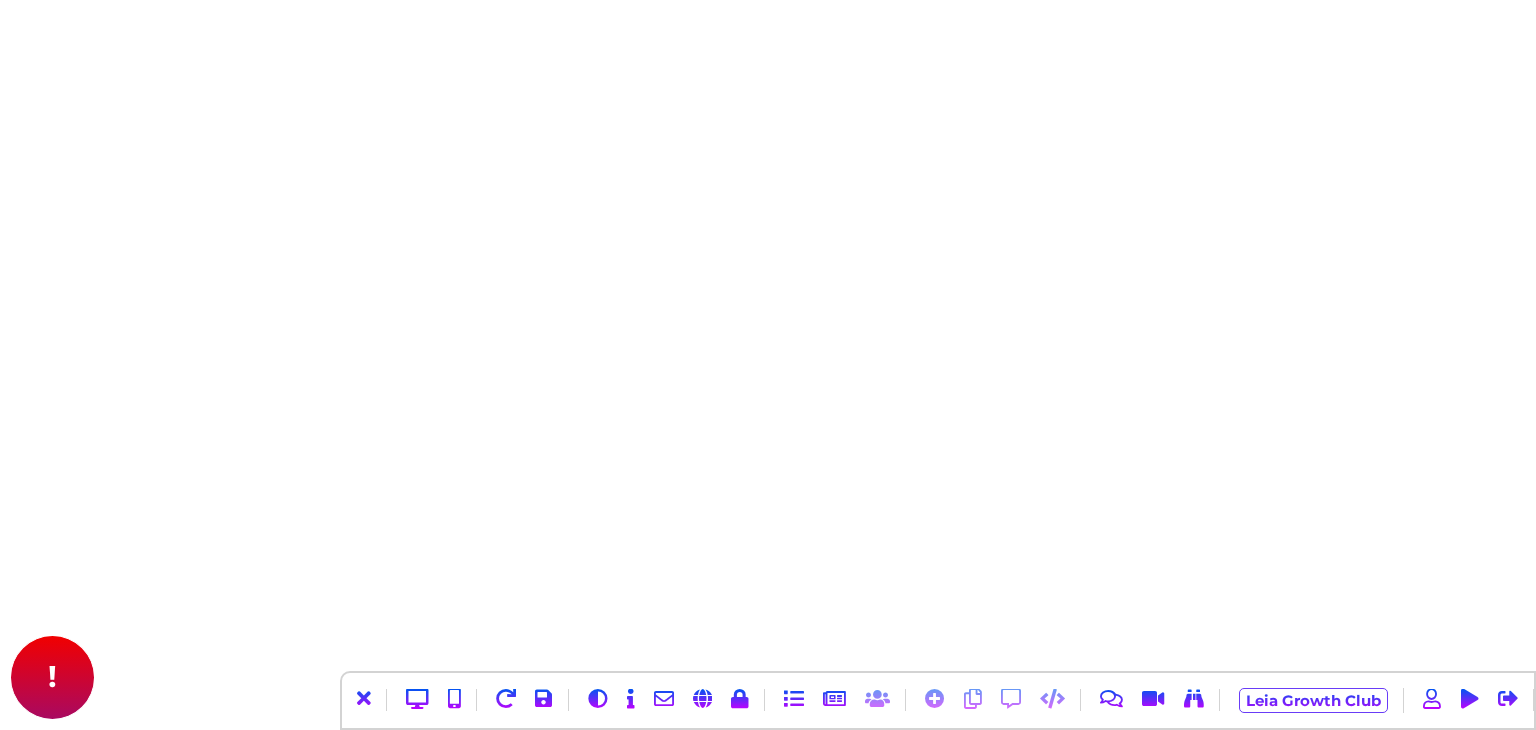 click at bounding box center (525, 700) 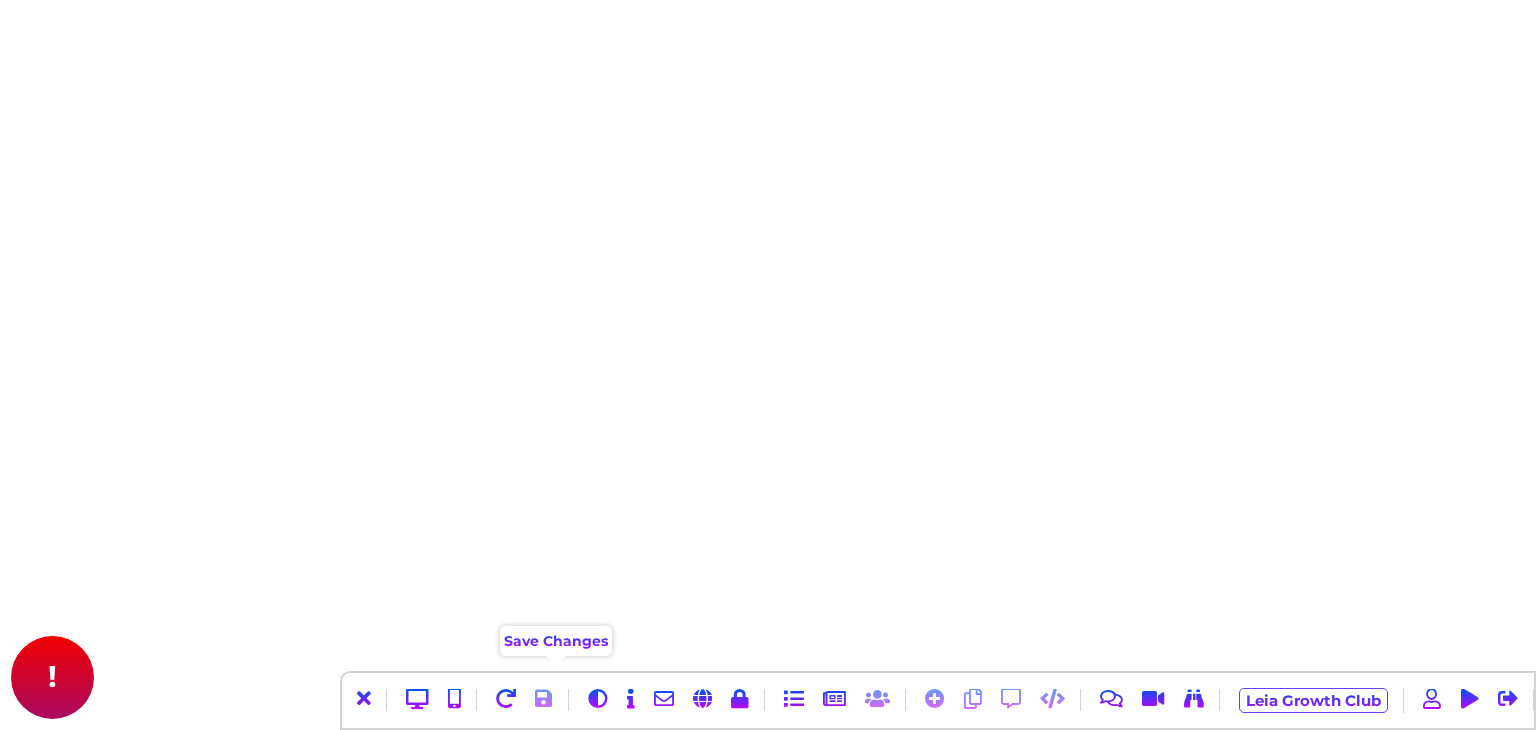 click at bounding box center [544, 699] 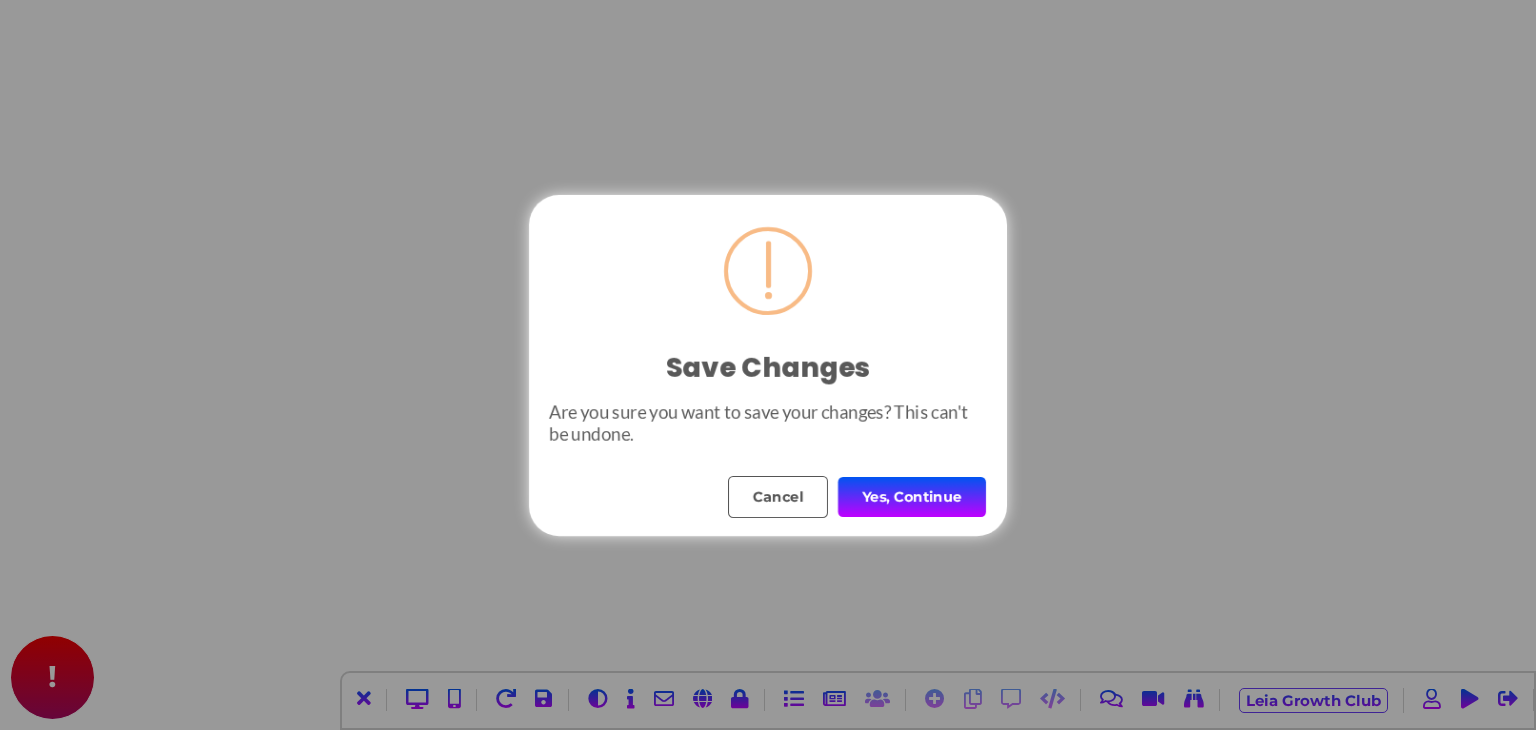 click on "Yes, Continue" at bounding box center (912, 497) 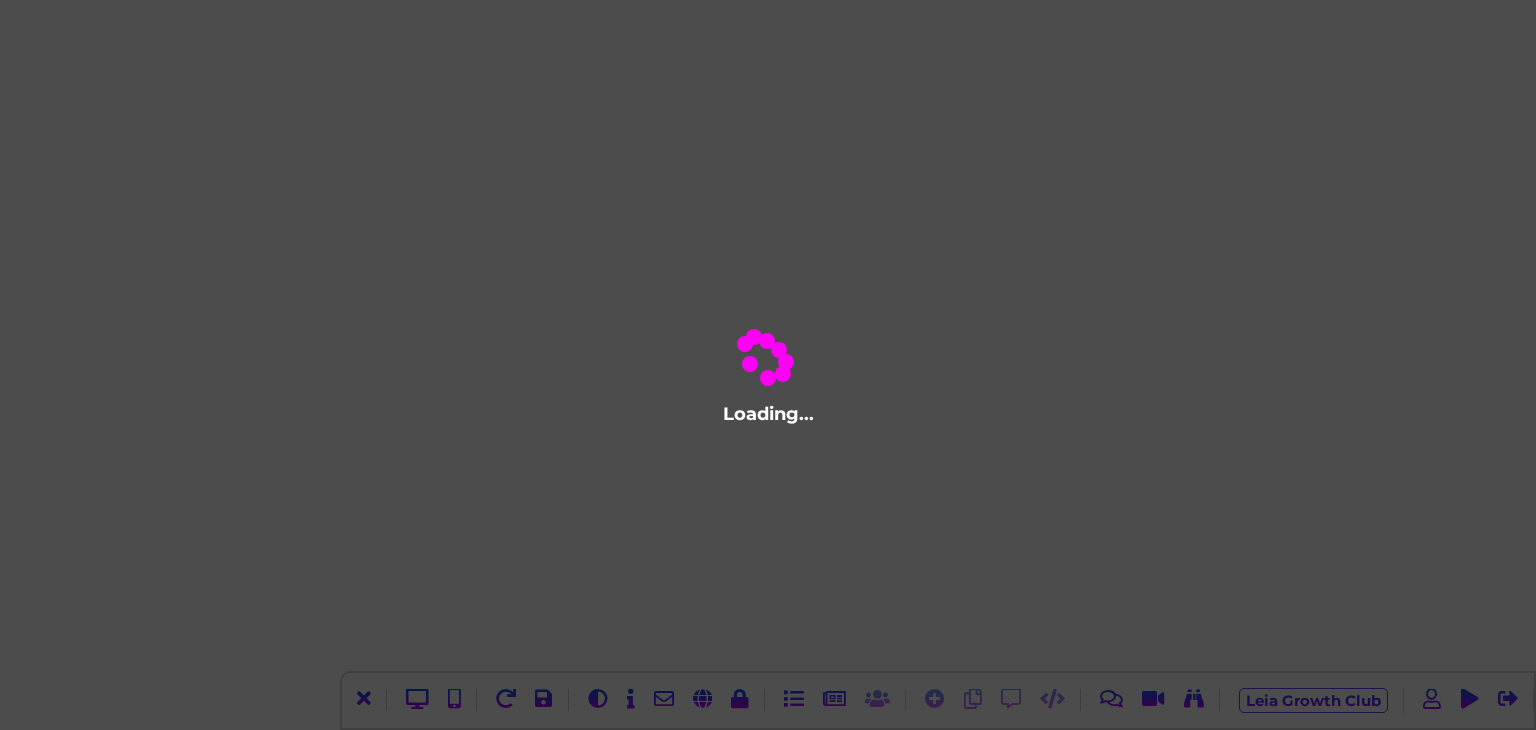 scroll, scrollTop: 0, scrollLeft: 0, axis: both 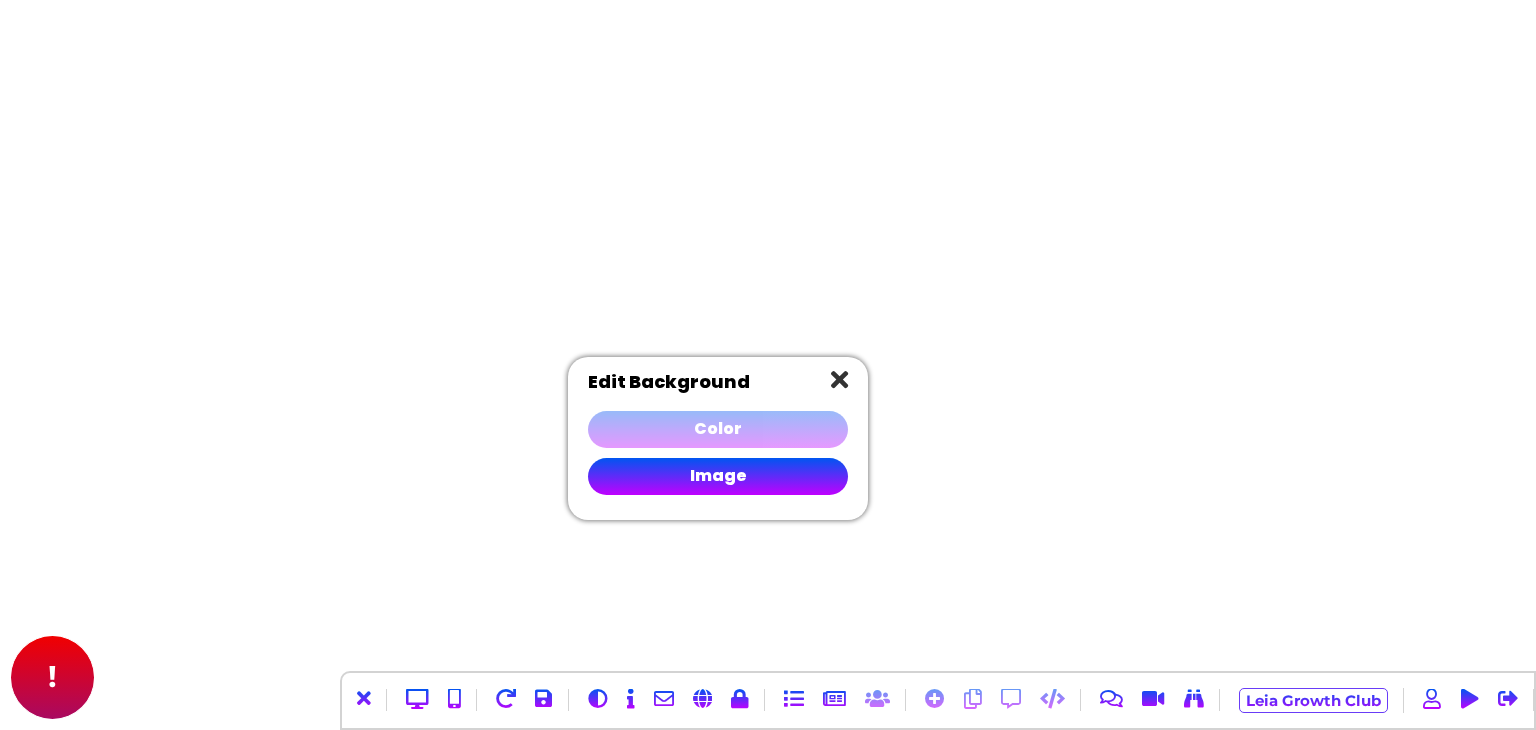 click on "Color" at bounding box center [718, 429] 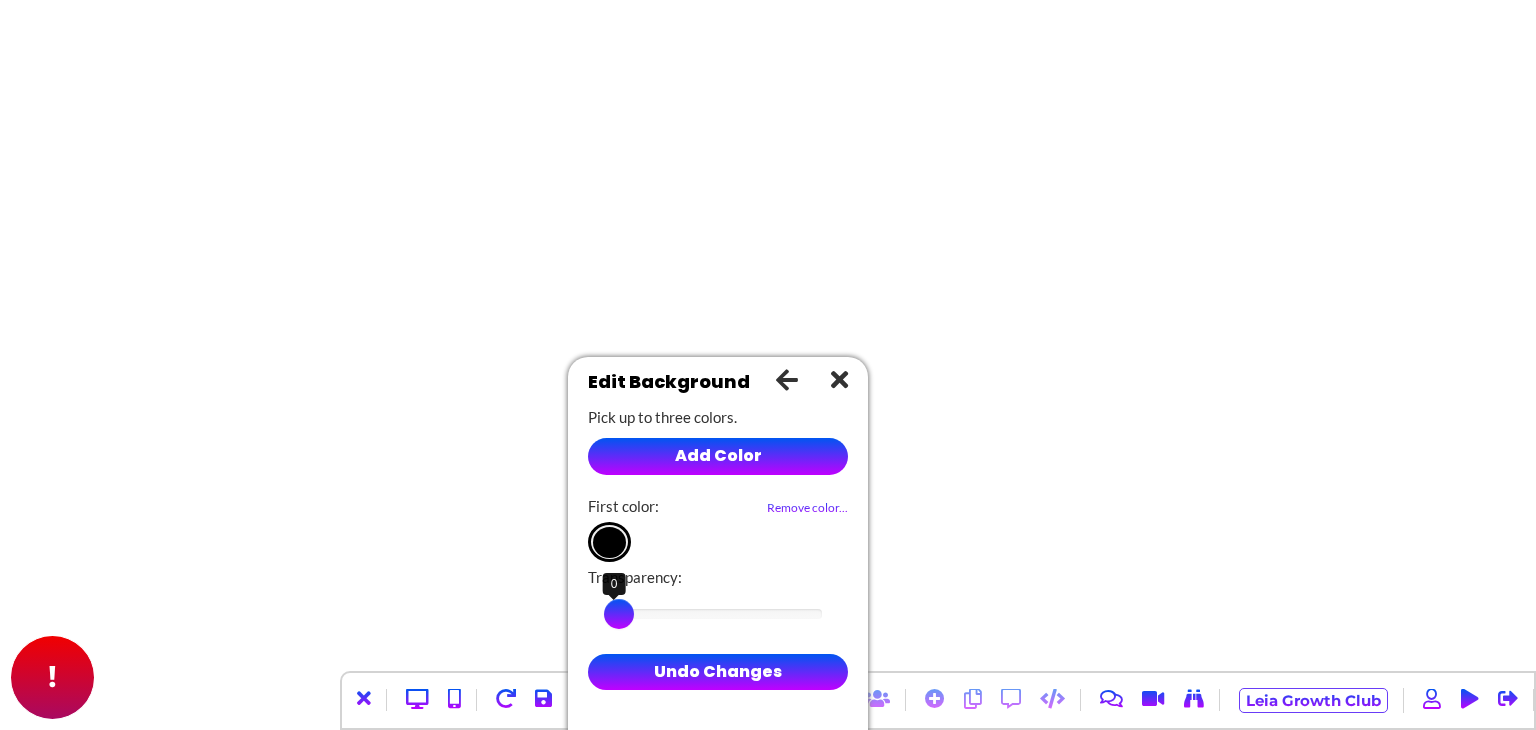 drag, startPoint x: 621, startPoint y: 611, endPoint x: 601, endPoint y: 614, distance: 20.22375 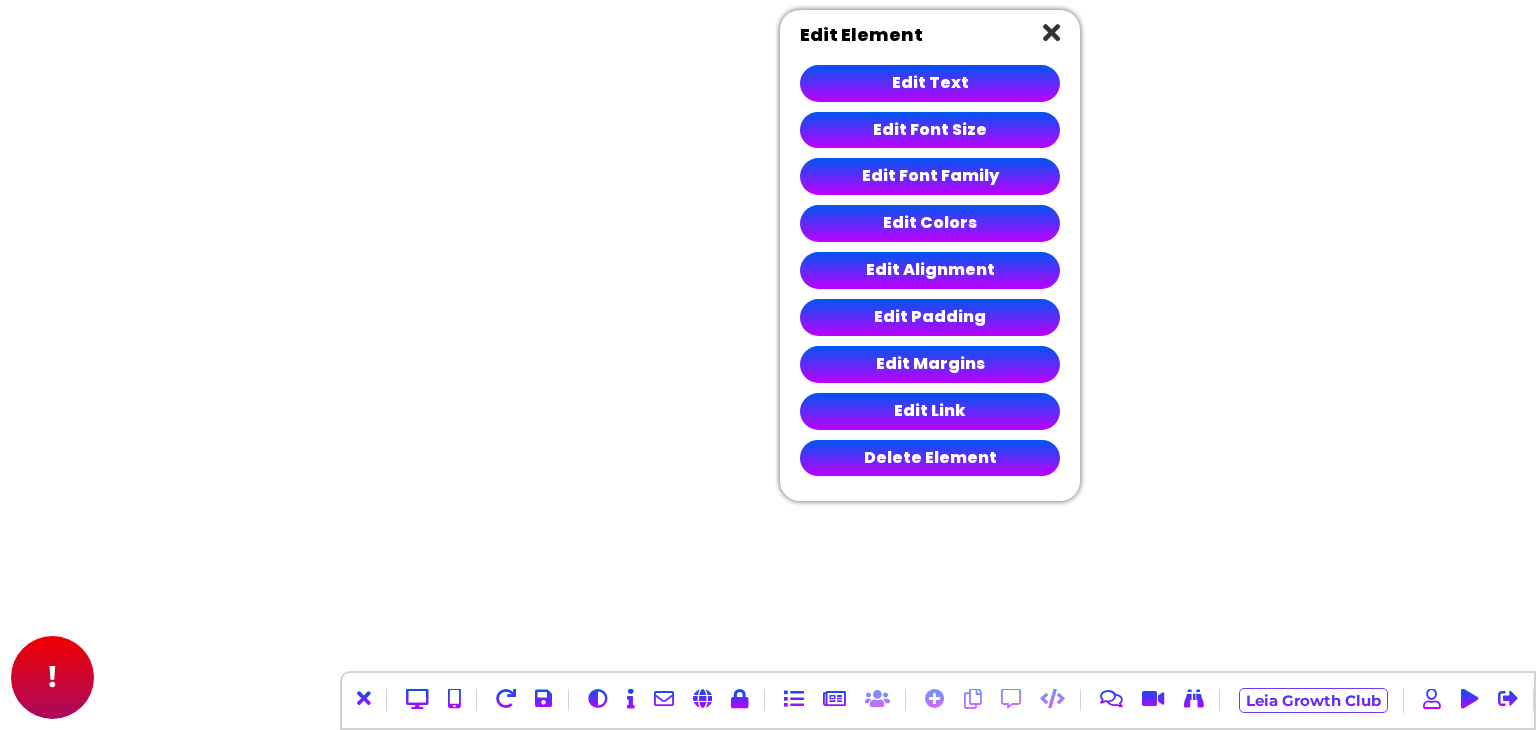 click at bounding box center [1051, 32] 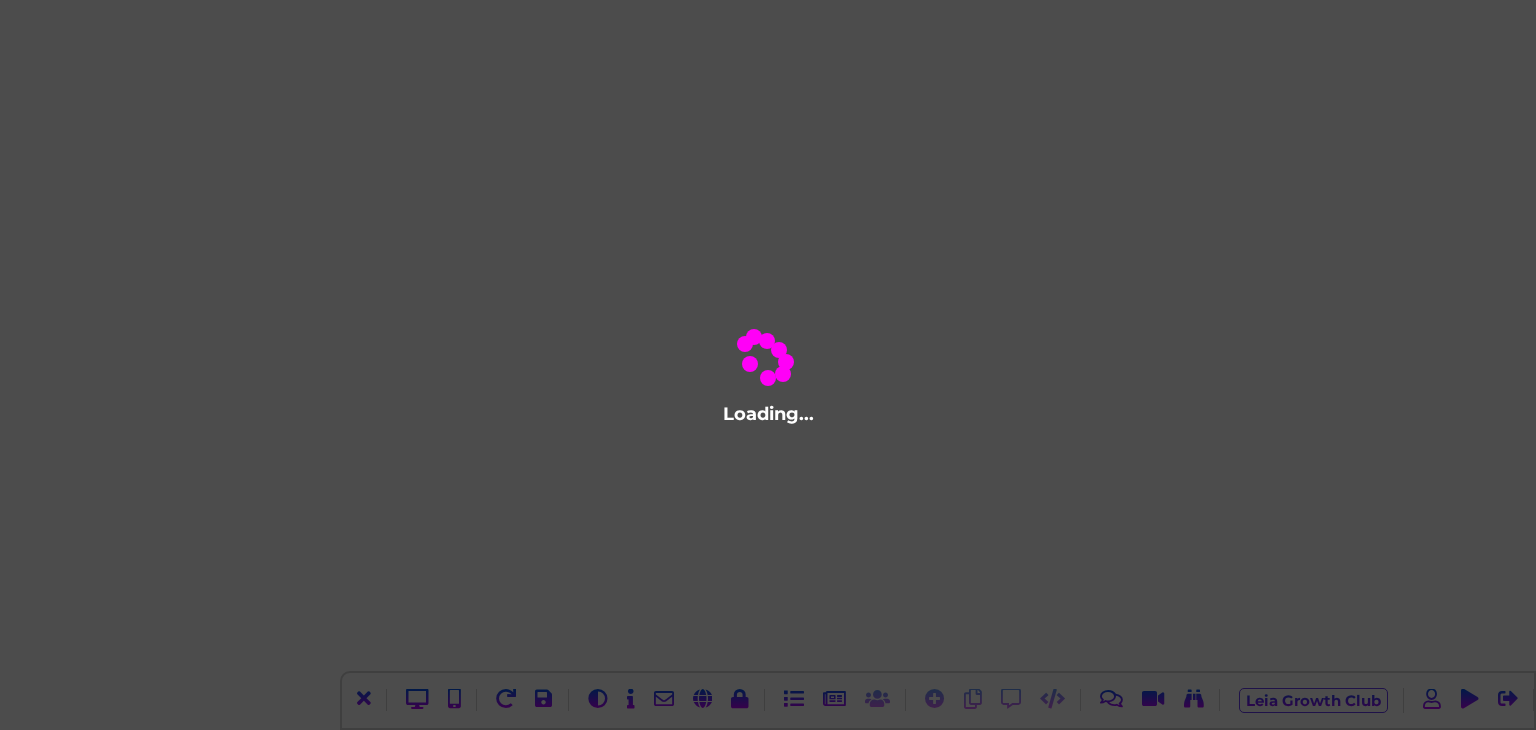 scroll, scrollTop: 0, scrollLeft: 0, axis: both 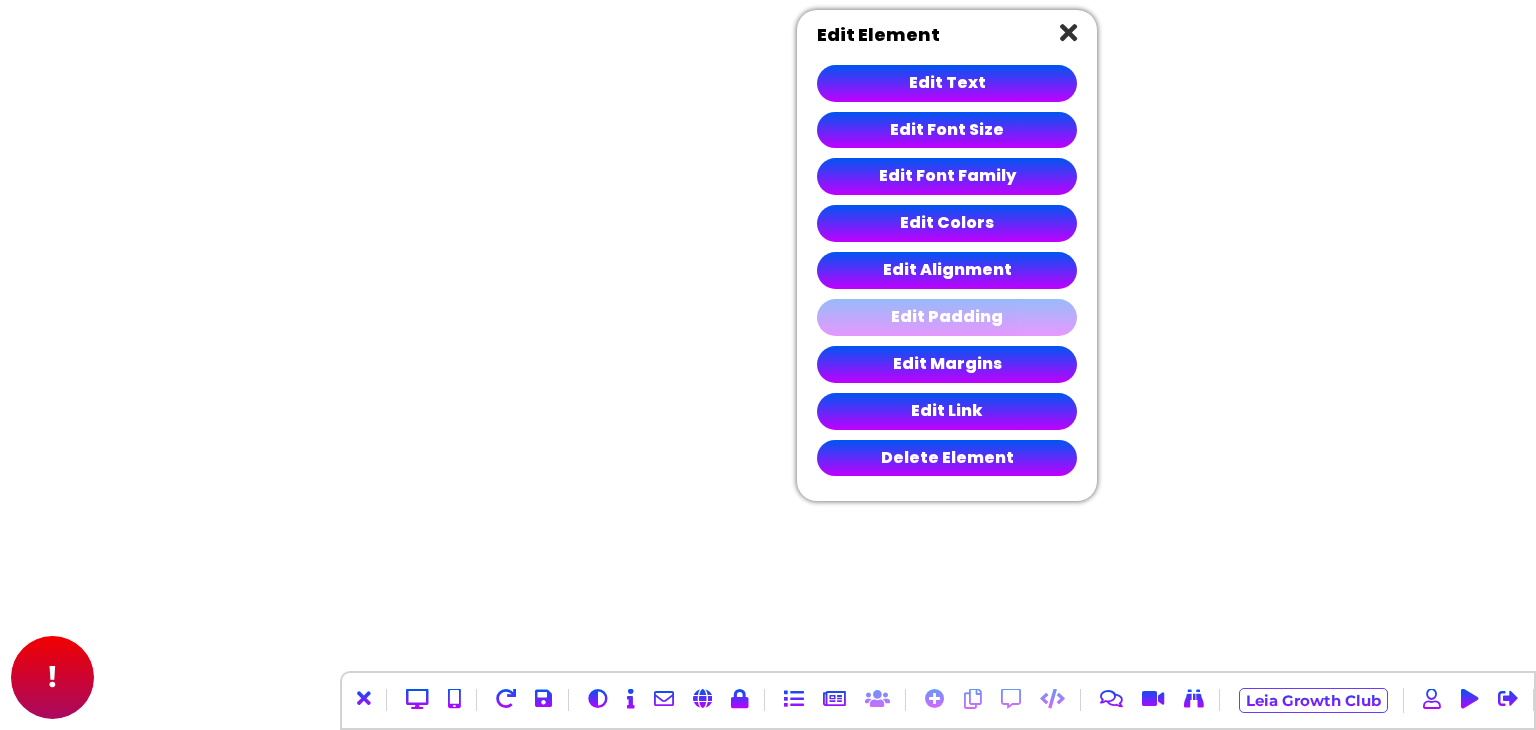 click on "Edit Padding" at bounding box center [947, 317] 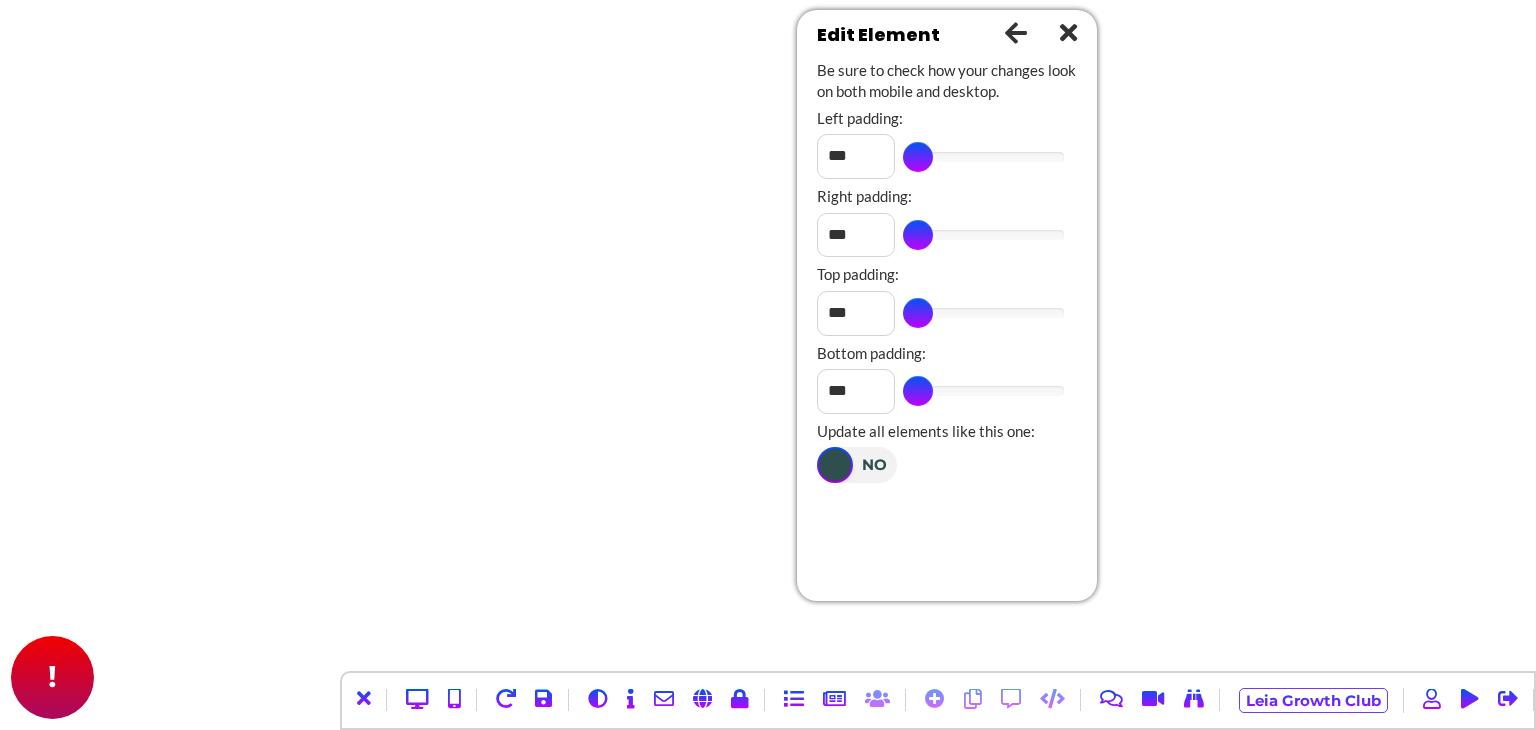 click at bounding box center (1016, 32) 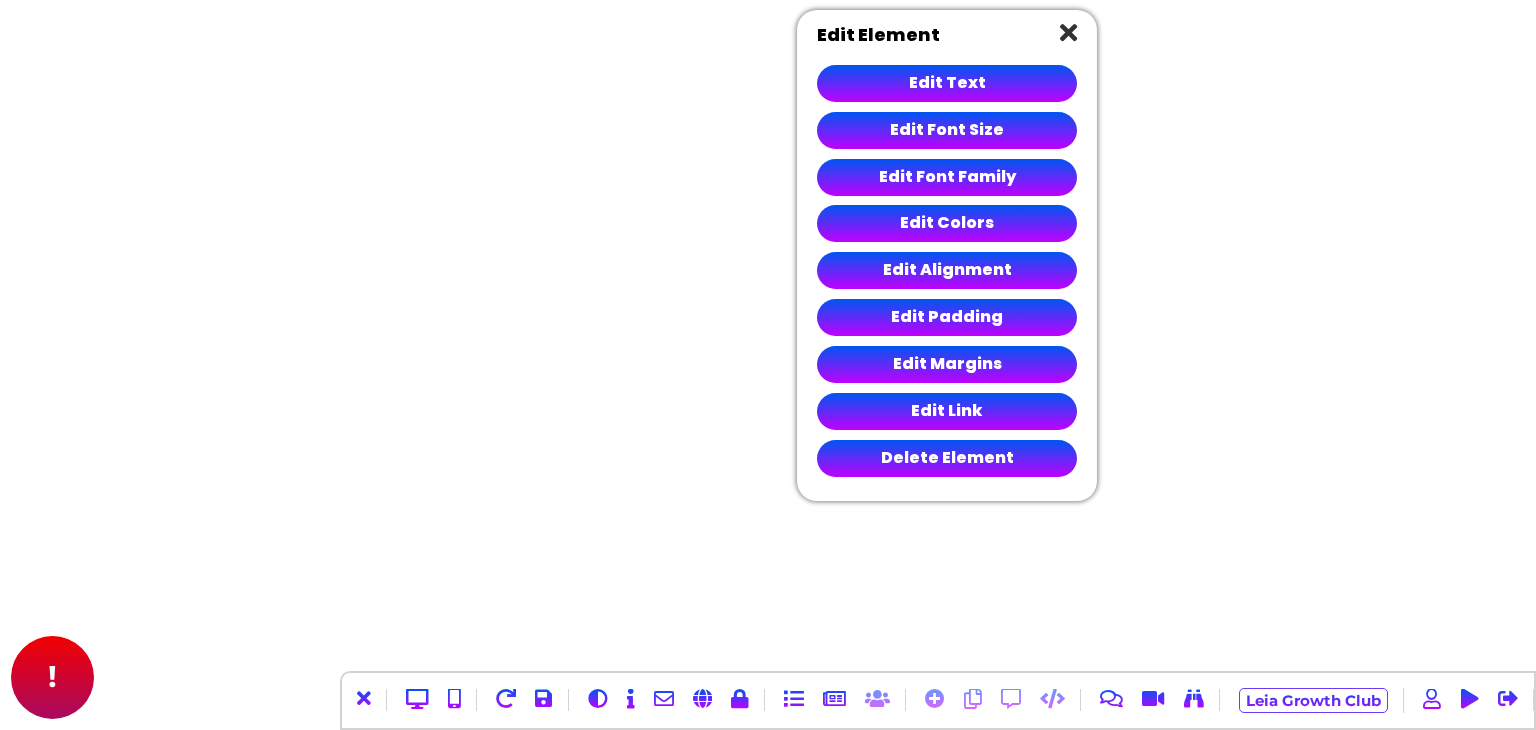 click at bounding box center [1068, 32] 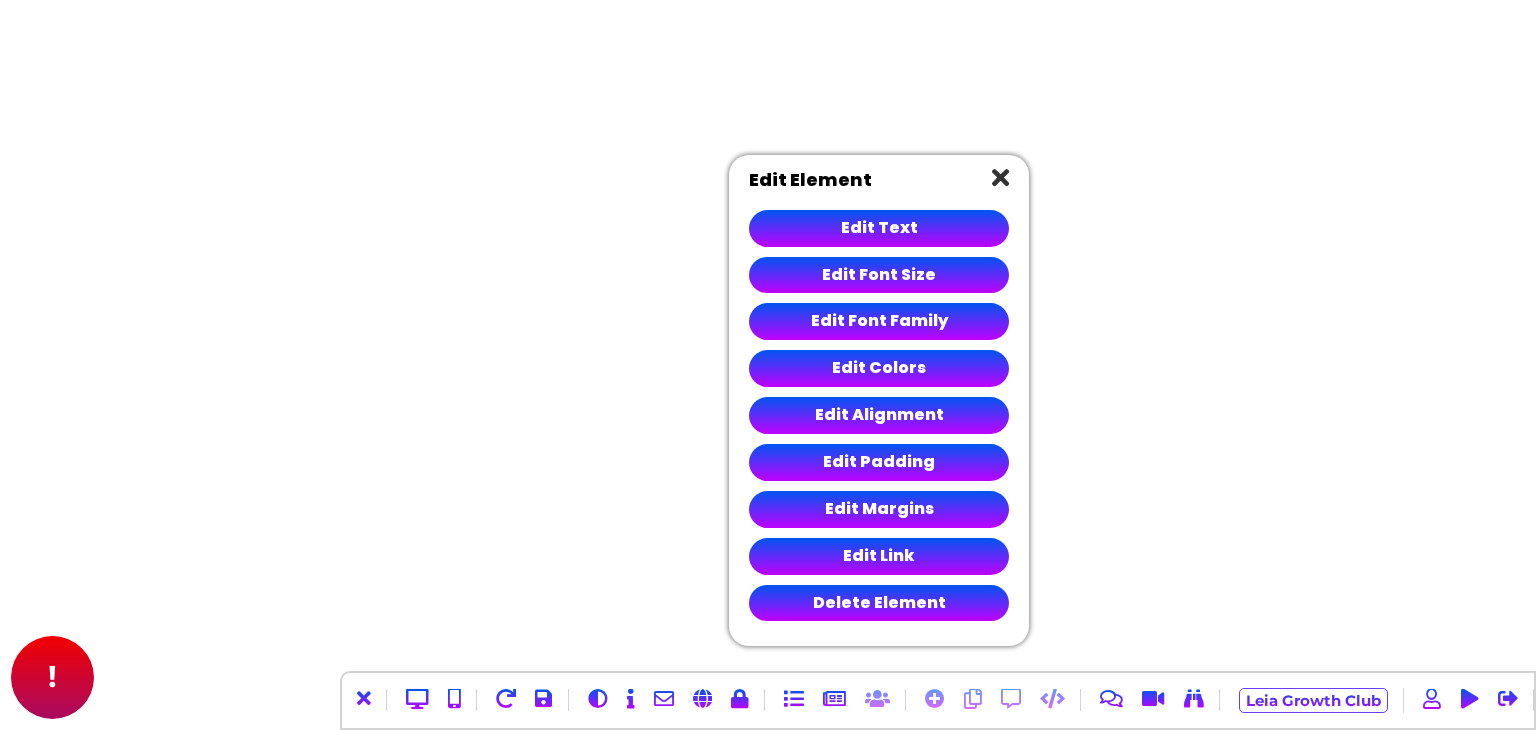drag, startPoint x: 772, startPoint y: 260, endPoint x: 924, endPoint y: 179, distance: 172.2353 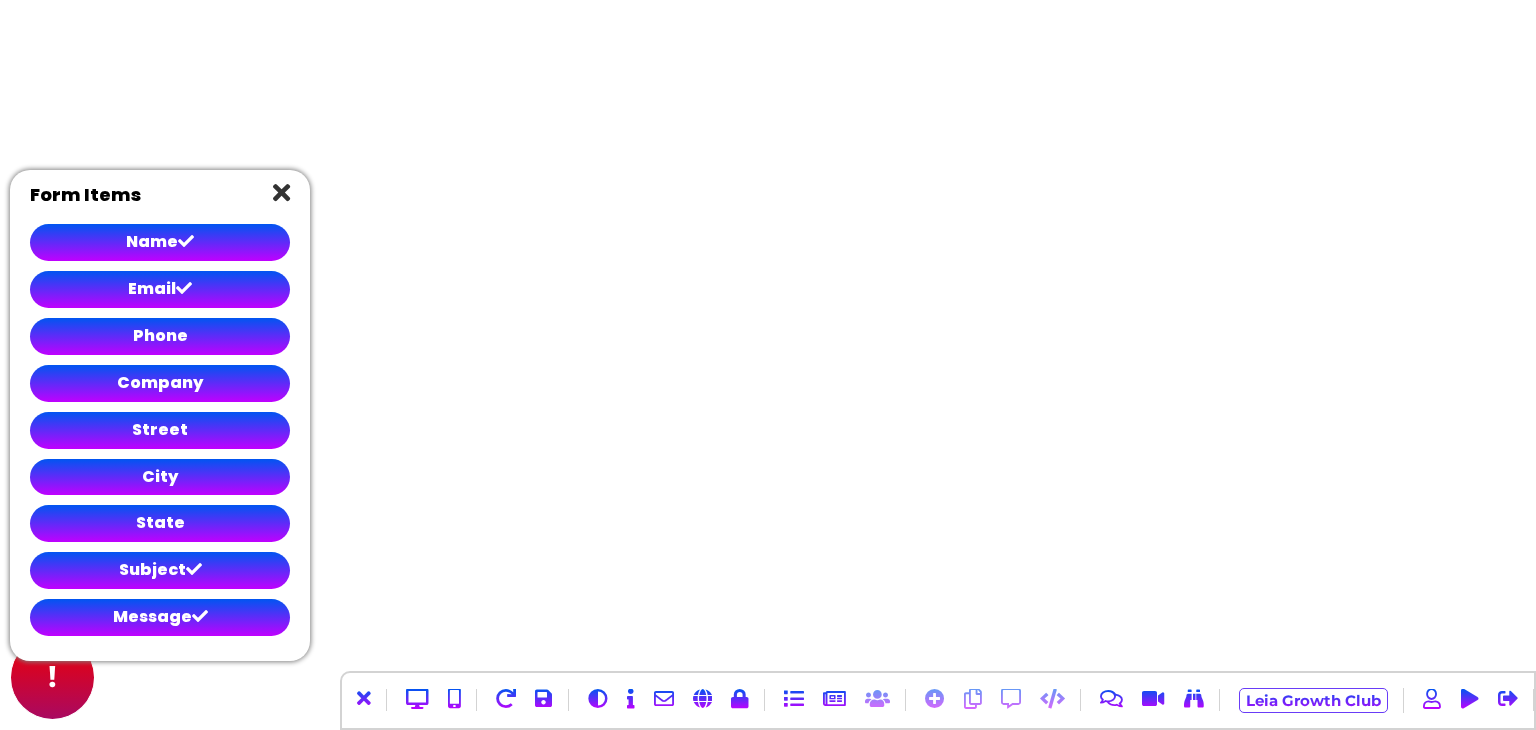 click at bounding box center (281, 192) 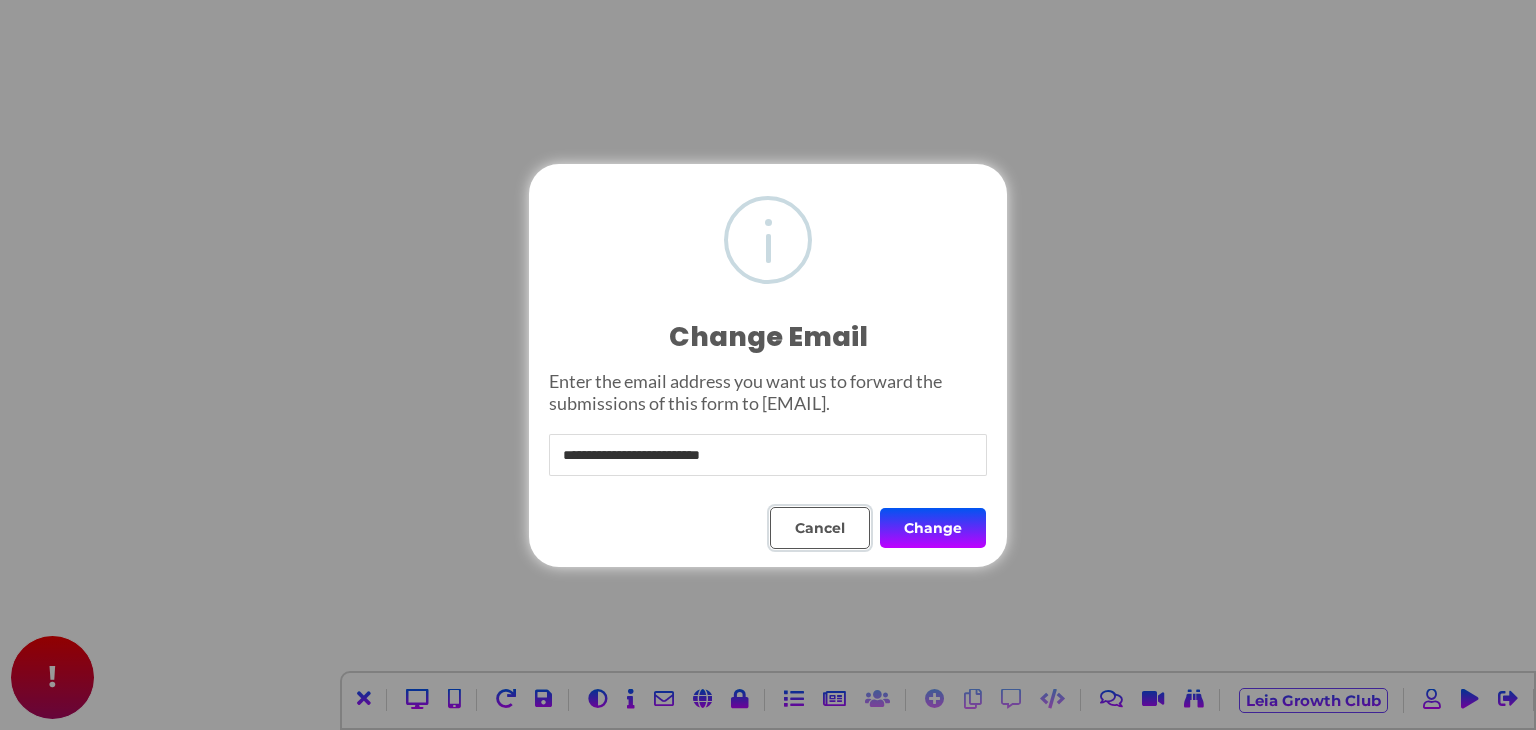 click on "Cancel" at bounding box center [820, 528] 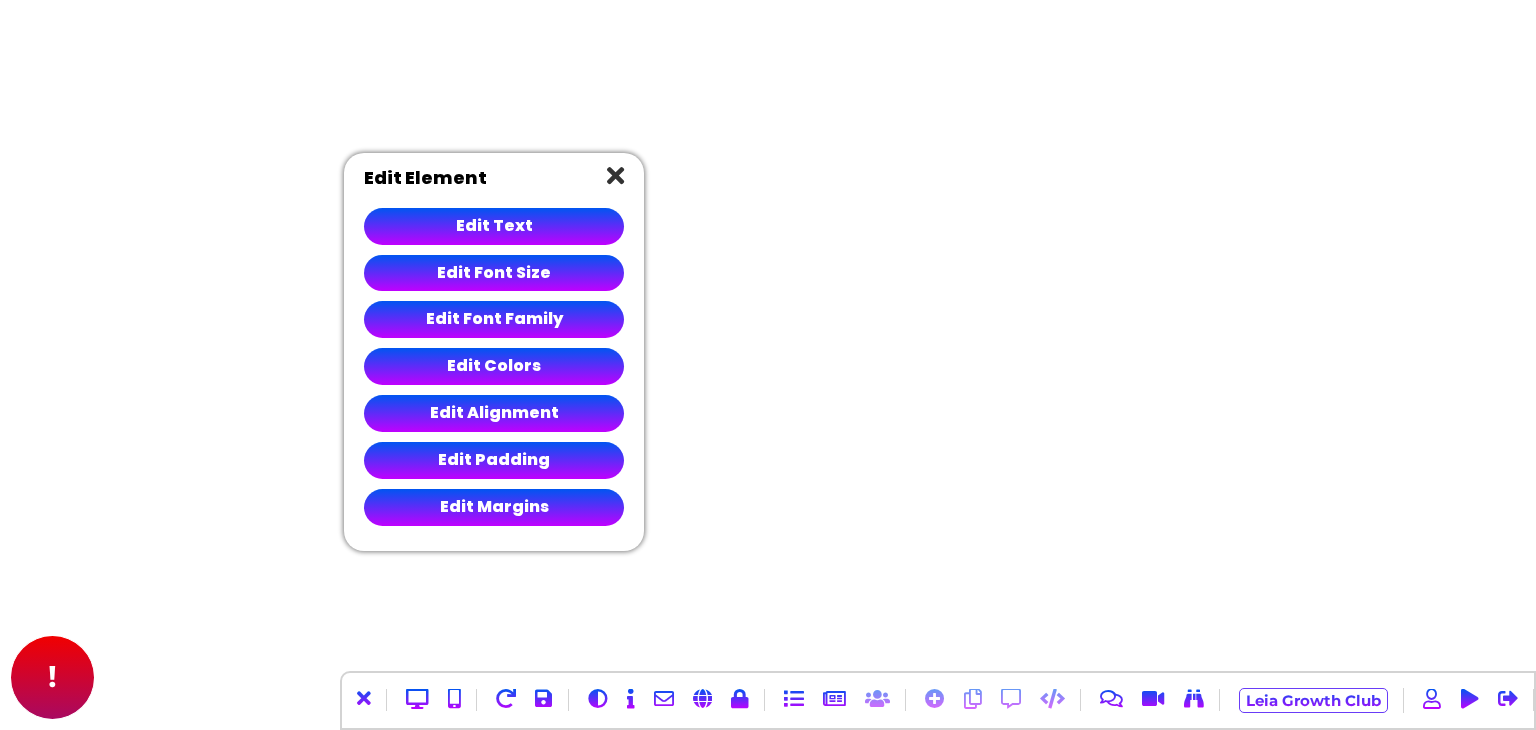 click on "Edit Element Edit Text Edit Placeholder Edit Font Size Edit Font Family Edit Colors Edit Alignment Edit Padding Edit Margins Replace Image Edit Source Edit Icon Edit Link Delete Element Update all elements like this one: NO Enter a size: Or use the slider: Be sure to adjust this for both mobile and desktop. Undo Change Original font family: Choose a new font: Load more... Update all elements that have this font: NO Use Original Font Font color: ******* Background color: ******* Background transparency: Update all elements like this one: NO Undo Change Be sure to check how your changes look on both mobile and desktop. Left padding: Right padding: Top padding: Bottom padding: Update all elements like this one: NO Be sure to check how your changes look on both mobile and desktop. Left margin: Right margin: Top margin: Bottom margin: Update all elements like this one: NO Border width: Border roundness: Border color: ******* Update all elements like this one: NO URL to take the visitor to on click: Update Link or" at bounding box center [494, 352] 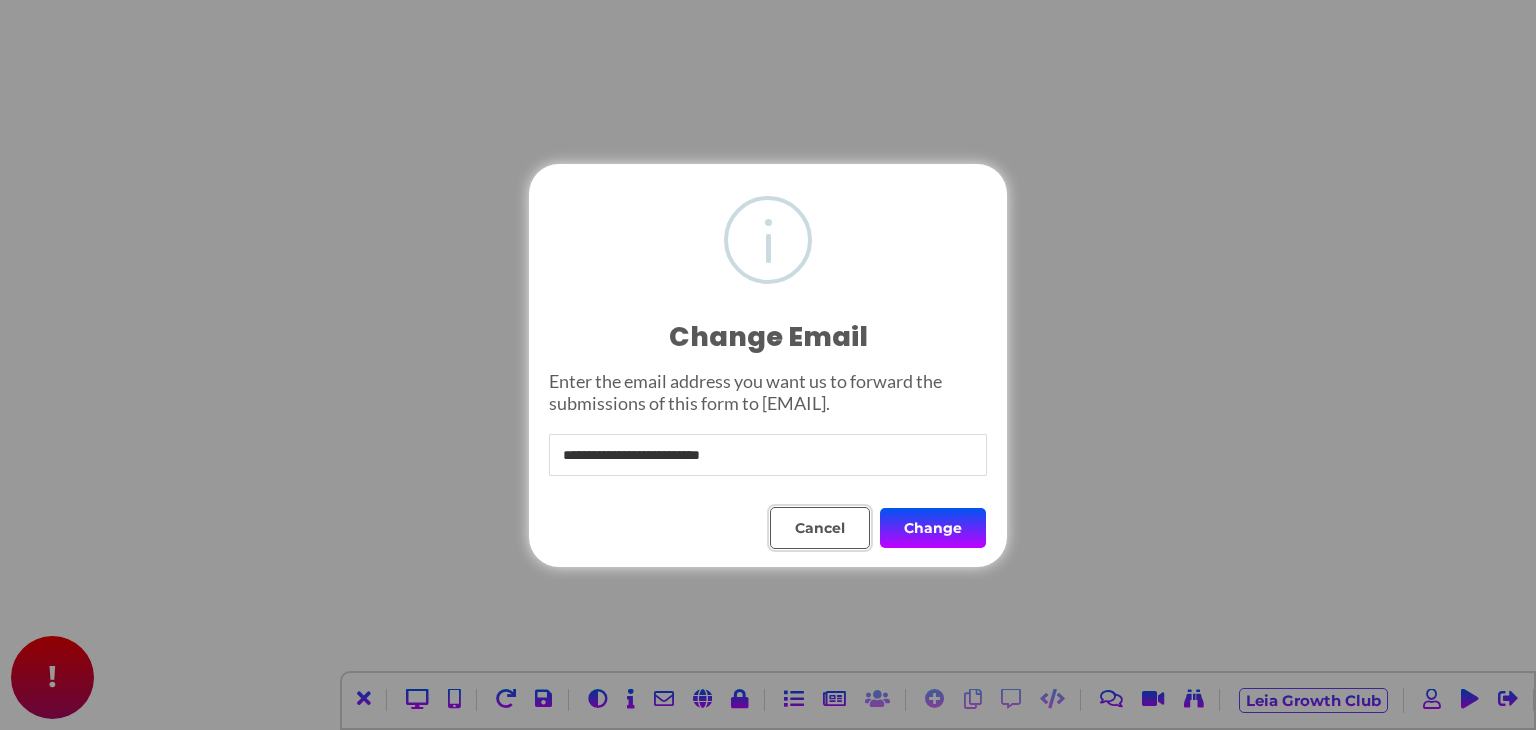 click on "Cancel" at bounding box center (820, 528) 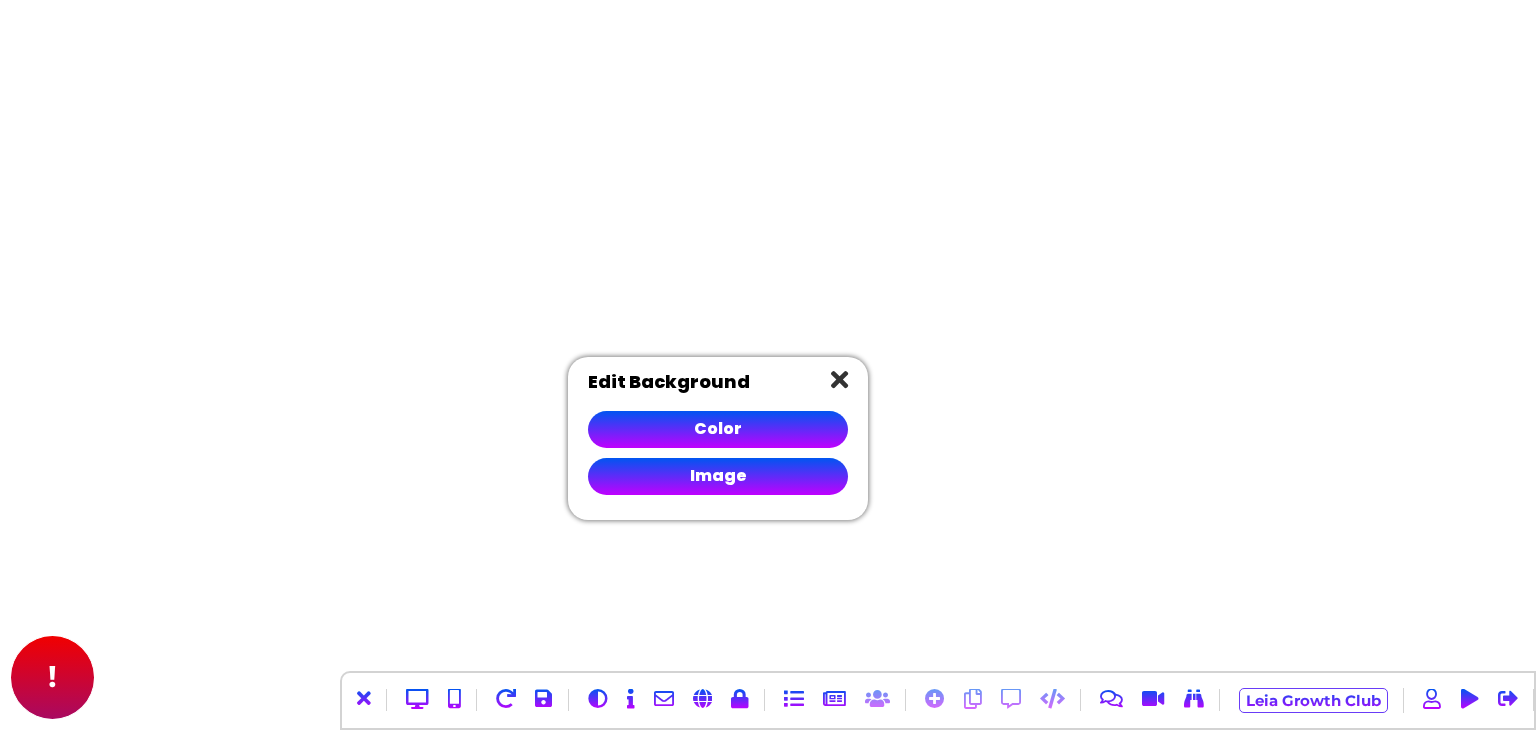 click at bounding box center [839, 379] 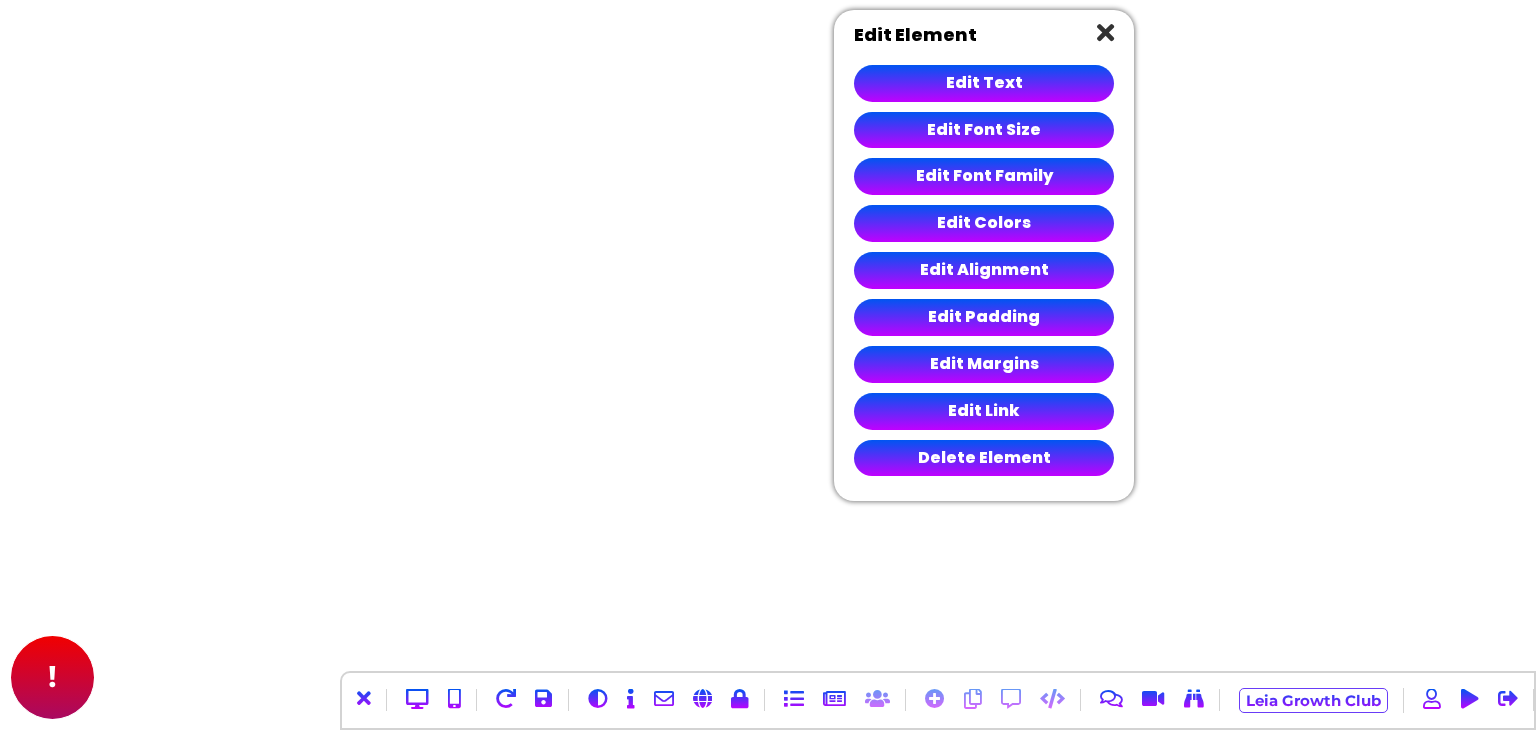 click at bounding box center (1105, 32) 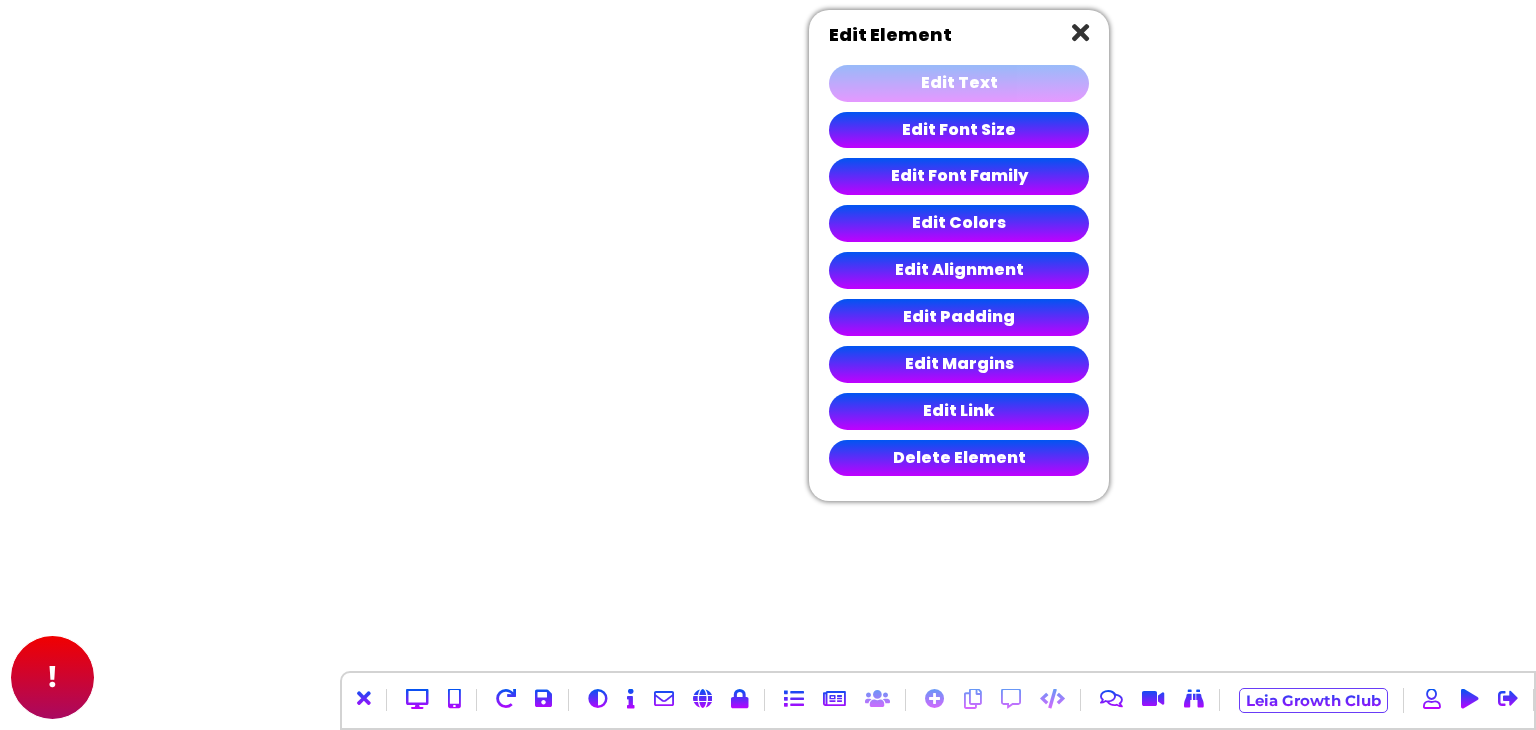 click on "Edit Text" at bounding box center [959, 83] 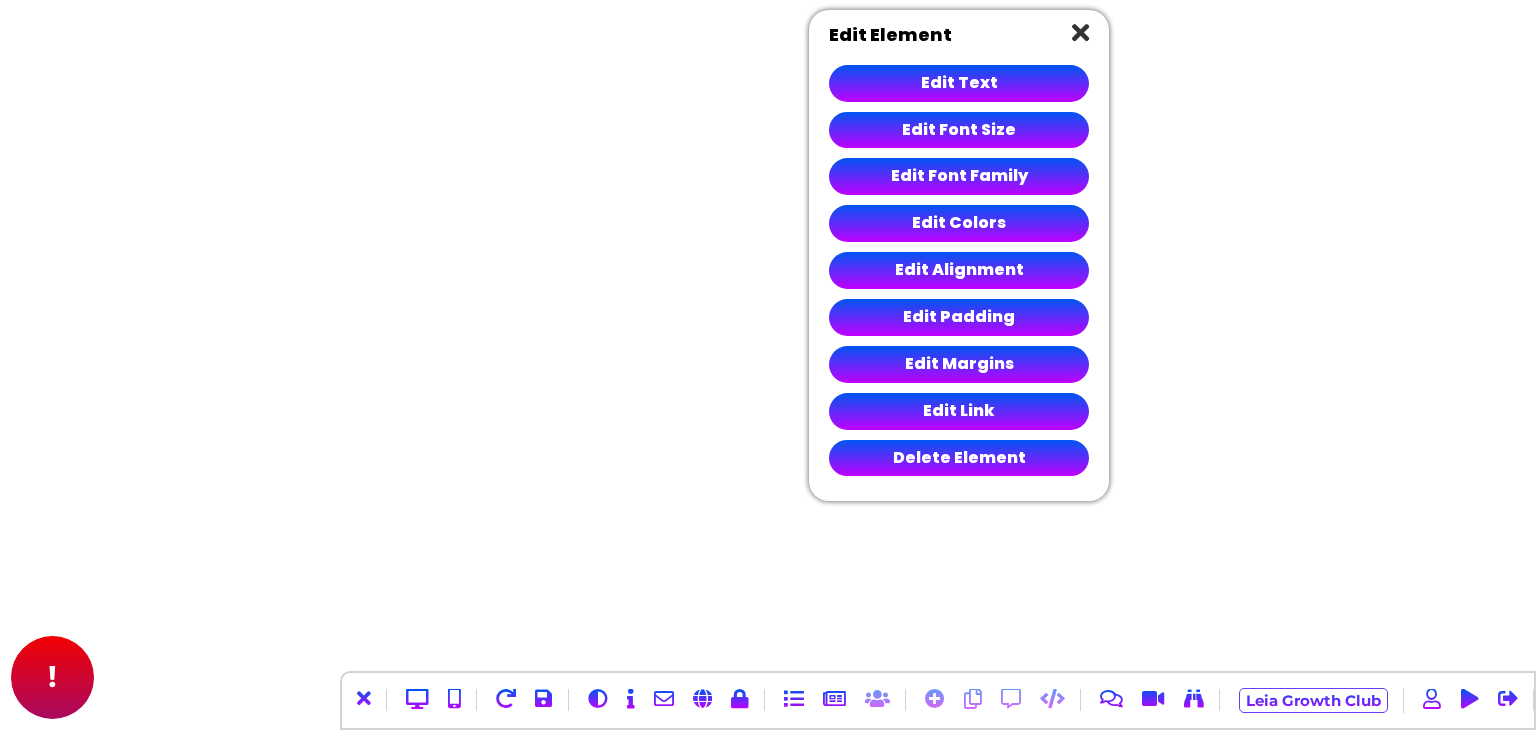 click at bounding box center (1080, 32) 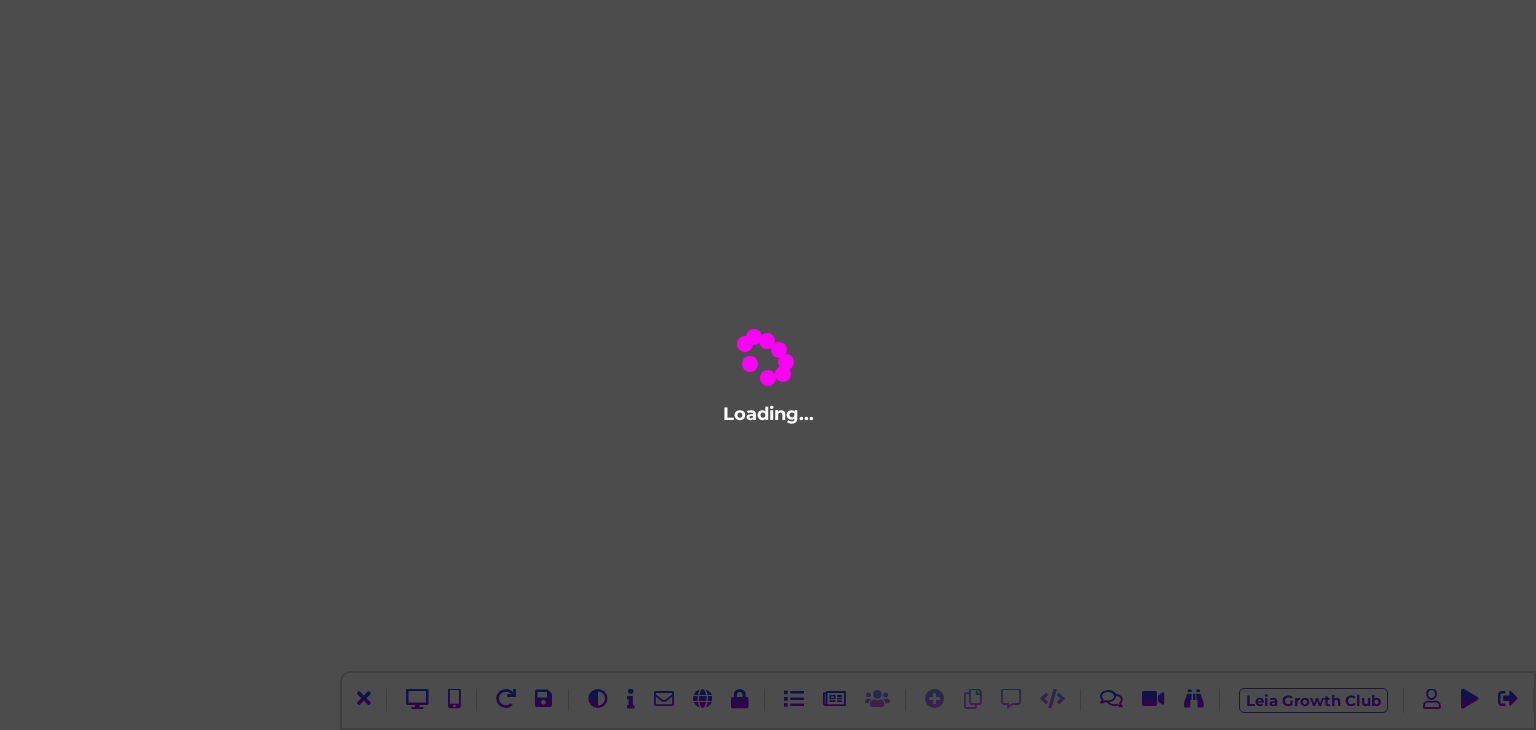 scroll, scrollTop: 0, scrollLeft: 0, axis: both 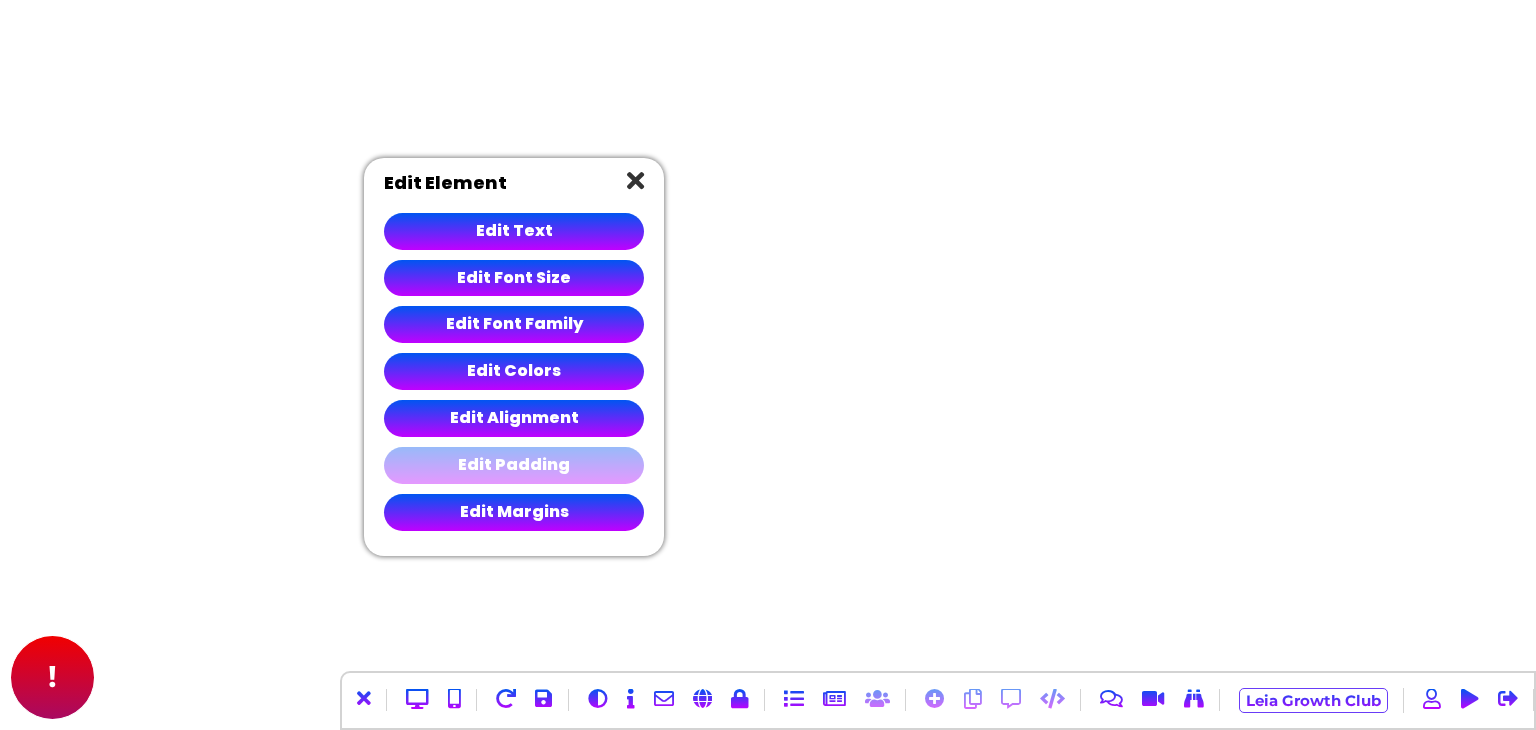 click on "Edit Padding" at bounding box center [514, 465] 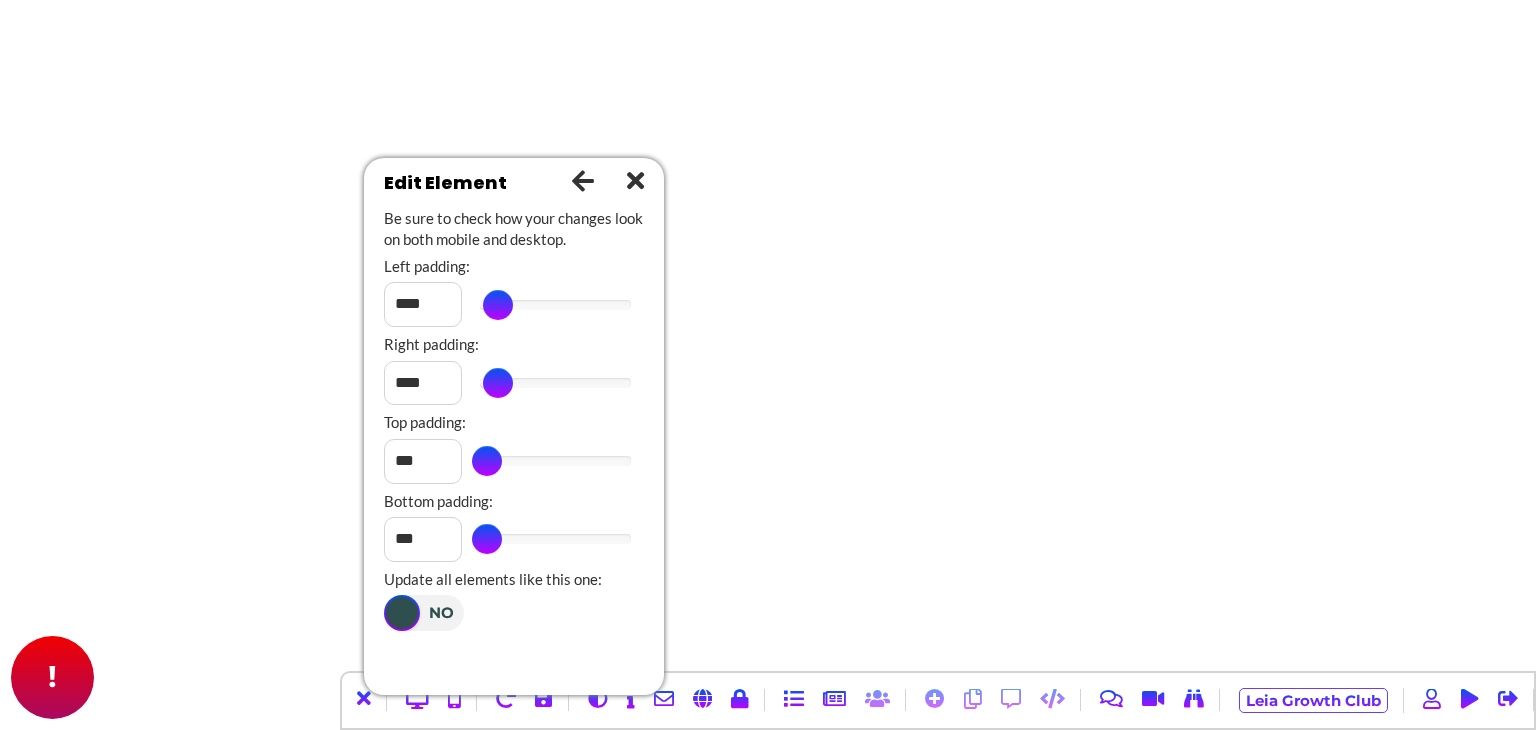 click on "Be sure to check how your changes look on both mobile and desktop. Left padding: **** Left Padding: [NUMBER]px ** Right padding: **** Right Padding: [NUMBER]px ** Top padding: *** Top Padding: [NUMBER]px * Bottom padding: *** Bottom Padding: [NUMBER]px * Update all elements like this one: NO" at bounding box center [514, 426] 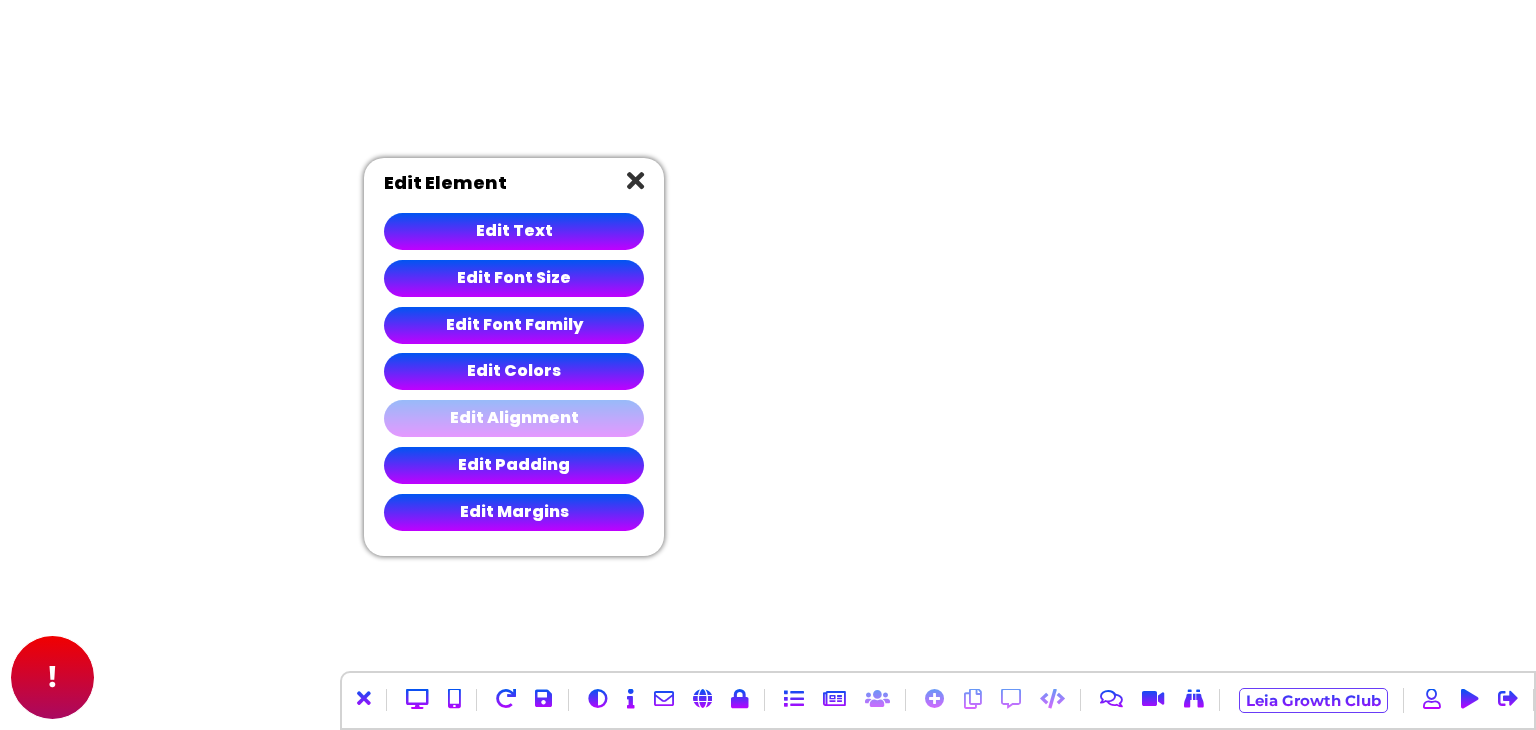 click on "Edit Alignment" at bounding box center [514, 418] 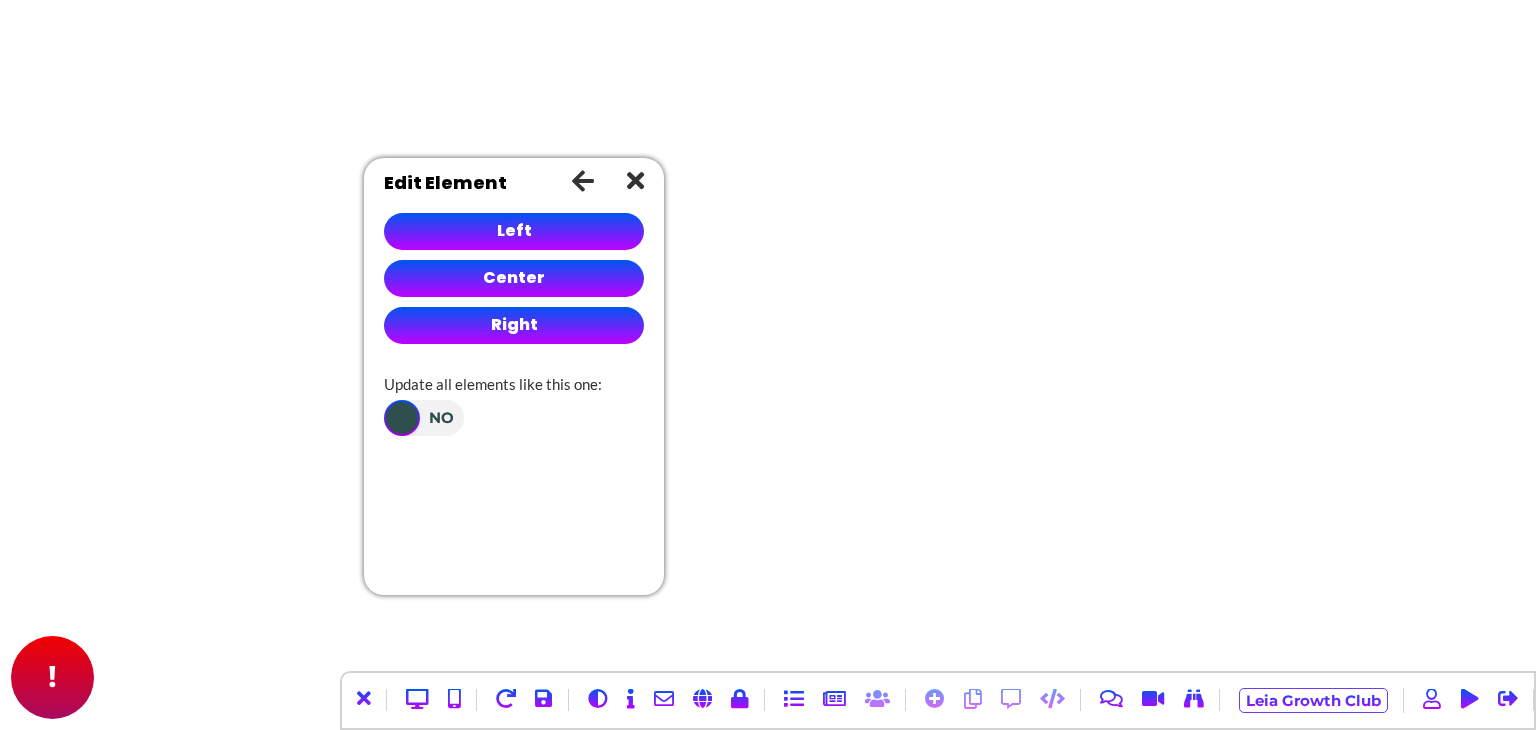 click at bounding box center [583, 180] 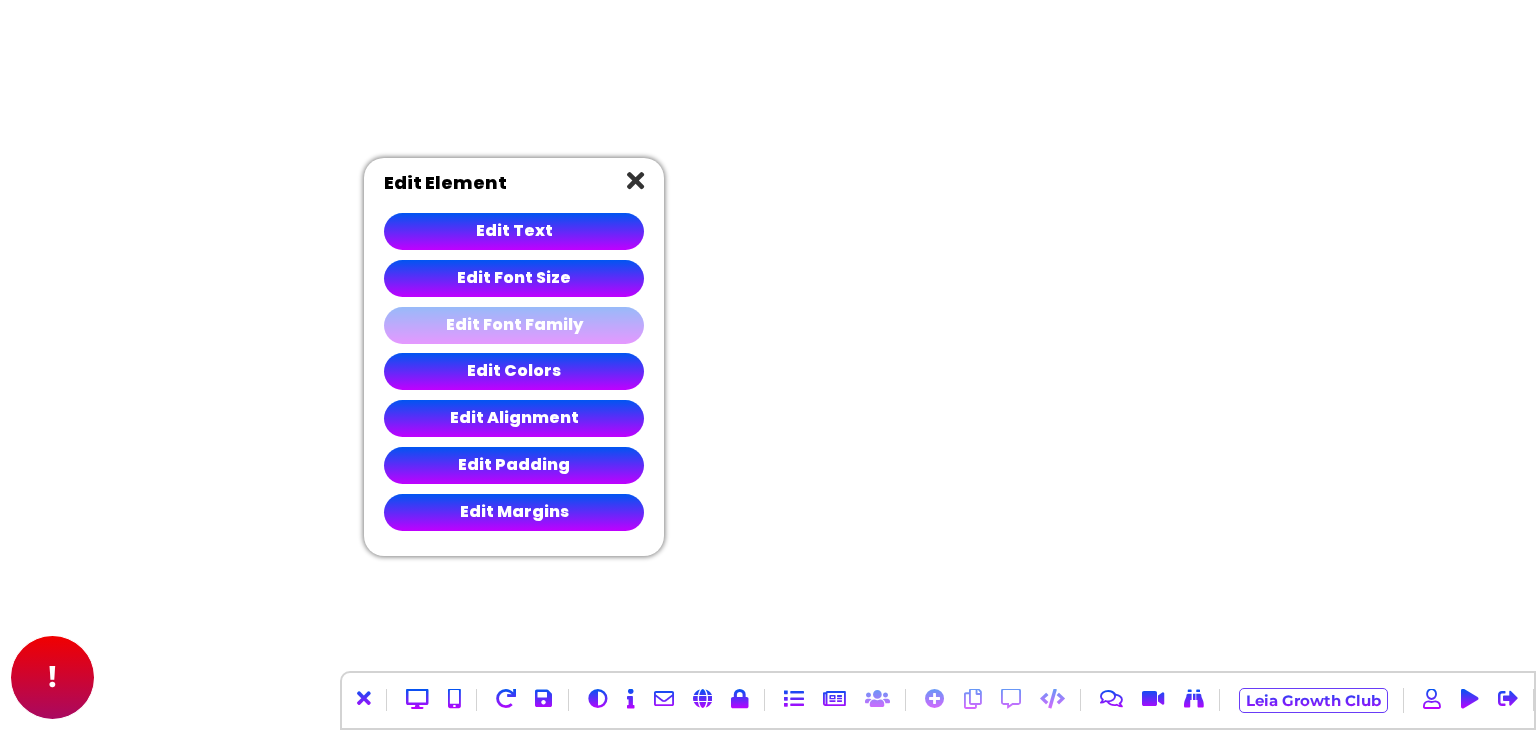 click on "Edit Font Family" at bounding box center [514, 325] 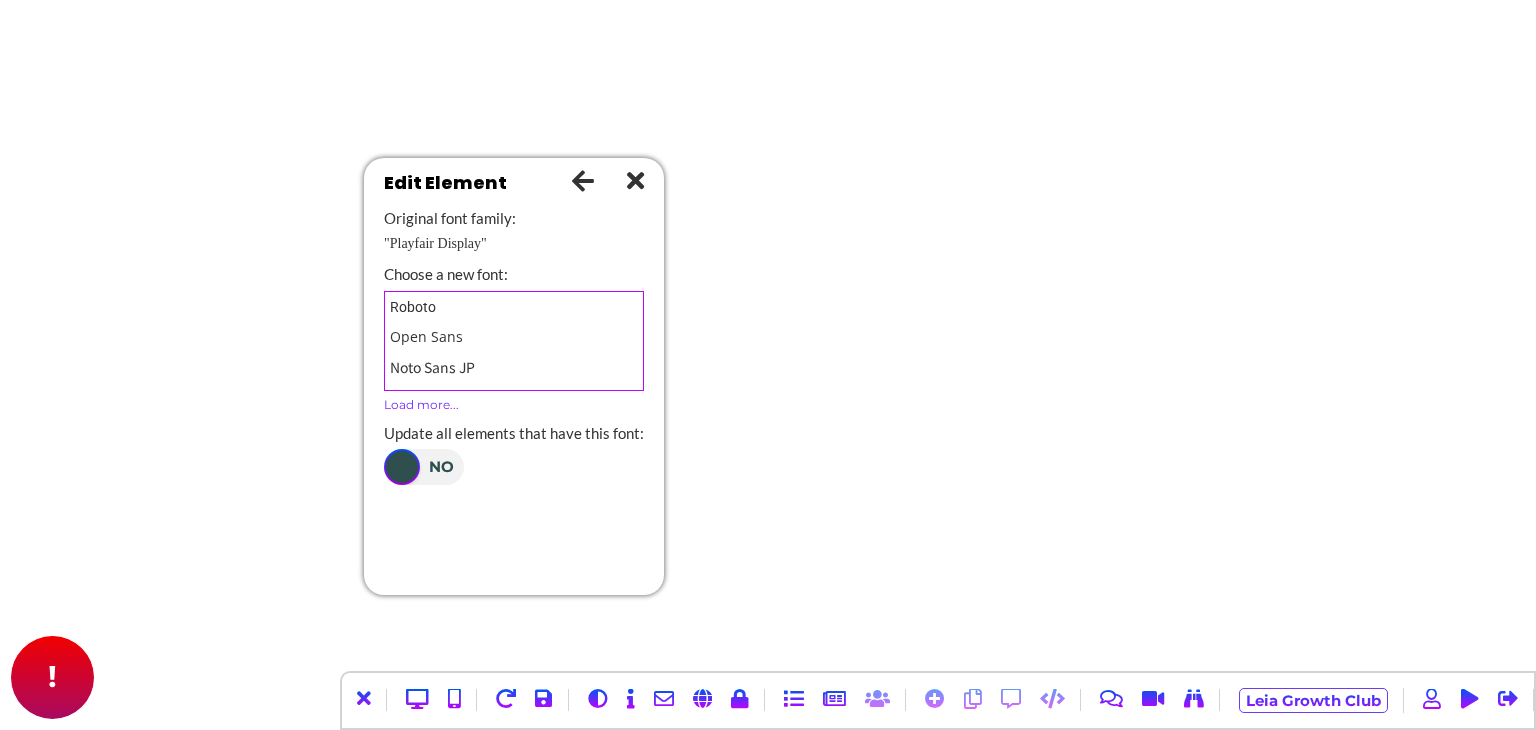 click at bounding box center [583, 180] 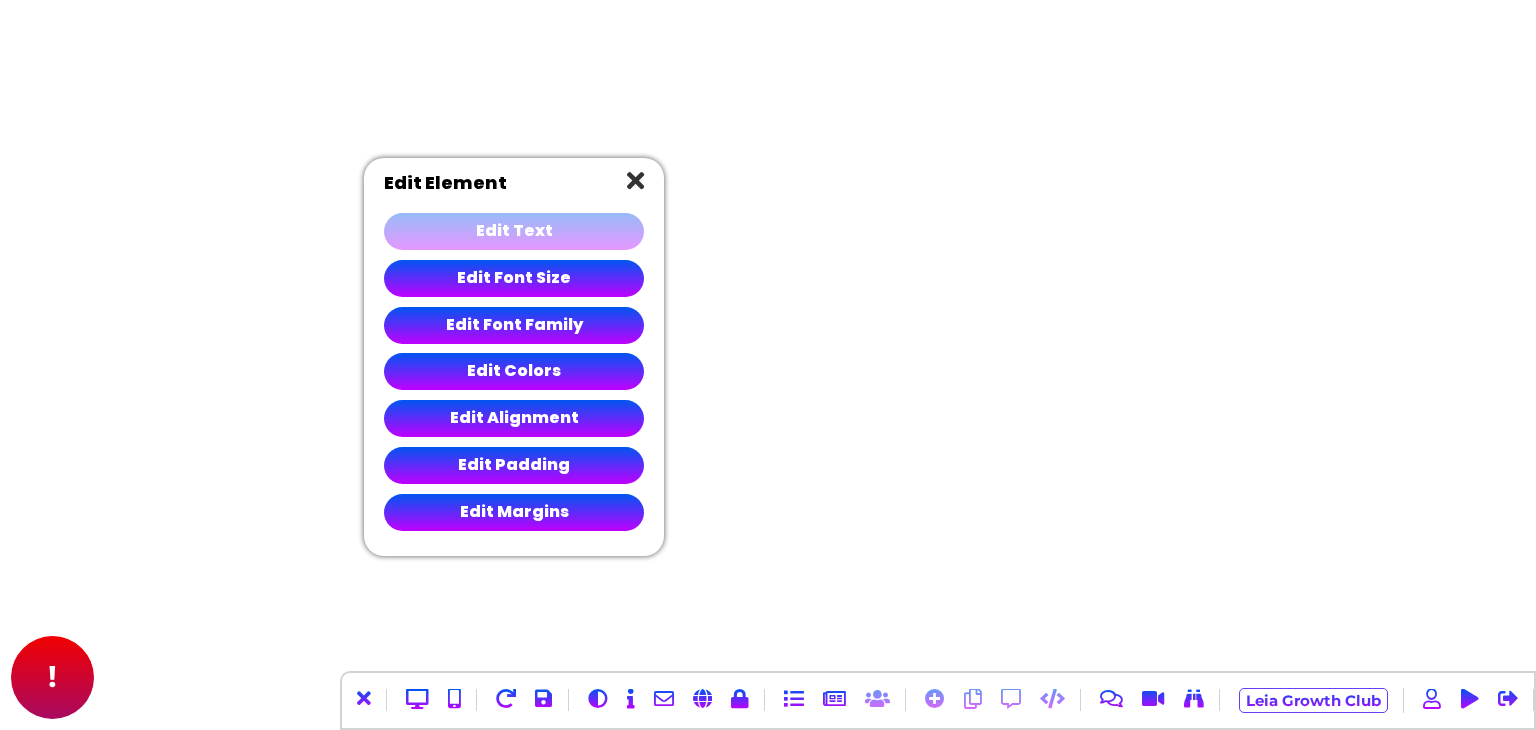 click on "Edit Text" at bounding box center (514, 231) 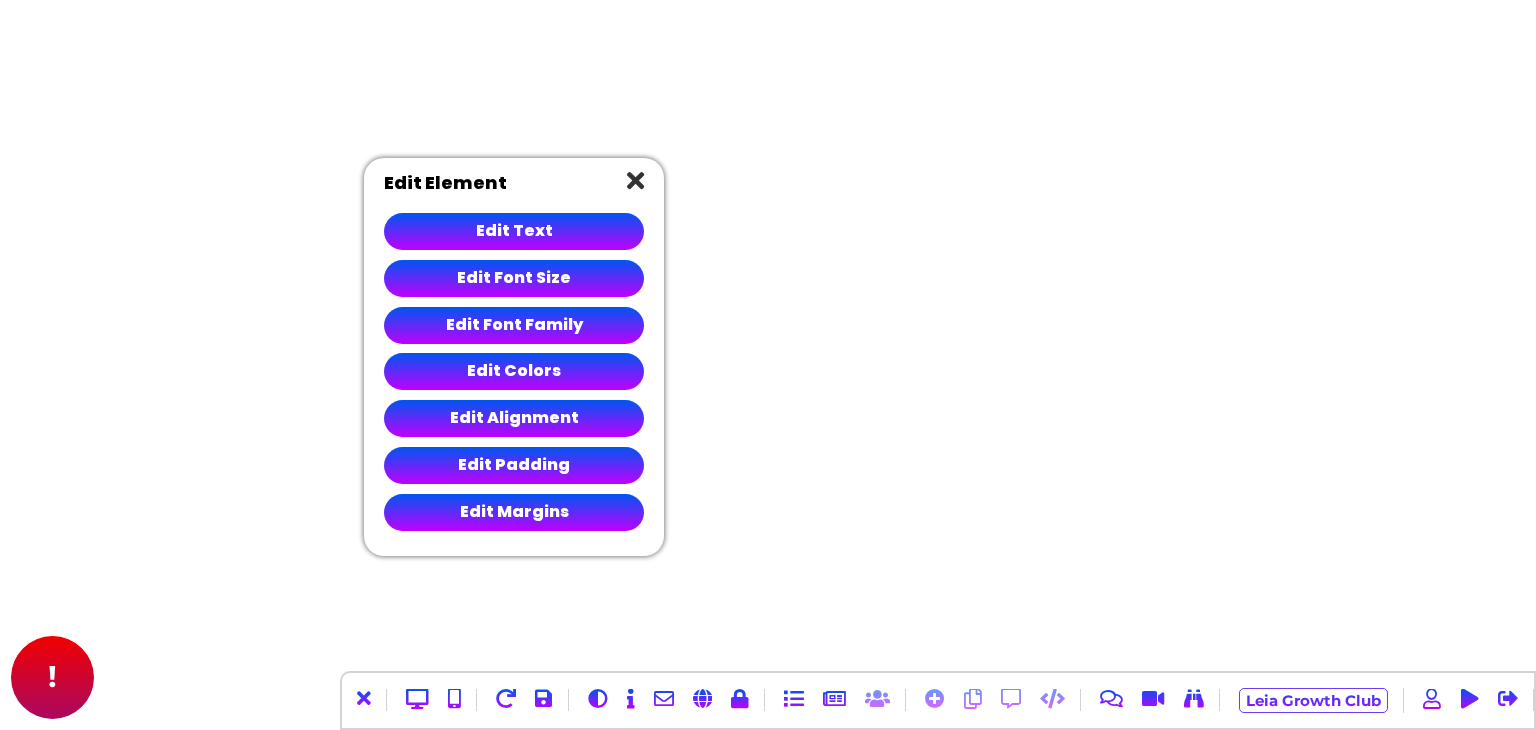click at bounding box center (635, 180) 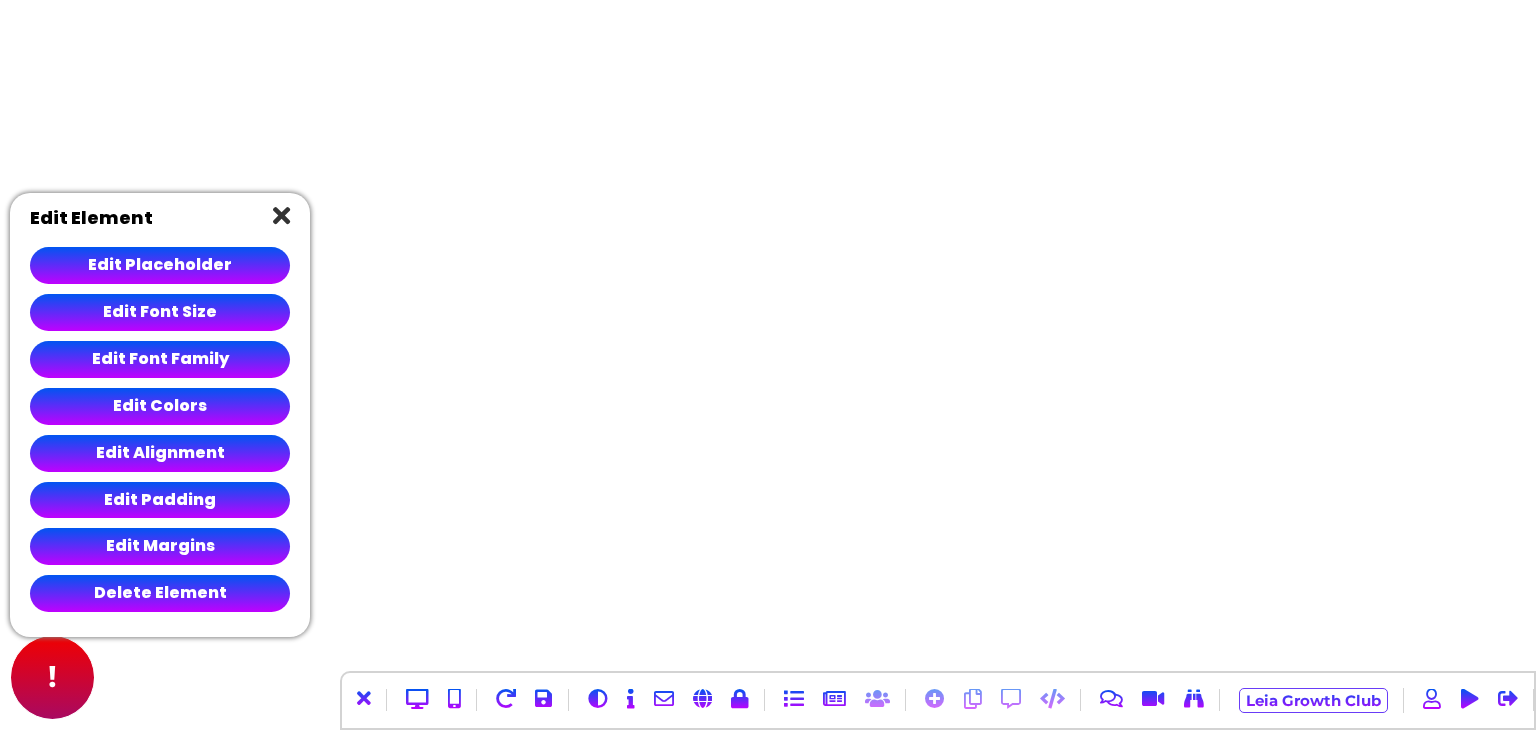 click at bounding box center (281, 215) 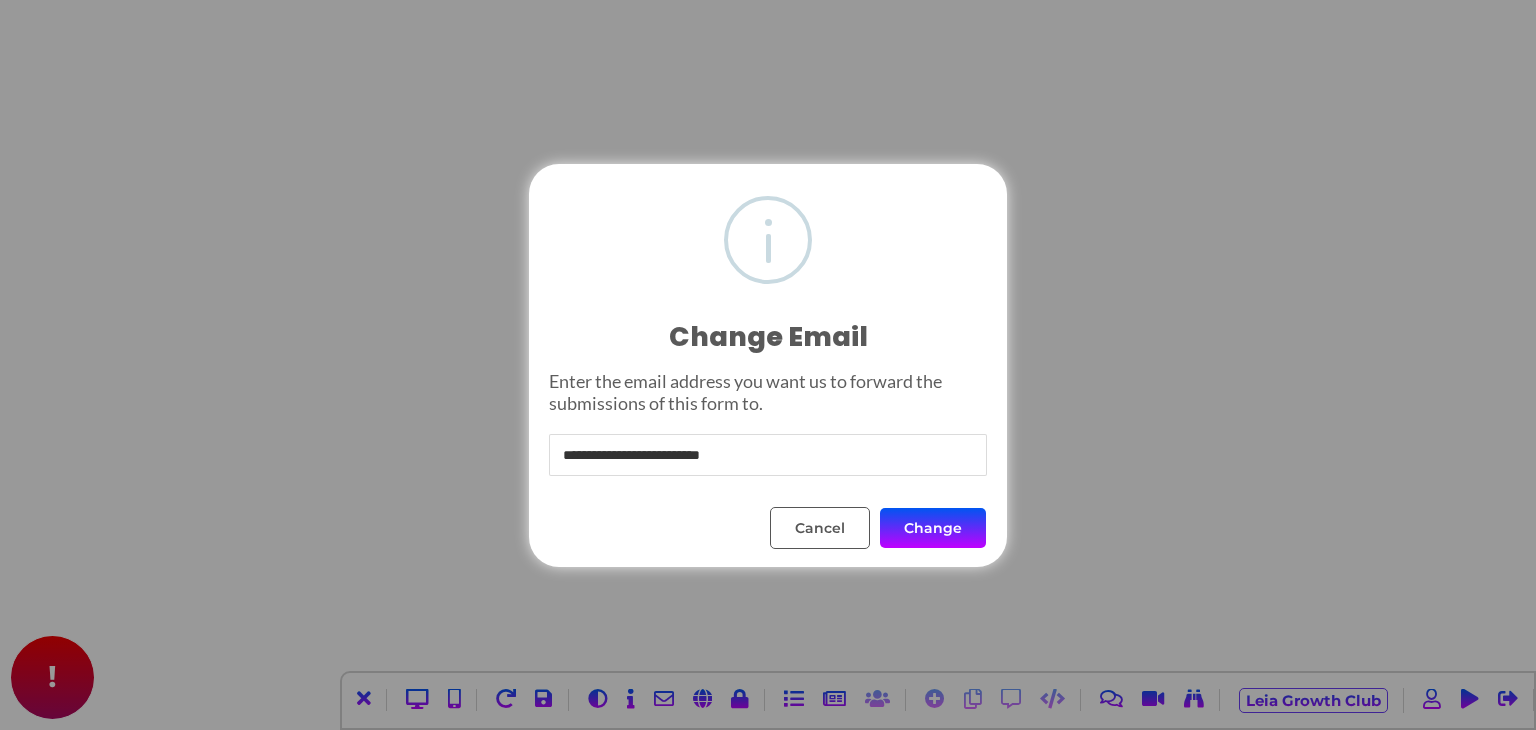 click on "Change" at bounding box center (933, 528) 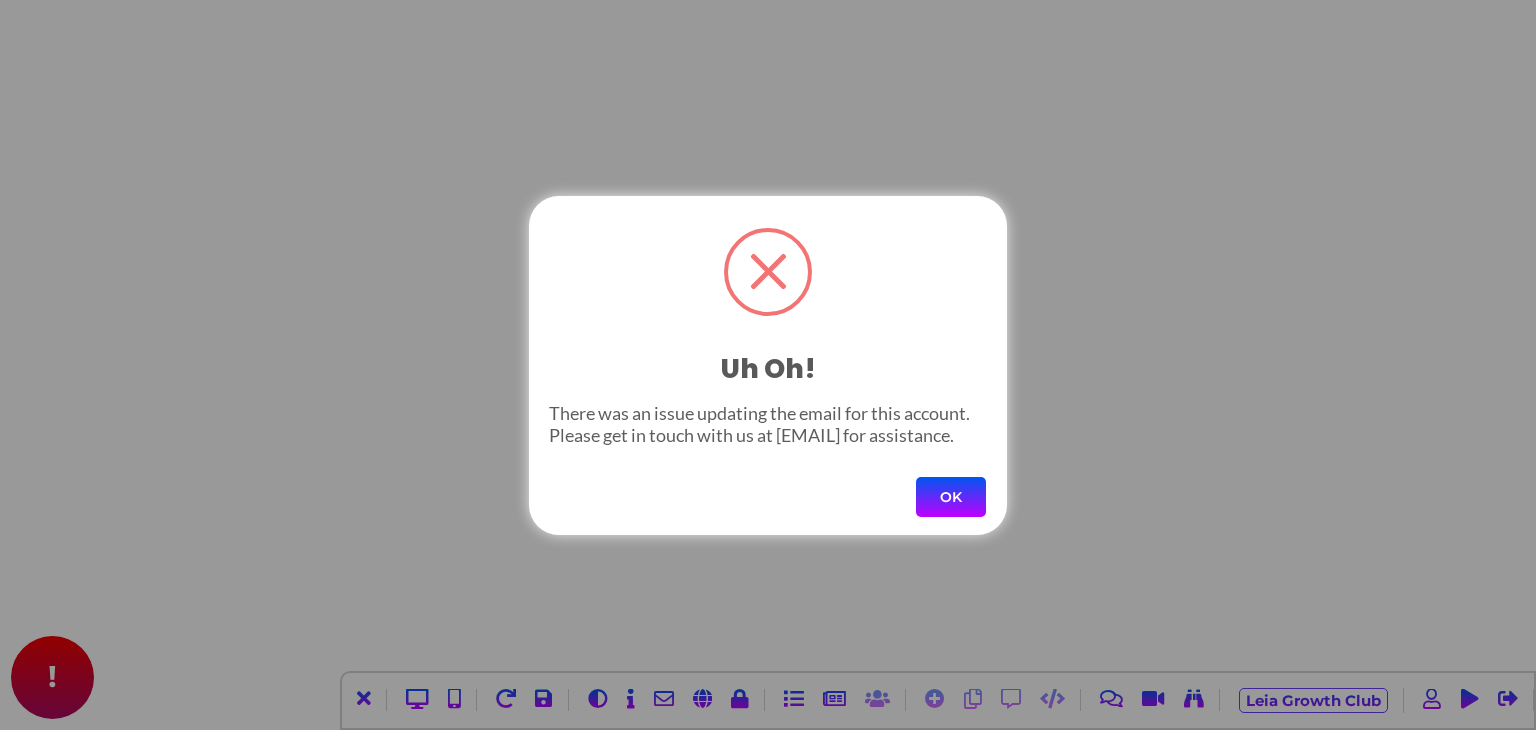 click on "OK" at bounding box center [951, 497] 